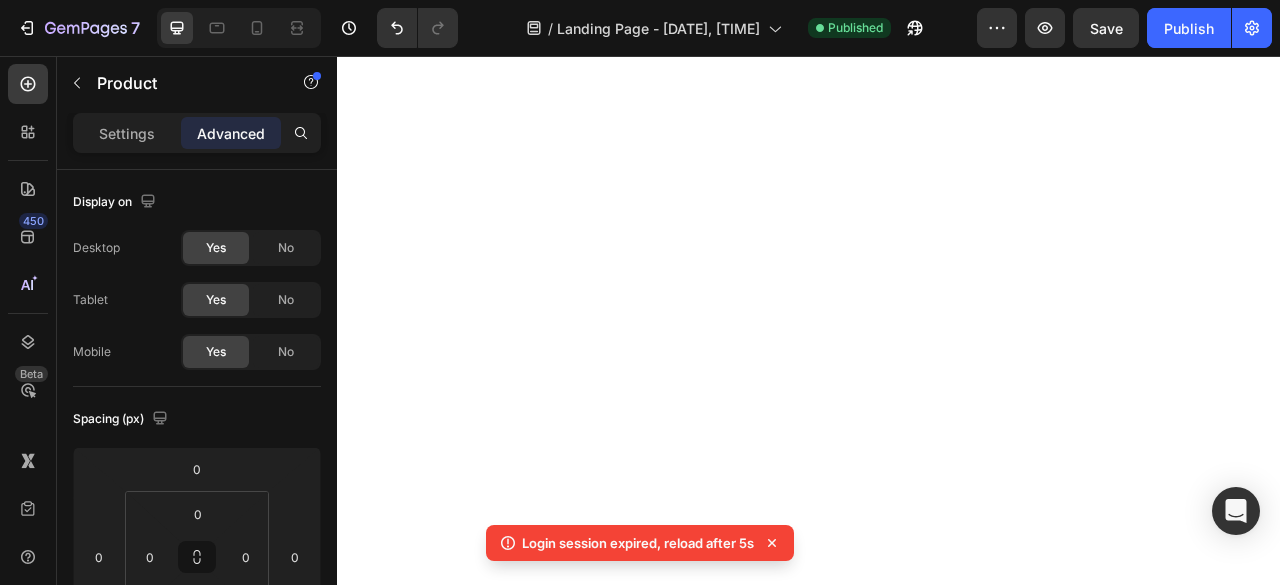 scroll, scrollTop: 0, scrollLeft: 0, axis: both 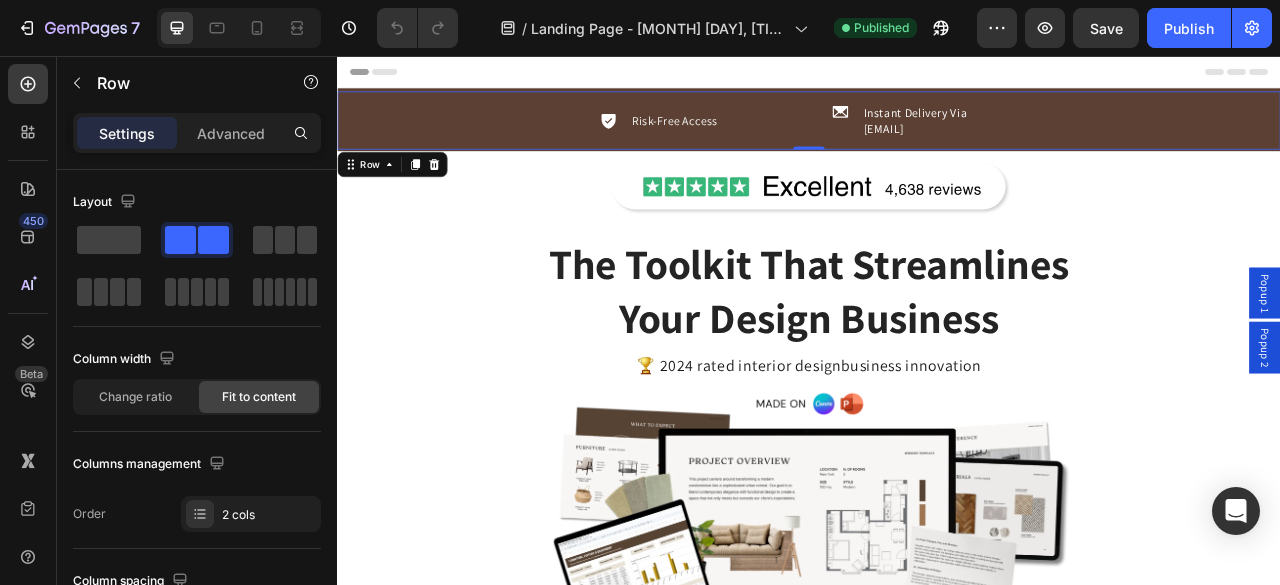 click on "Icon Risk-Free Access Text Block Row
Icon Instant Delivery Via Email Text Block Row Row   0" at bounding box center [937, 138] 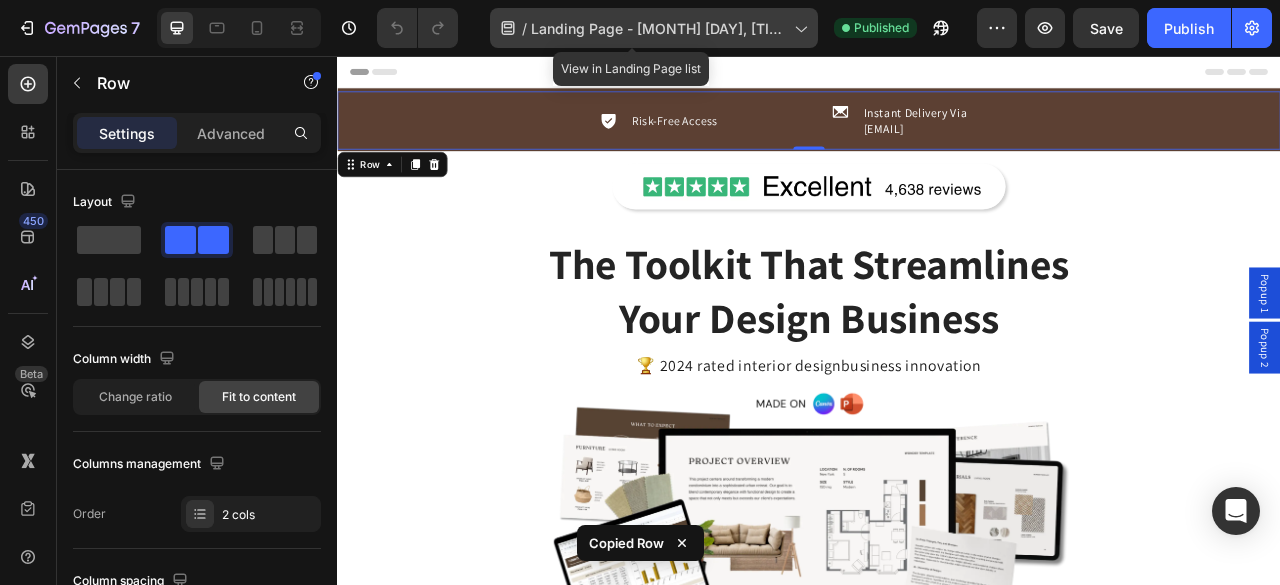 click on "Landing Page - Jul 29, 10:47:02" at bounding box center (658, 28) 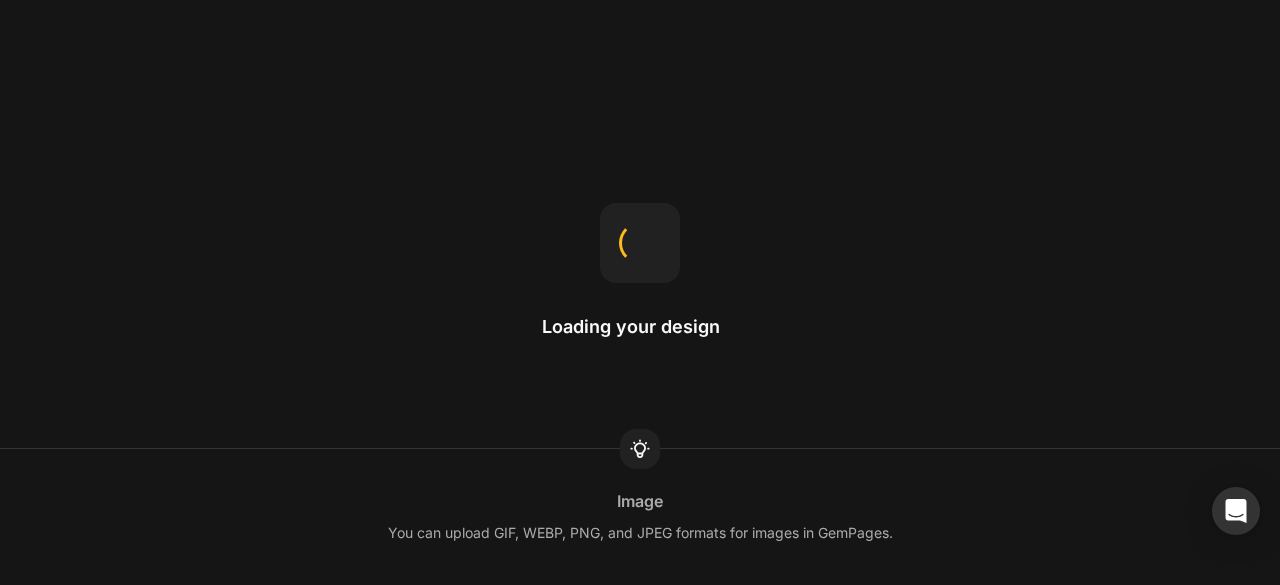scroll, scrollTop: 0, scrollLeft: 0, axis: both 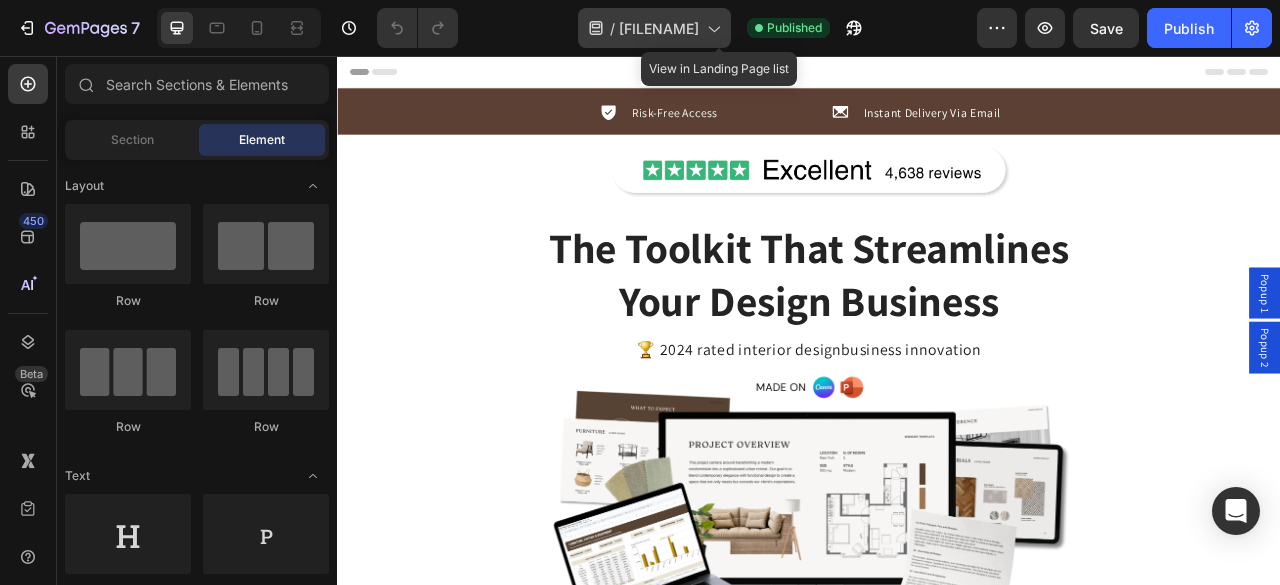click on "Landing Page - Jul 29, 10:47:02" at bounding box center (659, 28) 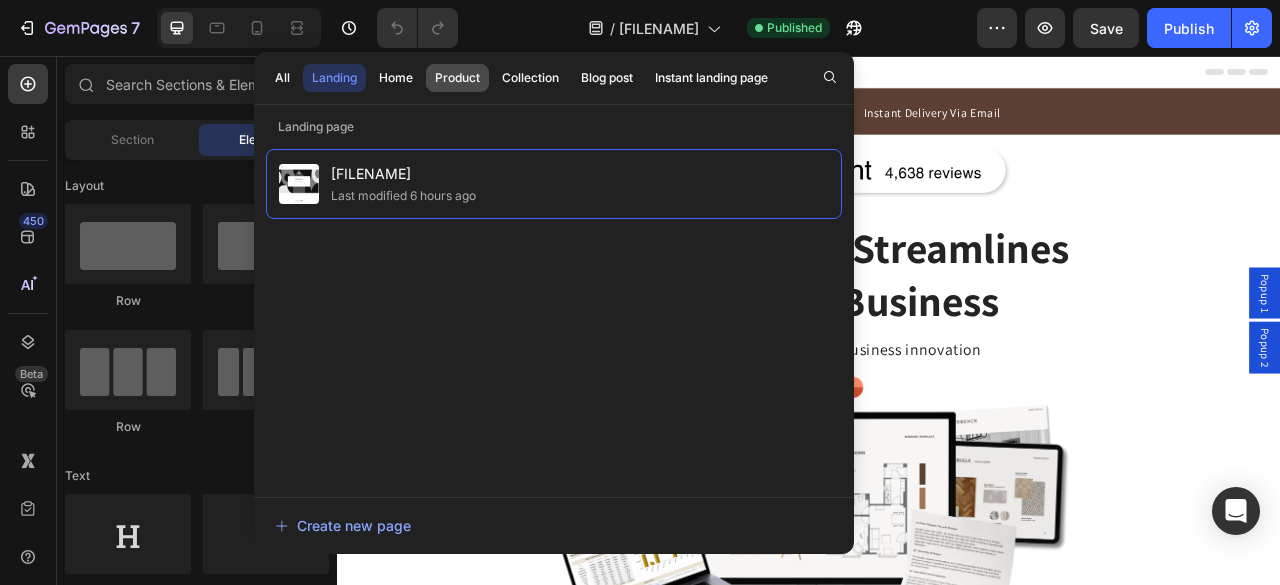 click on "Product" at bounding box center (457, 78) 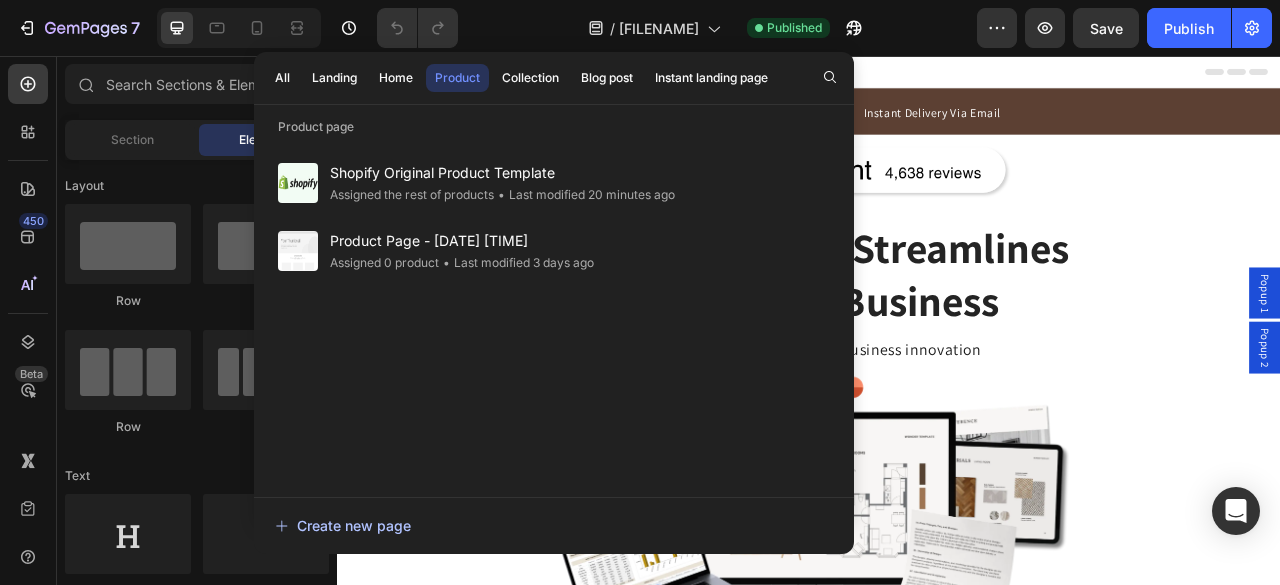 click on "Create new page" at bounding box center [343, 525] 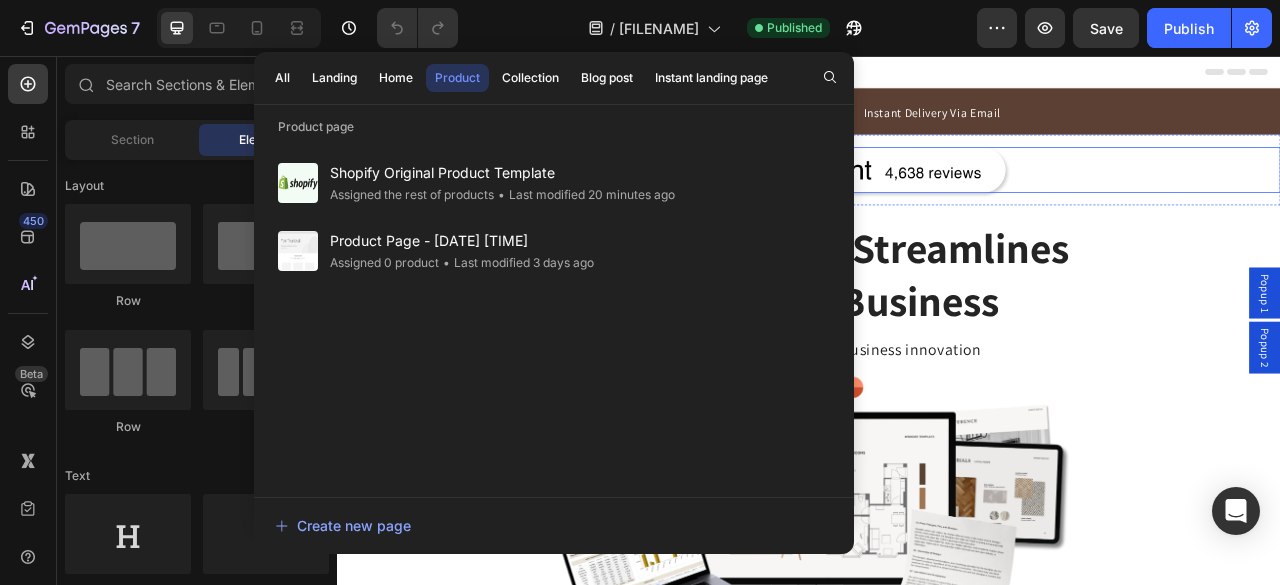 click at bounding box center (937, 201) 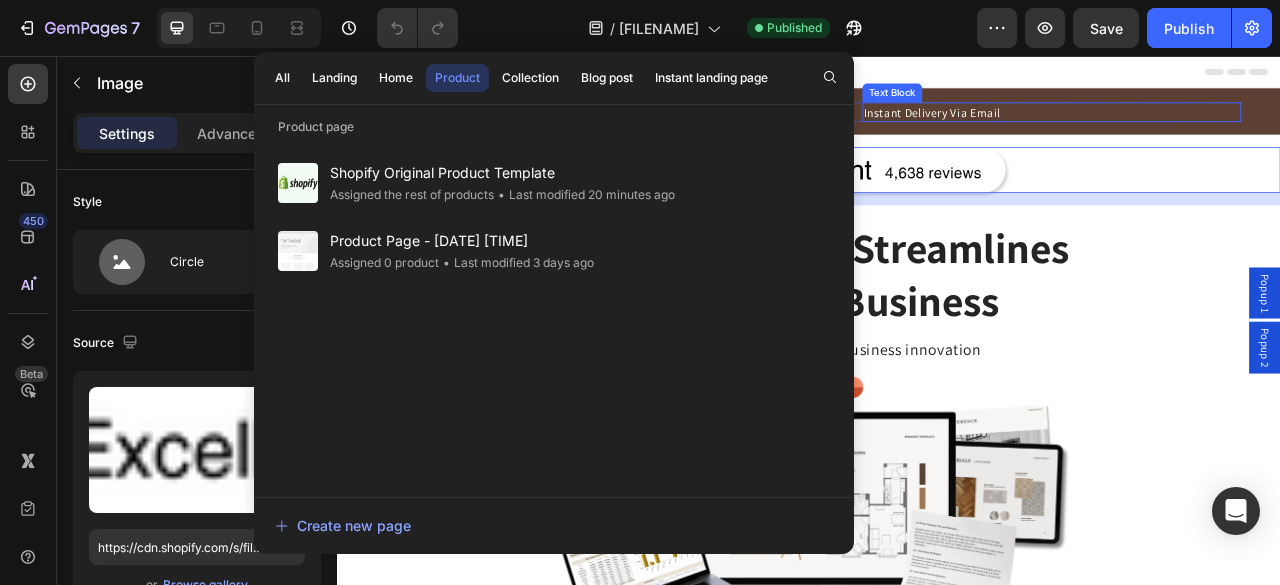 click on "Instant Delivery Via Email" at bounding box center (1246, 127) 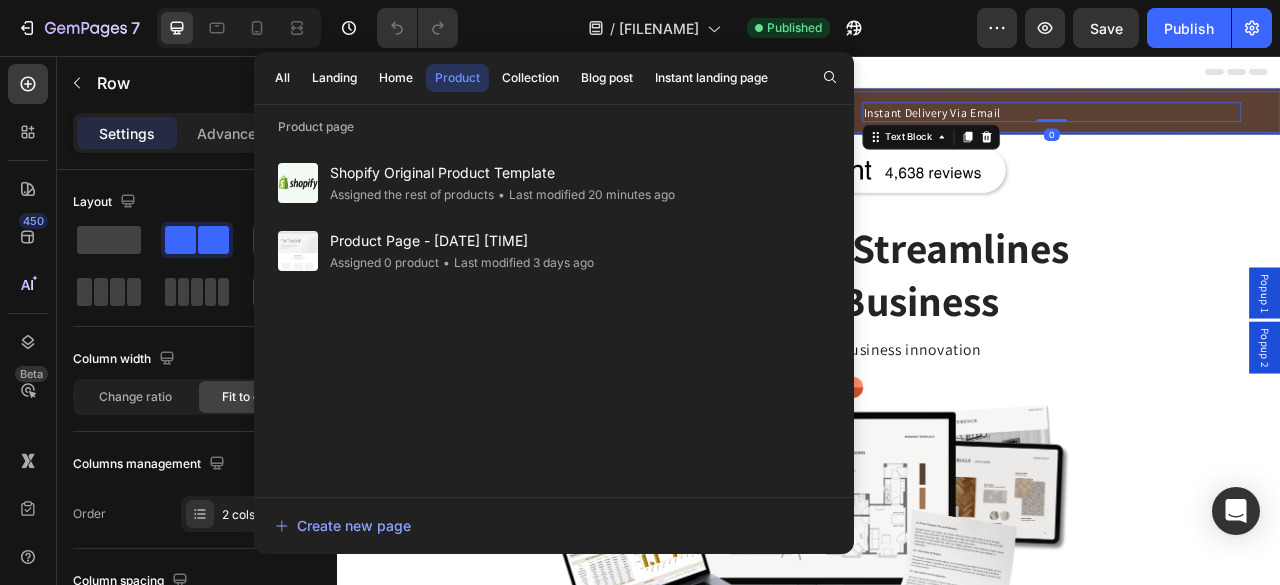 click on "Icon Risk-Free Access Text Block Row
Icon Instant Delivery Via Email Text Block   0 Row Row" at bounding box center (937, 127) 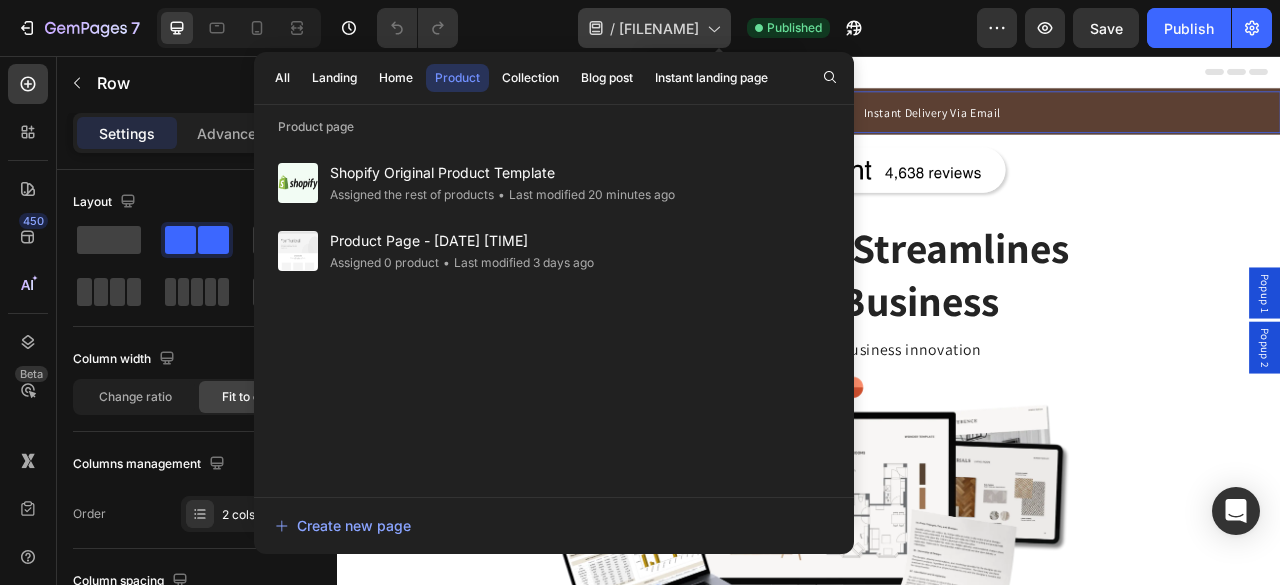 click on "/  Landing Page - Jul 29, 10:47:02" 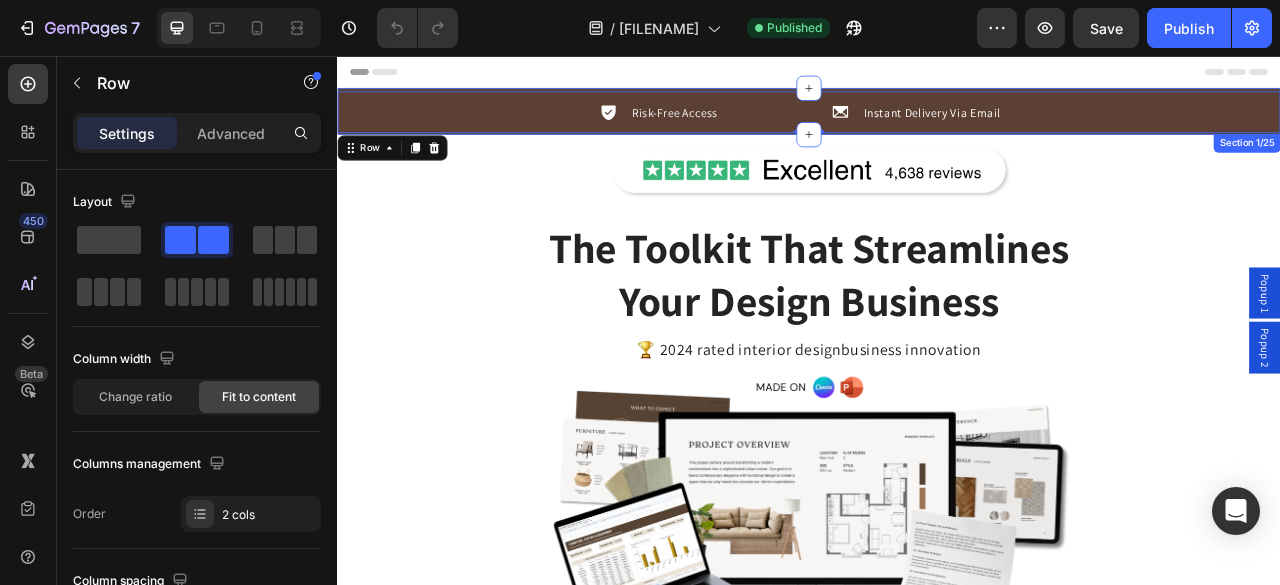 click on "Icon Risk-Free Access Text Block Row
Icon Instant Delivery Via Email Text Block Row Row   0 Section 1/25" at bounding box center [937, 126] 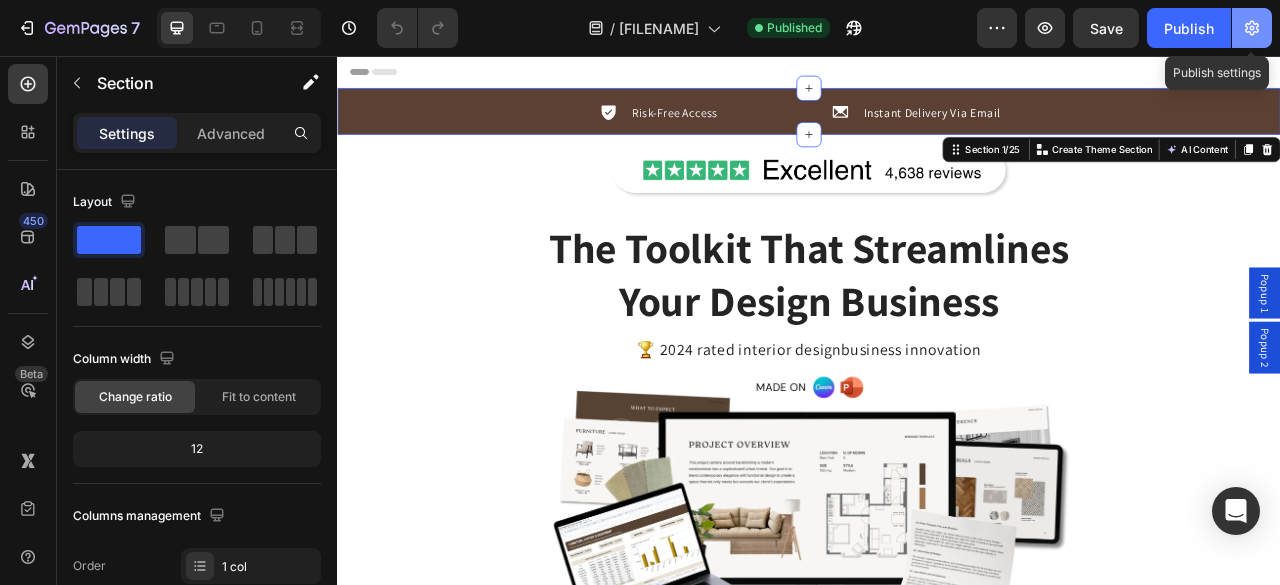 click 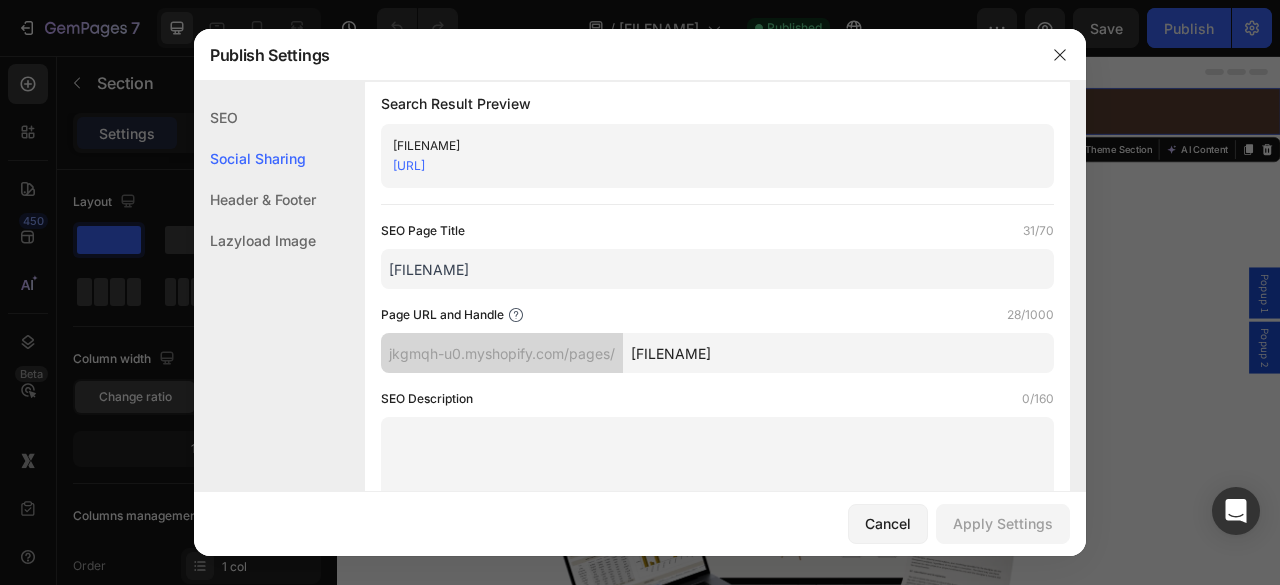 scroll, scrollTop: 0, scrollLeft: 0, axis: both 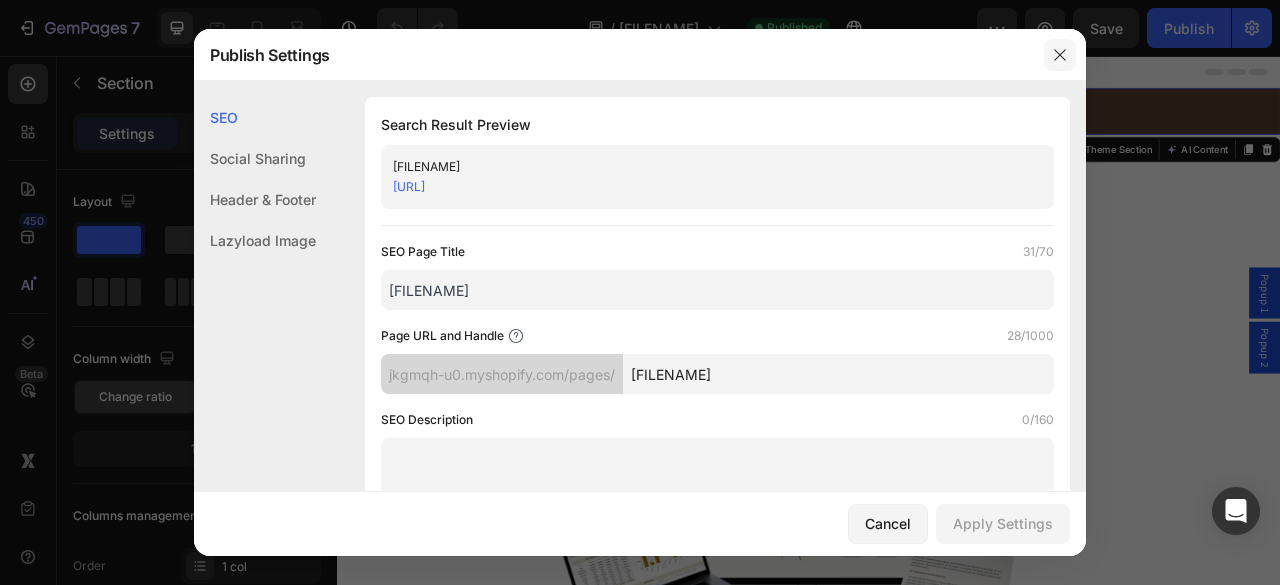 click at bounding box center [1060, 55] 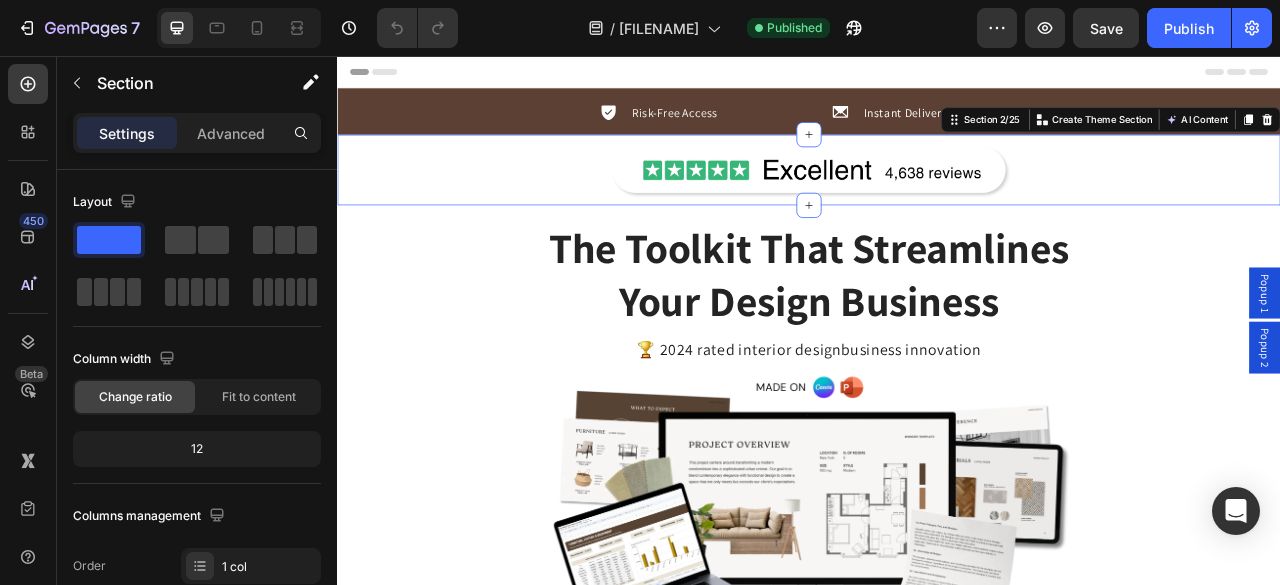 click on "Image" at bounding box center (937, 201) 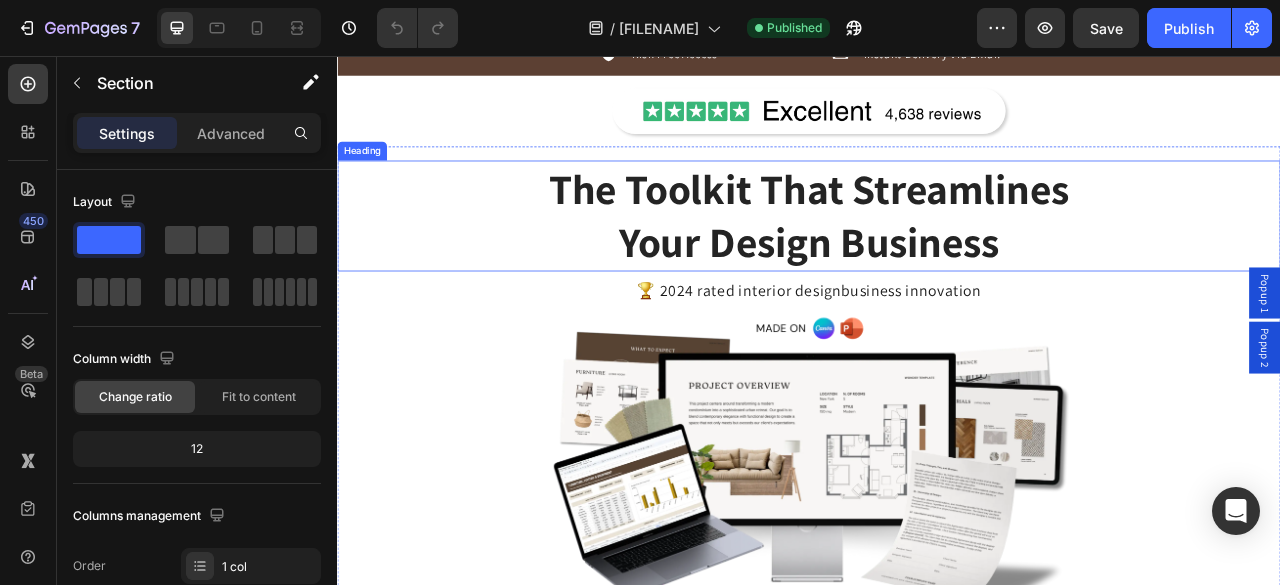 scroll, scrollTop: 74, scrollLeft: 0, axis: vertical 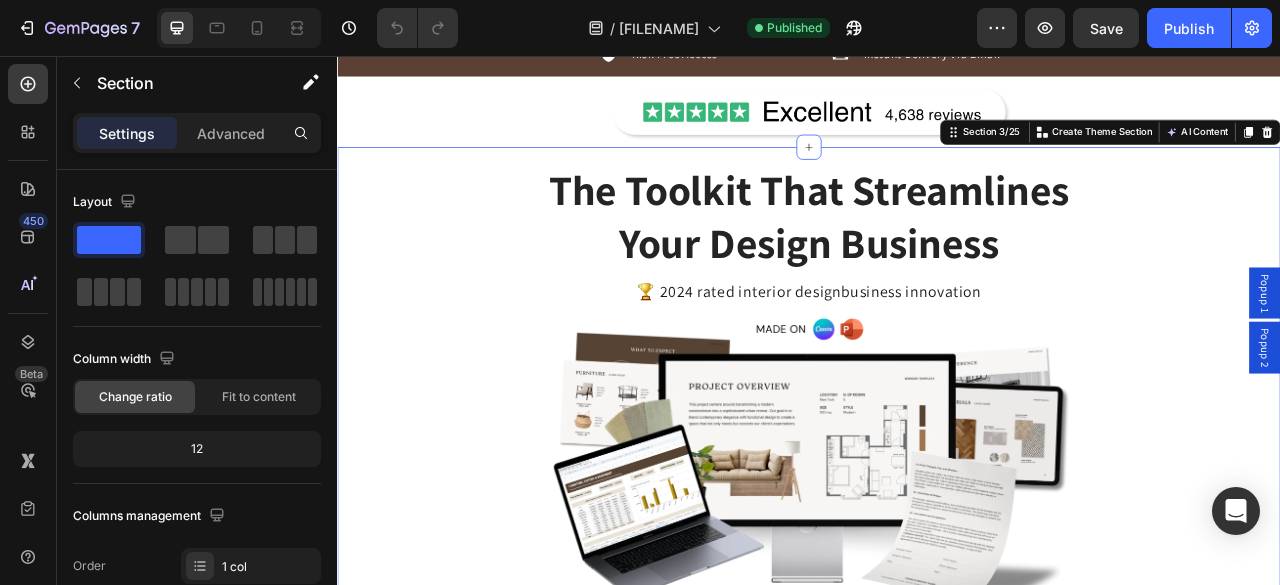 click on "The Toolkit That Streamlines Your Design Business Heading 🏆 2024 rated interior design  business innovation Text block Image Row Row *In May, we added  52  new templates* Text Block Get Yours Now Button One-Time Payment. Free Lifetime Updates. Text Block Image Image Image Row" at bounding box center (937, 714) 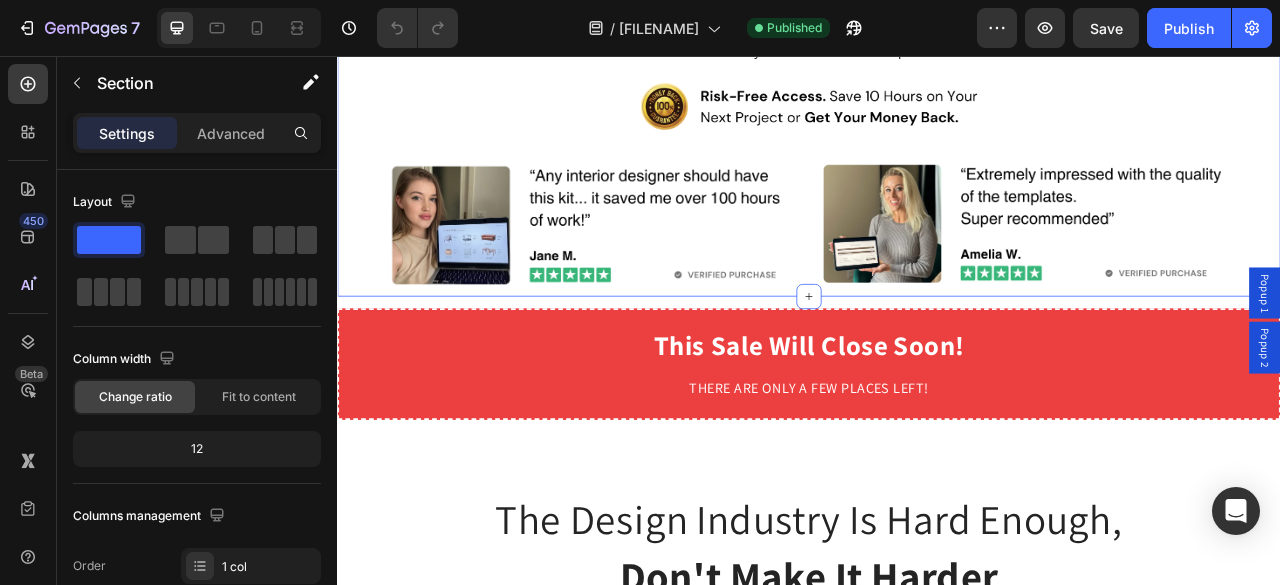 scroll, scrollTop: 992, scrollLeft: 0, axis: vertical 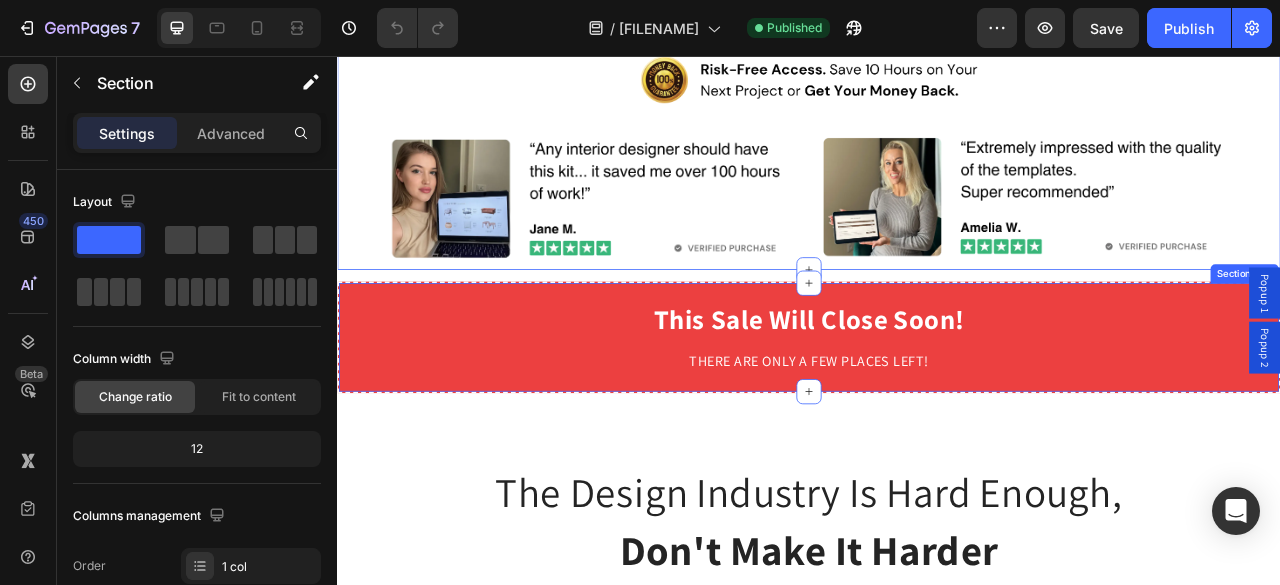 click on "This Sale Will Close Soon! Heading Row THERE ARE ONLY A FEW PLACES LEFT! Text Block Section 5/25" at bounding box center [937, 414] 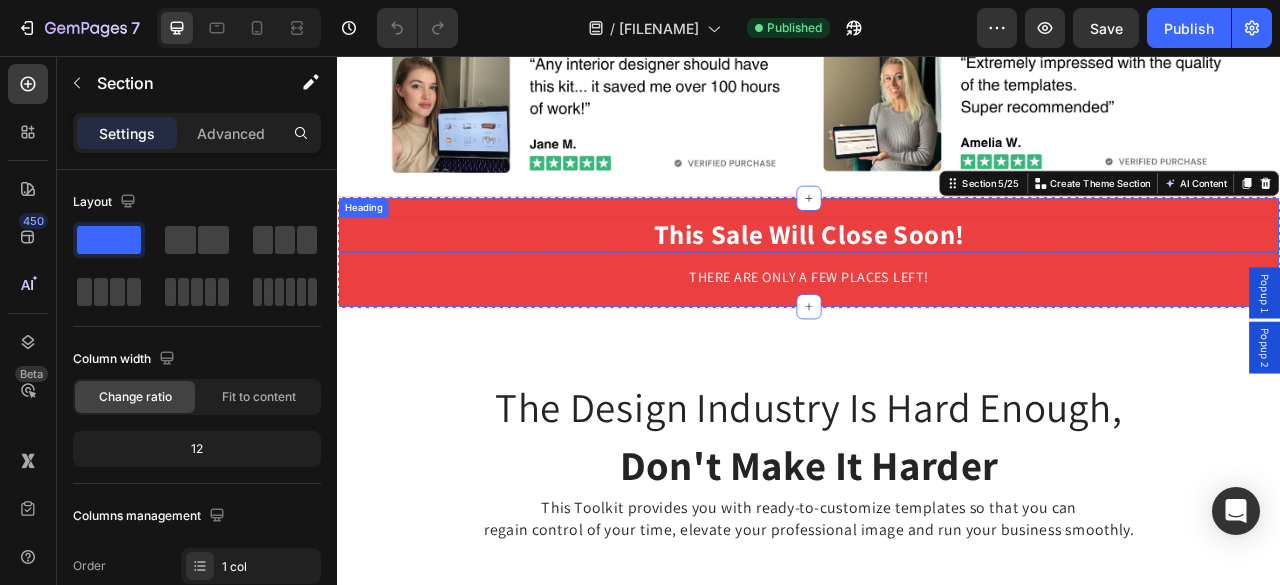 scroll, scrollTop: 1186, scrollLeft: 0, axis: vertical 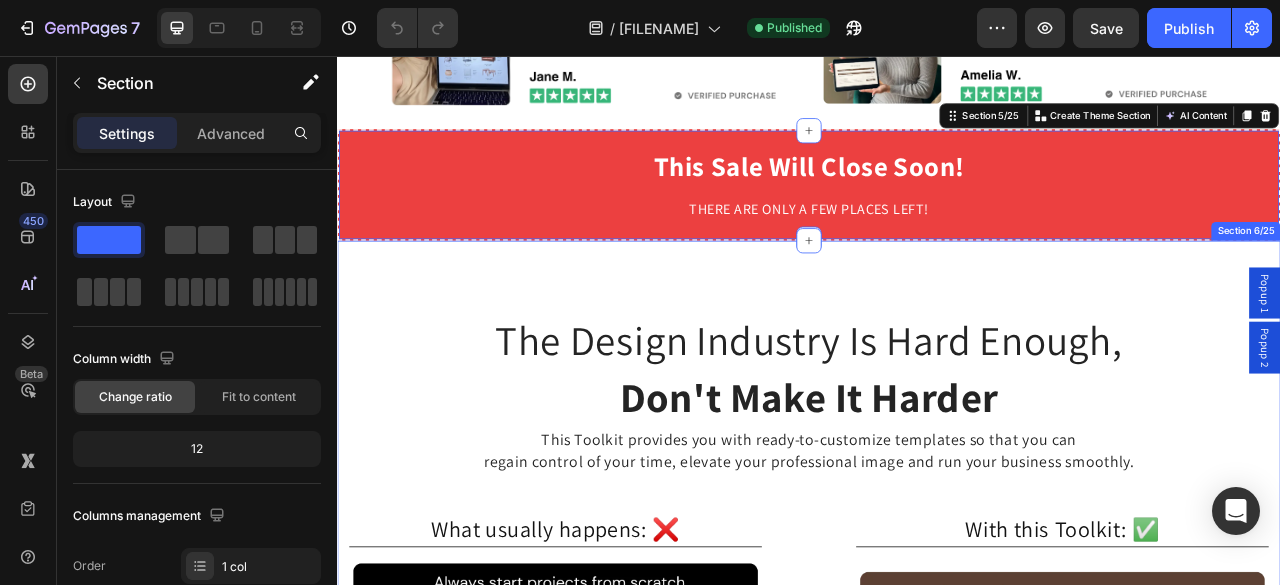 click on "The Design Industry Is Hard Enough, Don't Make It Harder Heading This Toolkit provides you with ready-to-customize templates so that you can regain control of your time, elevate your professional image and run your business smoothly. Text block What usually happens: ❌ Text Block Image With this Toolkit: ✅ Text Block Image Row Row Section 6/25" at bounding box center (937, 849) 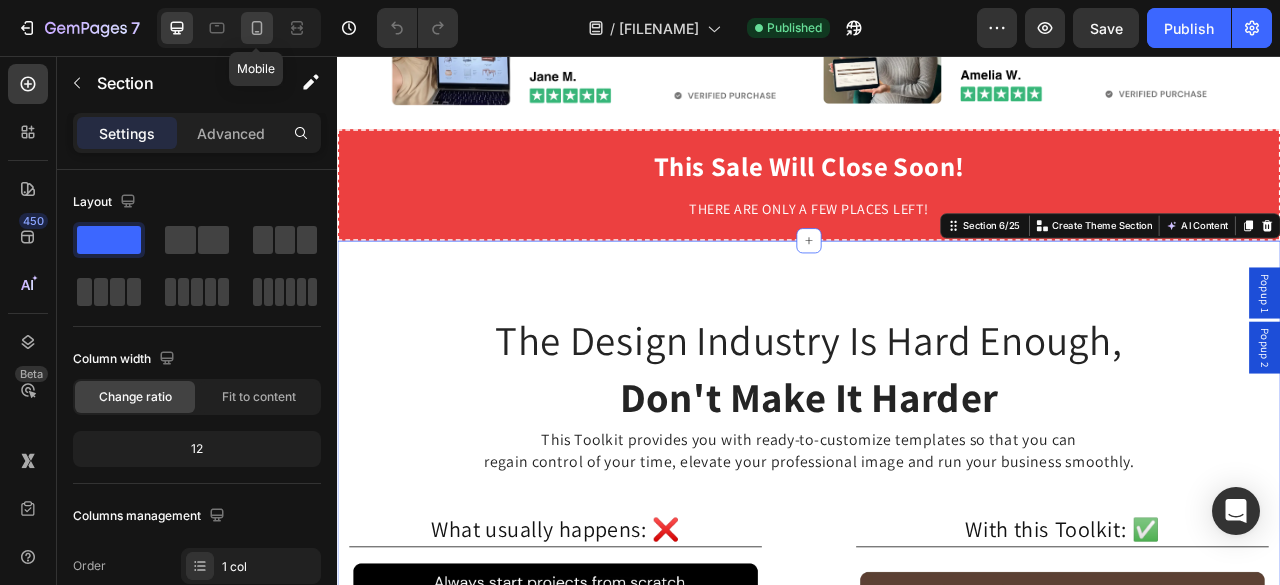 click 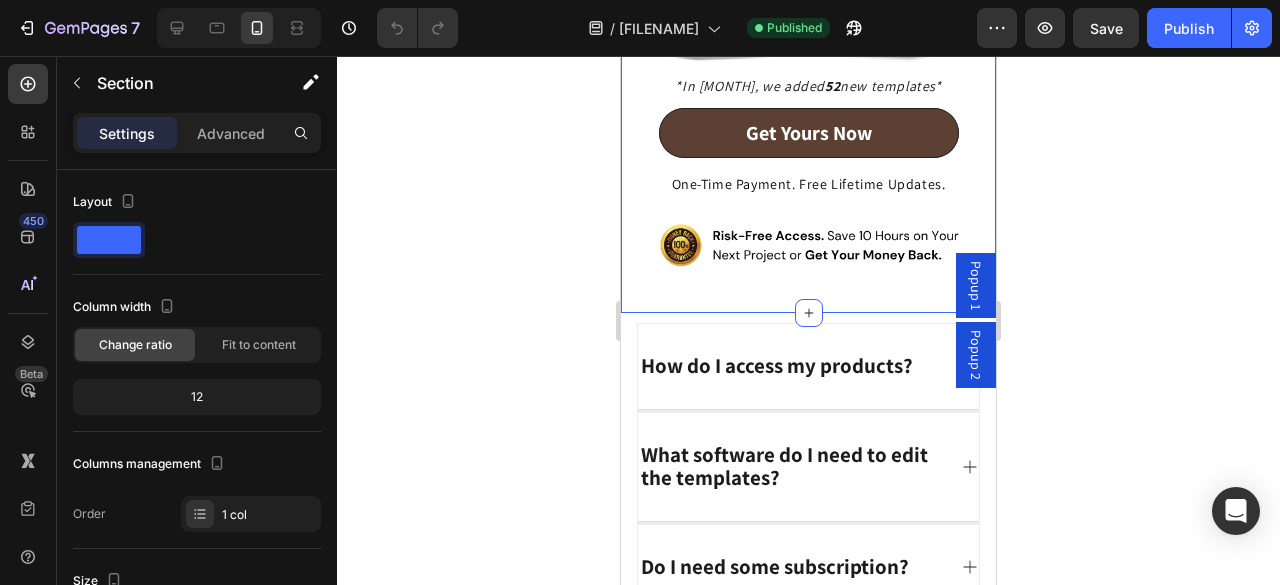 scroll, scrollTop: 612, scrollLeft: 0, axis: vertical 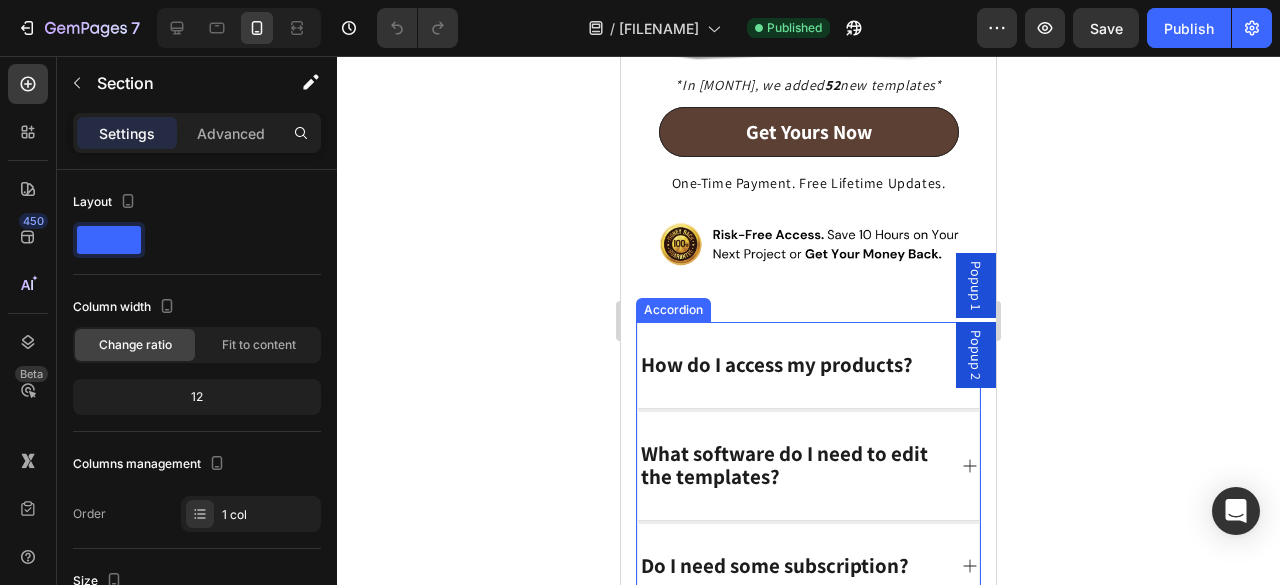 click on "How do I access my products?" at bounding box center (808, 366) 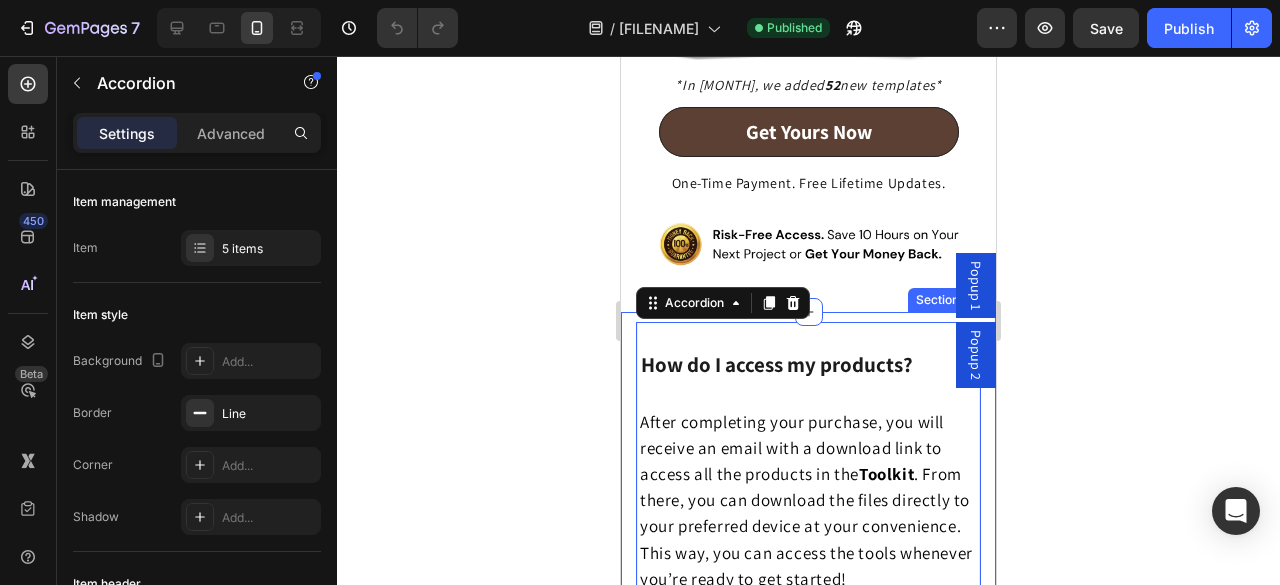 click on "How do I access my products? After completing your purchase, you will receive an email with a download link to access all the products in the  Toolkit . From there, you can download the files directly to your preferred device at your convenience. This way, you can access the tools whenever you’re ready to get started! Text block
What software do I need to edit the templates?
Do I need some subscription?
Are updates included with purchase?
How does the money-back guarantee work? Accordion   0 Image Row Section 4/25" at bounding box center [808, 687] 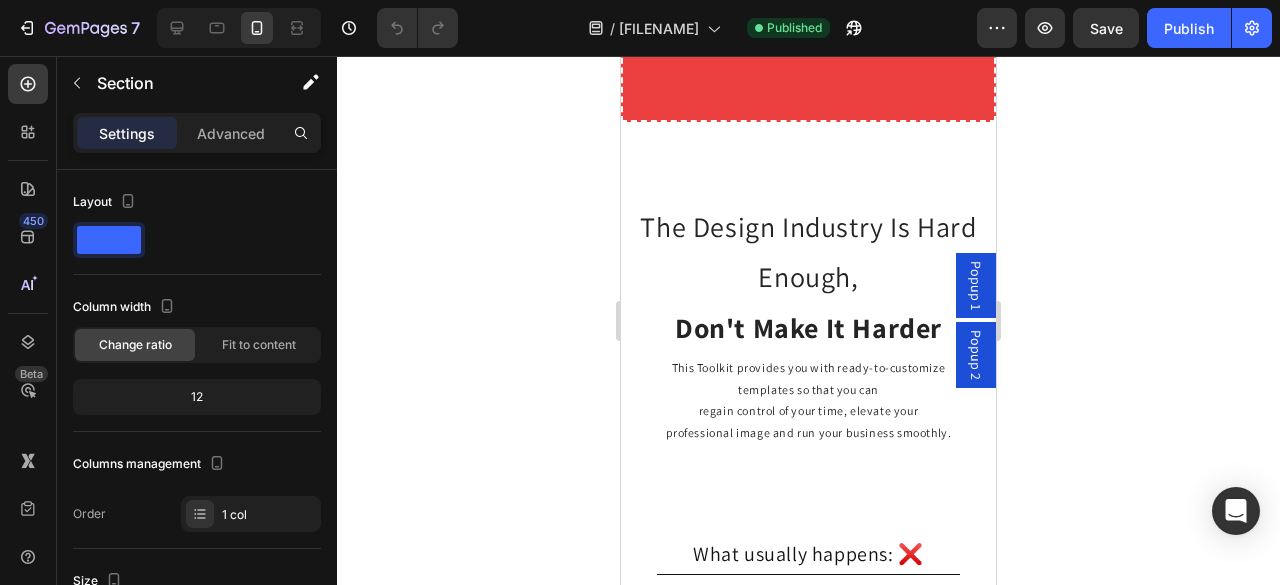 scroll, scrollTop: 1948, scrollLeft: 0, axis: vertical 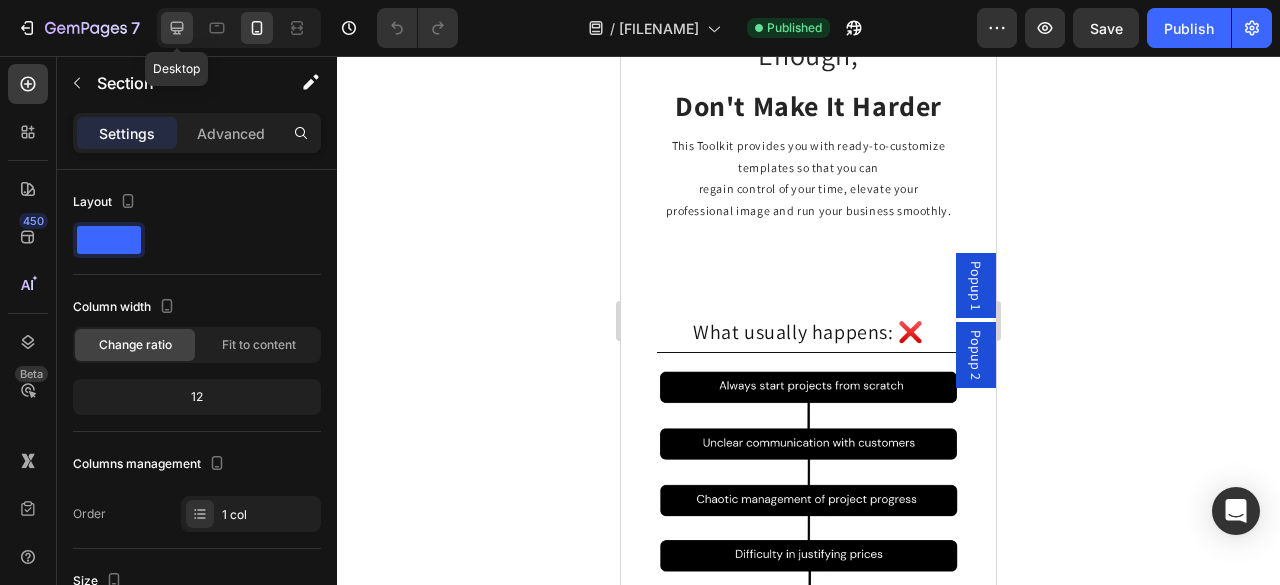 click 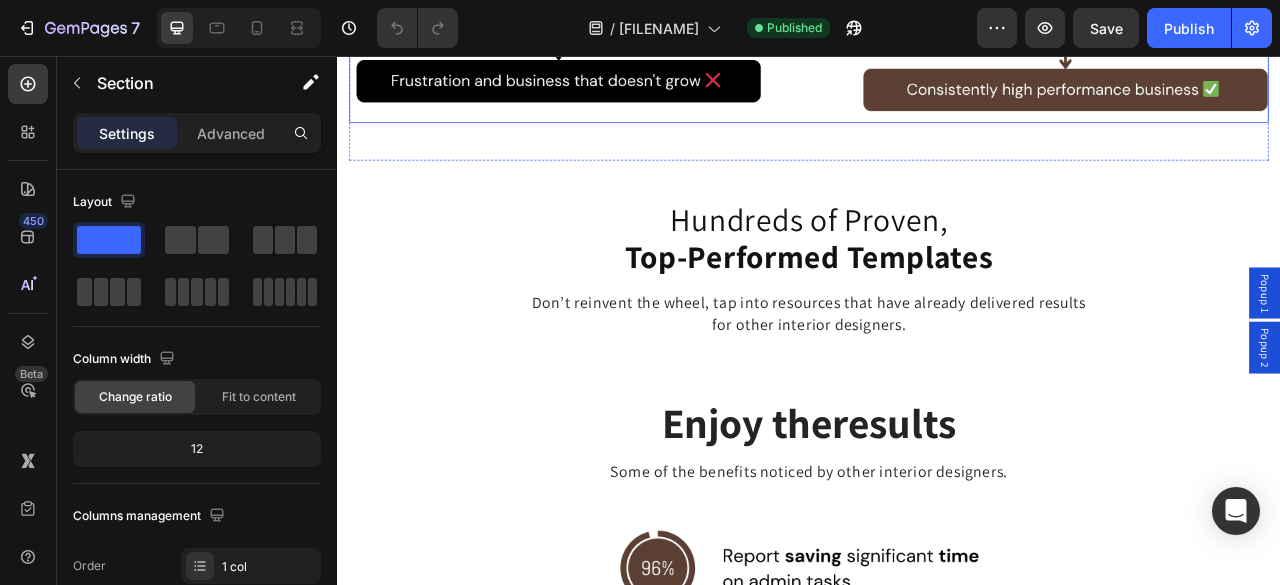 scroll, scrollTop: 1970, scrollLeft: 0, axis: vertical 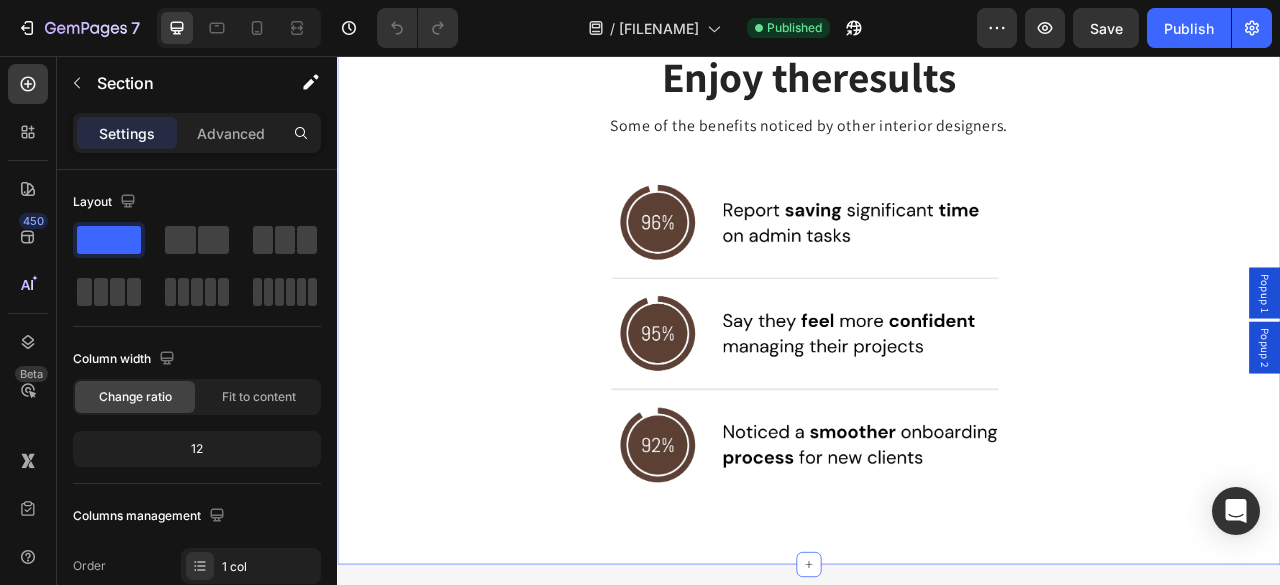click on "Enjoy the  results Heading Row Some of the benefits noticed by other interior designers. Text block Row Image Row Section 8/25" at bounding box center (937, 366) 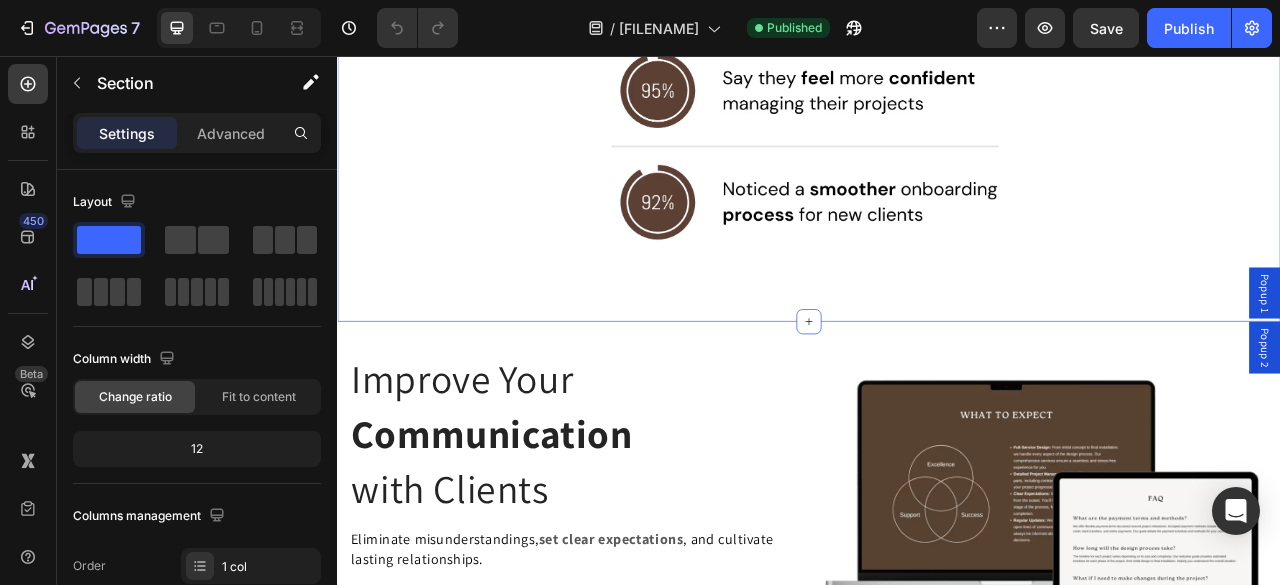 scroll, scrollTop: 2841, scrollLeft: 0, axis: vertical 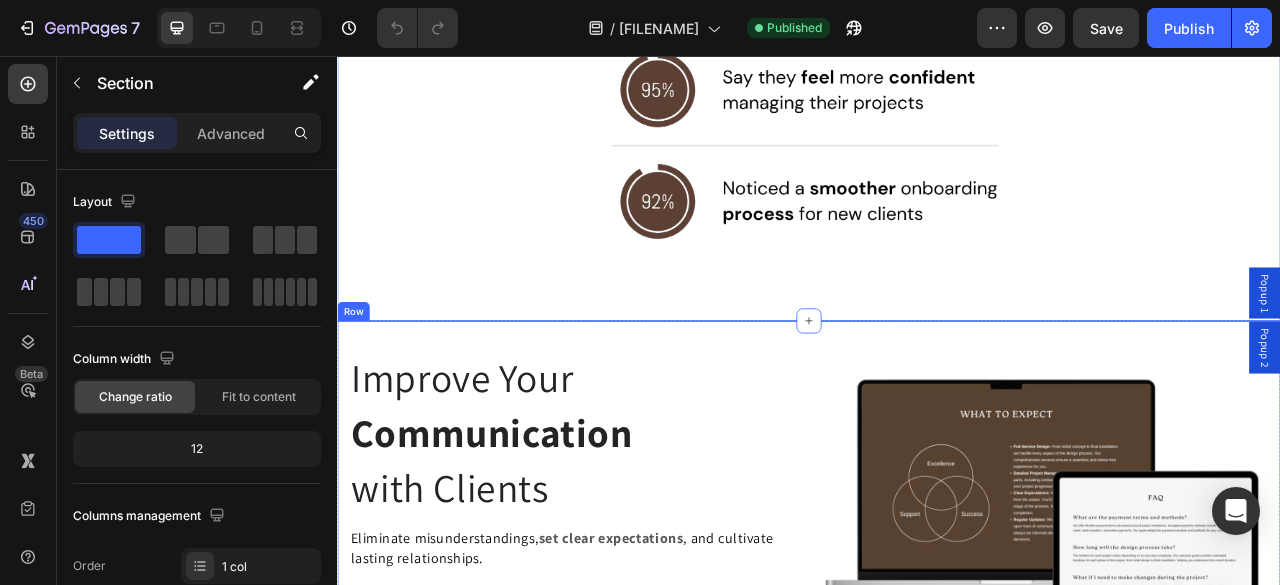 click on "Image Row Row" at bounding box center (1237, 624) 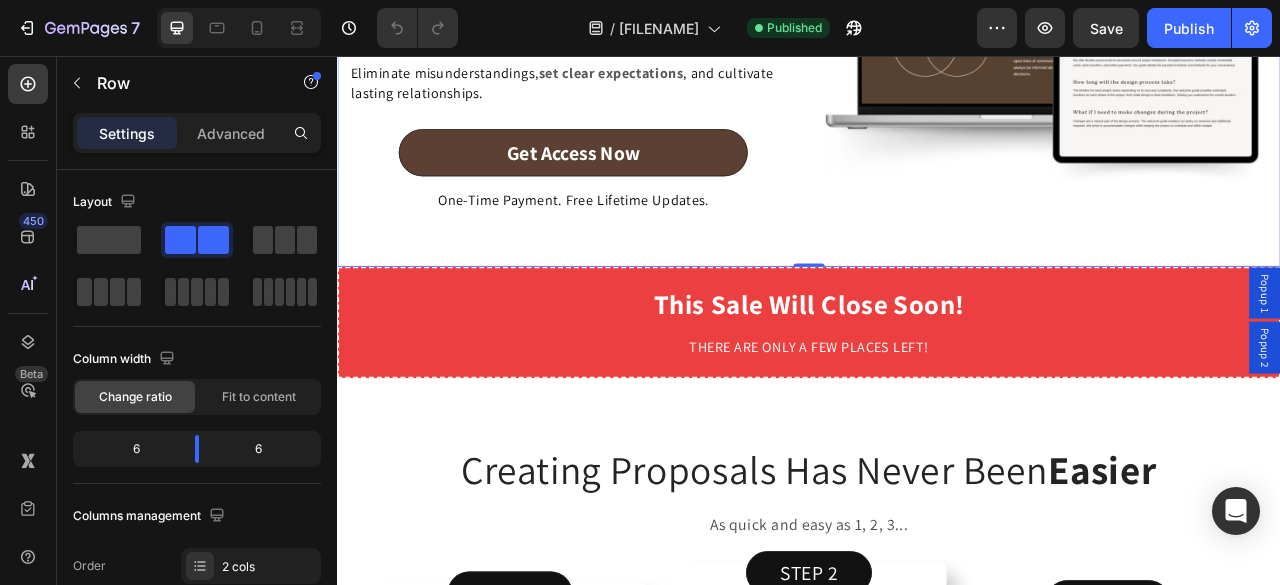 scroll, scrollTop: 3435, scrollLeft: 0, axis: vertical 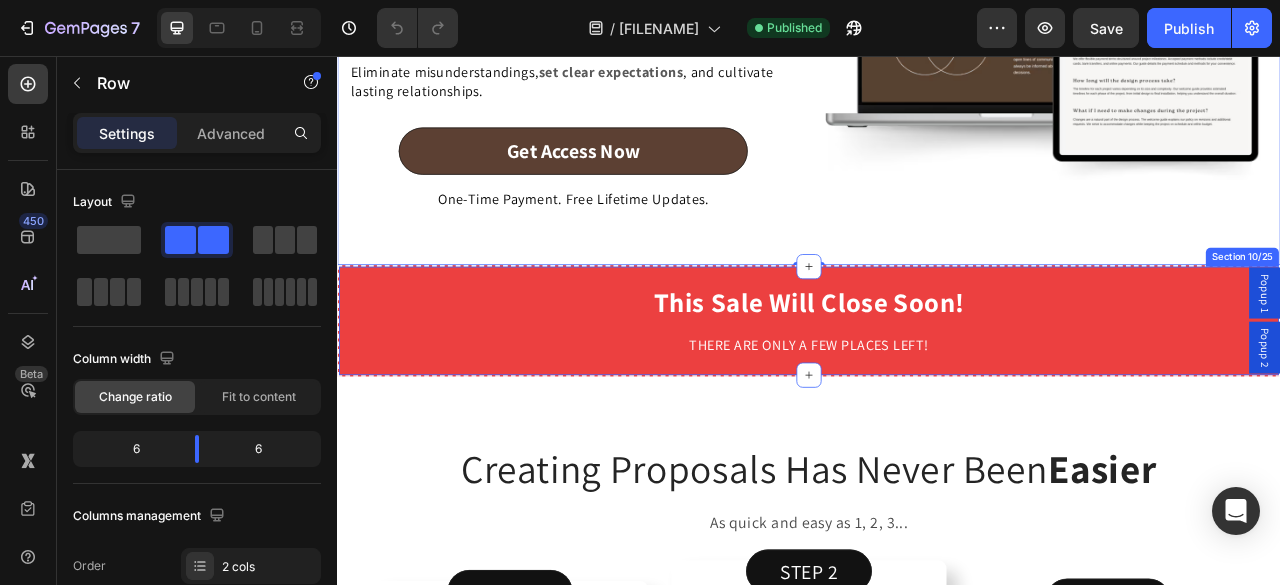 click on "This Sale Will Close Soon! Heading Row THERE ARE ONLY A FEW PLACES LEFT! Text Block Section 10/25" at bounding box center (937, 393) 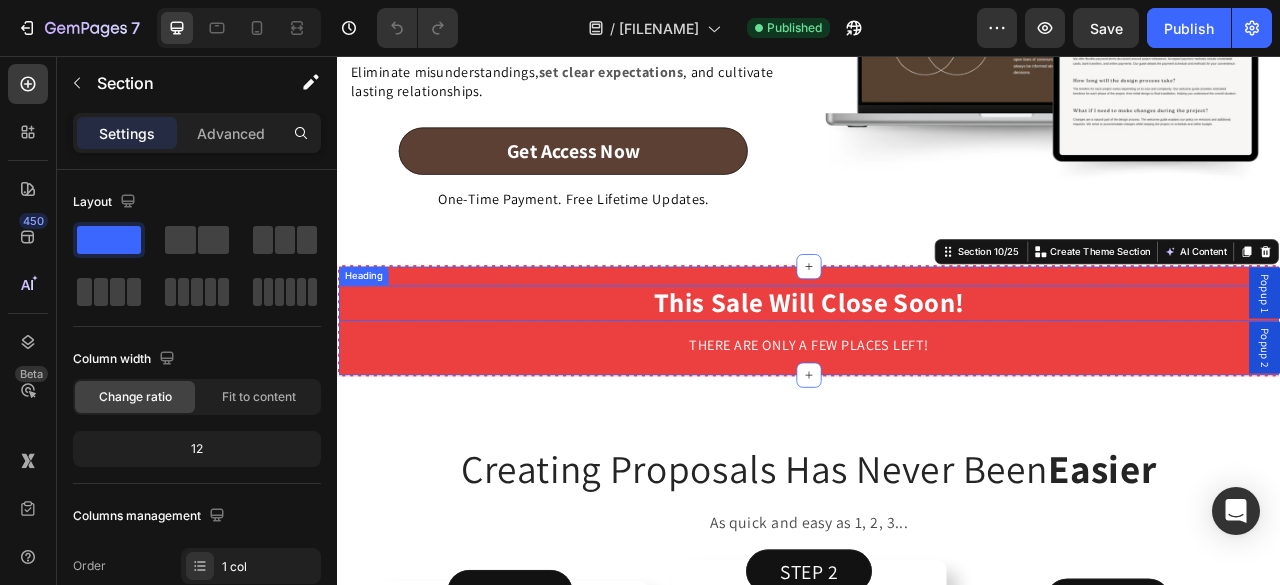 scroll, scrollTop: 3633, scrollLeft: 0, axis: vertical 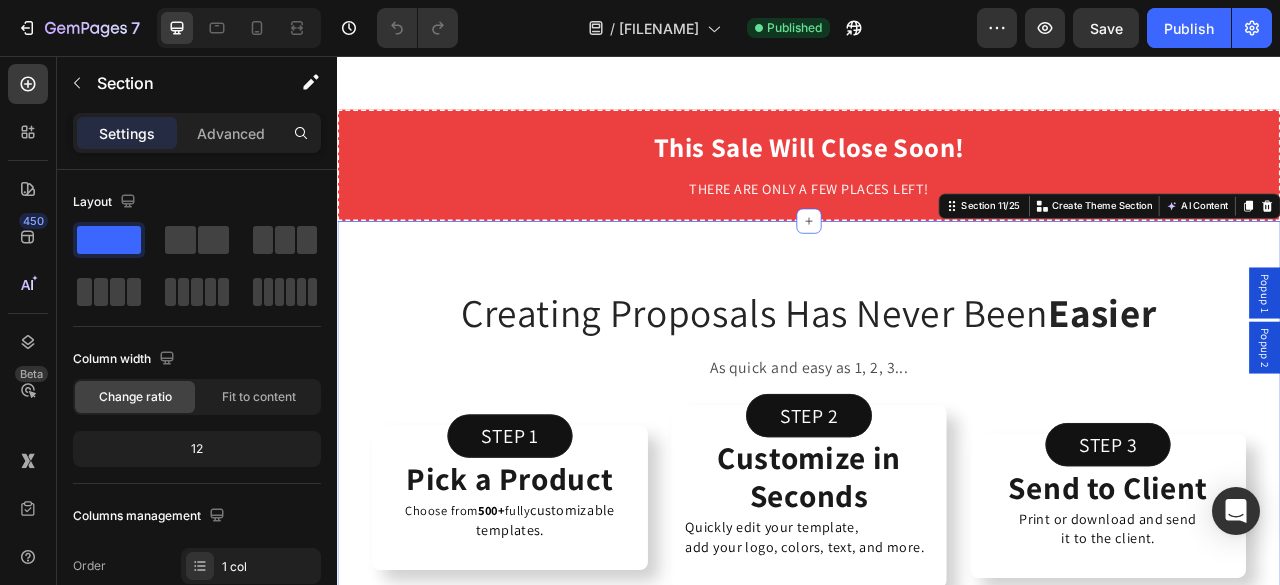 click on "Creating Proposals Has Never Been  Easier Heading As quick and easy as 1, 2, 3... Text Block Row Image STEP 1 Button Pick a Product Heading Choose from  500+  fully  customizable templates. Text Block Row Image STEP 2 Button Customize in Seconds Heading Quickly edit your template, add your logo, colors, text, and more. Text Block Row Image STEP 3 Button Send to Client Heading Print or download and send it to the client.  Text Block Row Row Section 11/25   You can create reusable sections Create Theme Section AI Content Write with GemAI What would you like to describe here? Tone and Voice Persuasive Product The Wonder Architect Toolkit Comlpete Pack Only Show more Generate" at bounding box center (937, 551) 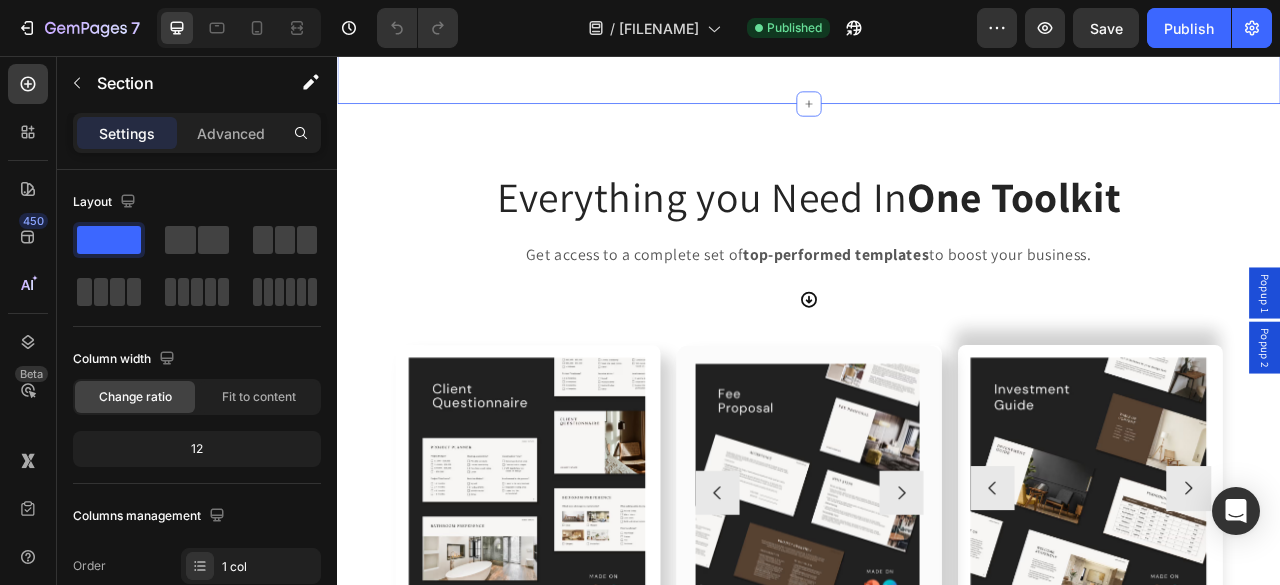 scroll, scrollTop: 4363, scrollLeft: 0, axis: vertical 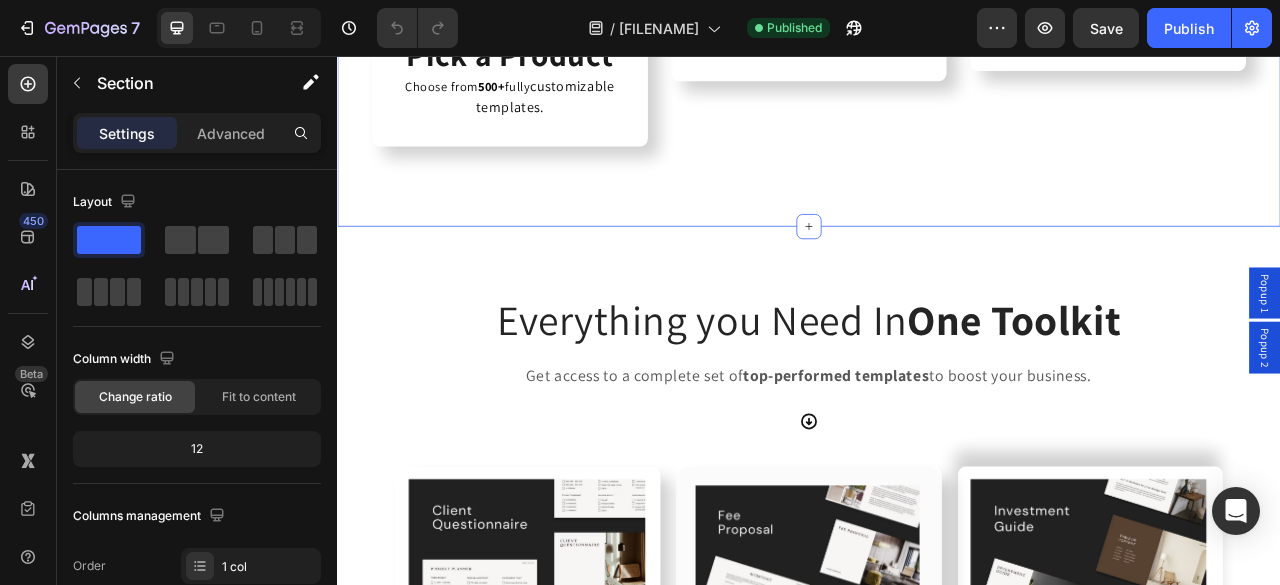 click on "How do I access my products?
What software do I need to edit the templates?
Do I need some subscription?
Are updates included with purchase?
How does the money-back guarantee work? Accordion Image Row Section 4/25 Creating Proposals Has Never Been  Easier Heading As quick and easy as 1, 2, 3... Text Block Row Image STEP 1 Button Pick a Product Heading Choose from  500+  fully  customizable templates. Text Block Row Image STEP 2 Button Customize in Seconds Heading Quickly edit your template, add your logo, colors, text, and more. Text Block Row Image STEP 3 Button Send to Client Heading Print or download and send it to the client.  Text Block Row Row Section 11/25   You can create reusable sections Create Theme Section AI Content Write with GemAI What would you like to describe here? Tone and Voice Persuasive Product The Wonder Architect Toolkit Comlpete Pack Only Show more Generate Everything you Need In  One Toolkit Heading" at bounding box center (937, 1252) 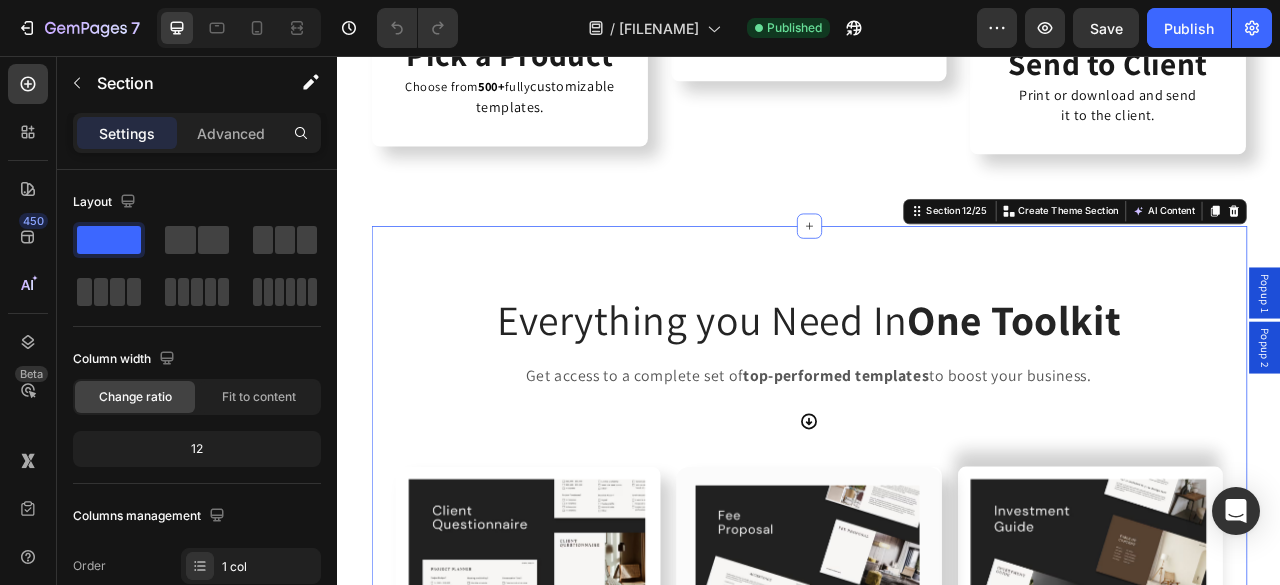 click on "Everything you Need In  One Toolkit Heading Here's What's Included In The  Toolkit  Heading Get access to a complete set of  top-performed templates  to boost your business. Text block
Icon Row Image
Drop element here
Drop element here
Drop element here Carousel The Client Questionnaire facilitates a structured approach to gathering vital information about the client's lifestyle, aesthetic preferences, functional requirements, and project goals. Text Block
Ensure alignment with the client's vision
Avoid misunderstandings
Increase your professionalism Item List Product
Image Image Image Image Image
Carousel This customizable contract clearly outlines the terms and conditions of your services, protecting both you and your client from misunderstandings or disputes, and ensuring that all parties are aligned from the start. Text Block" at bounding box center [936, 1390] 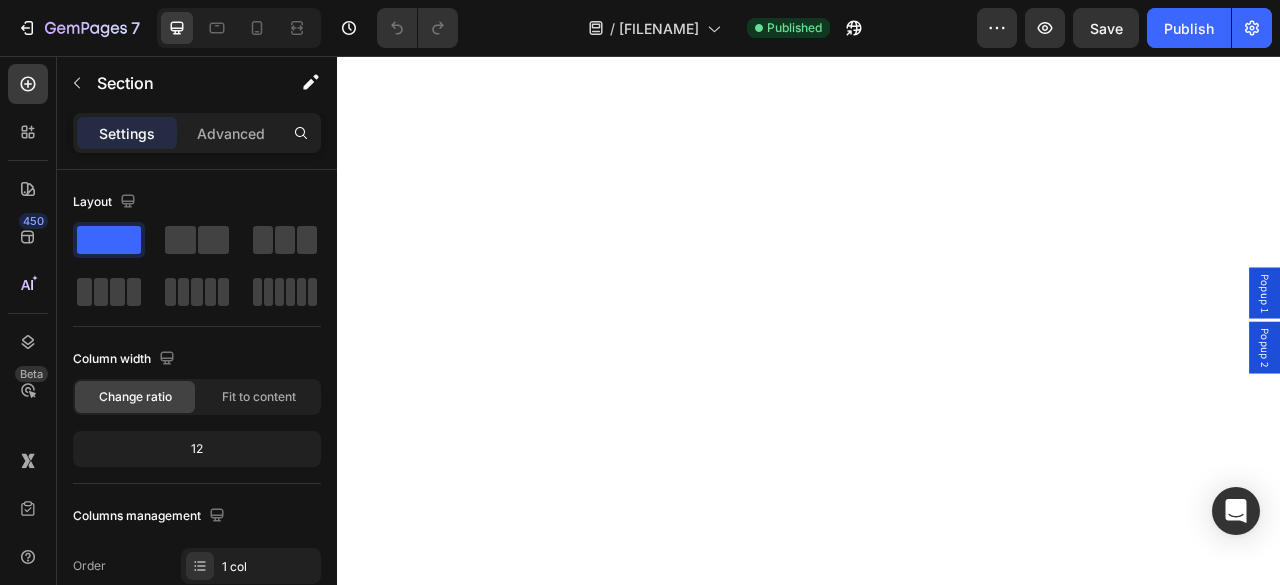scroll, scrollTop: 7335, scrollLeft: 0, axis: vertical 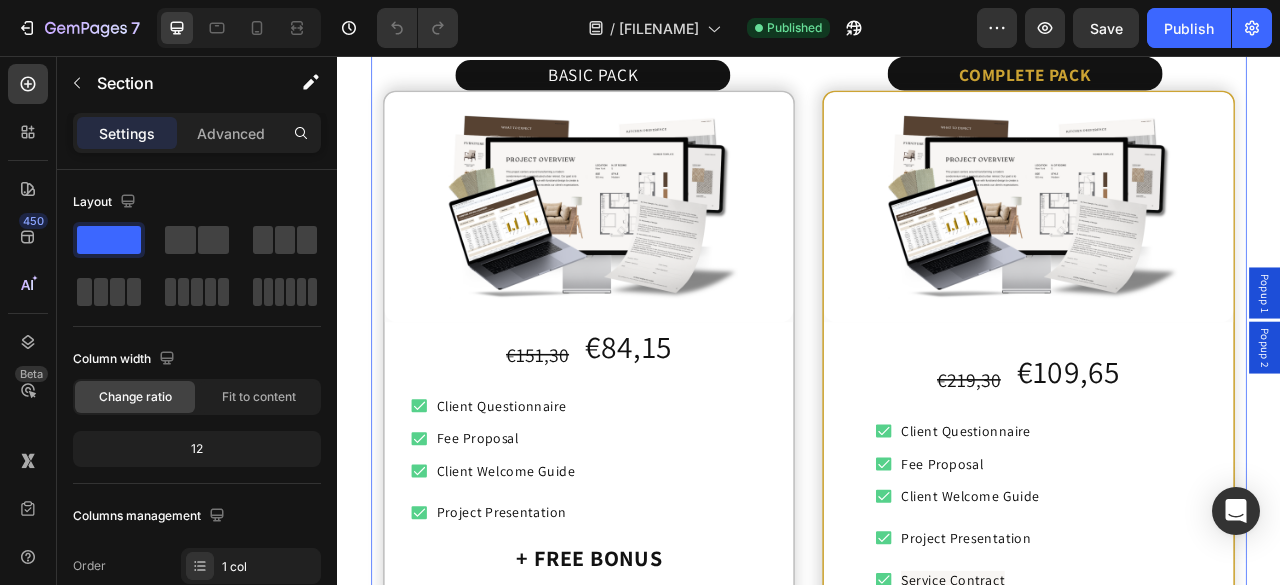 click on "Ready To  Get Started? Heading Choose the pack that meets your needs and  make your business fly. Text block BASIC PACK Text Block *BEST SELLER* Heading COMPLETE PACK Text Block Row Row (P) Images & Gallery Row €151,30 Compare Price Compare Price €84,15 Product Price Product Price Row
Icon   Client Questionnaire Text block Row
Icon Fee Proposal Text block Row
Icon Client Welcome Guide Text block Row
Icon Project Presentation Text block Row + FREE BONUS Heading 🎁  Video tutorial on how to customize templates Text Block View Preview Template 👀 Button Get Access Now Add to Cart One-time payment. Free lifetime updates. Text Block Row
Drop element here Product Row *BEST SELLER* Heading (P) Images & Gallery Row €219,30 Compare Price Compare Price €109,65 Product Price Product Price Row
Icon   Client Questionnaire Text block Row
Icon Fee Proposal Text block Row
Icon Row" at bounding box center (936, 642) 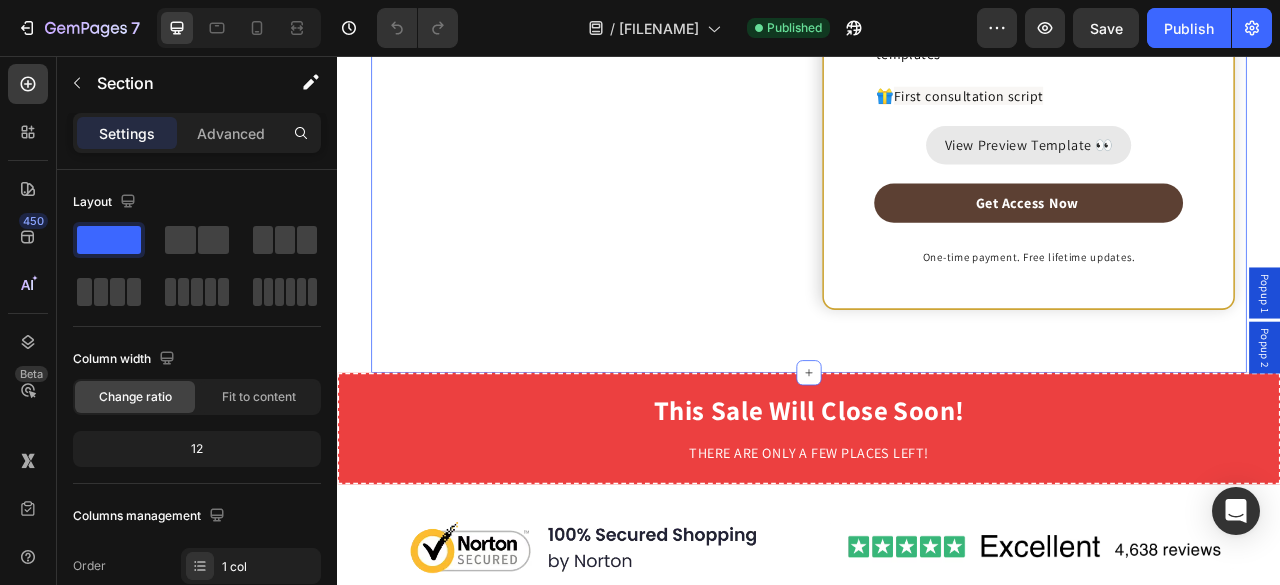 scroll, scrollTop: 9741, scrollLeft: 0, axis: vertical 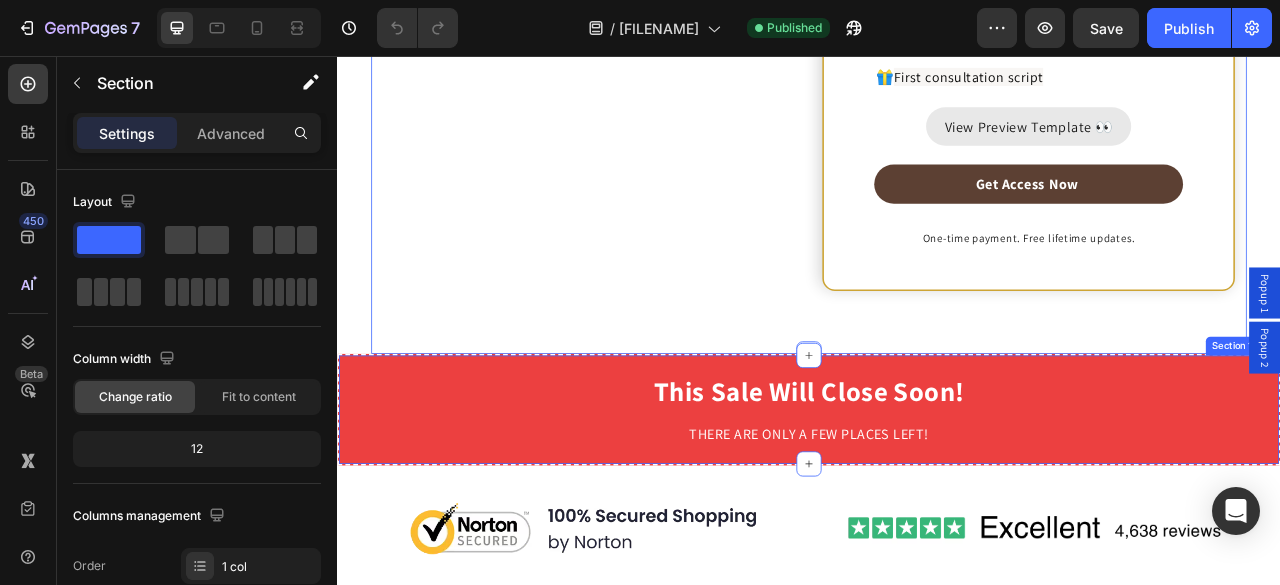 click on "This Sale Will Close Soon! Heading Row THERE ARE ONLY A FEW PLACES LEFT! Text Block Section 16/25" at bounding box center [937, 506] 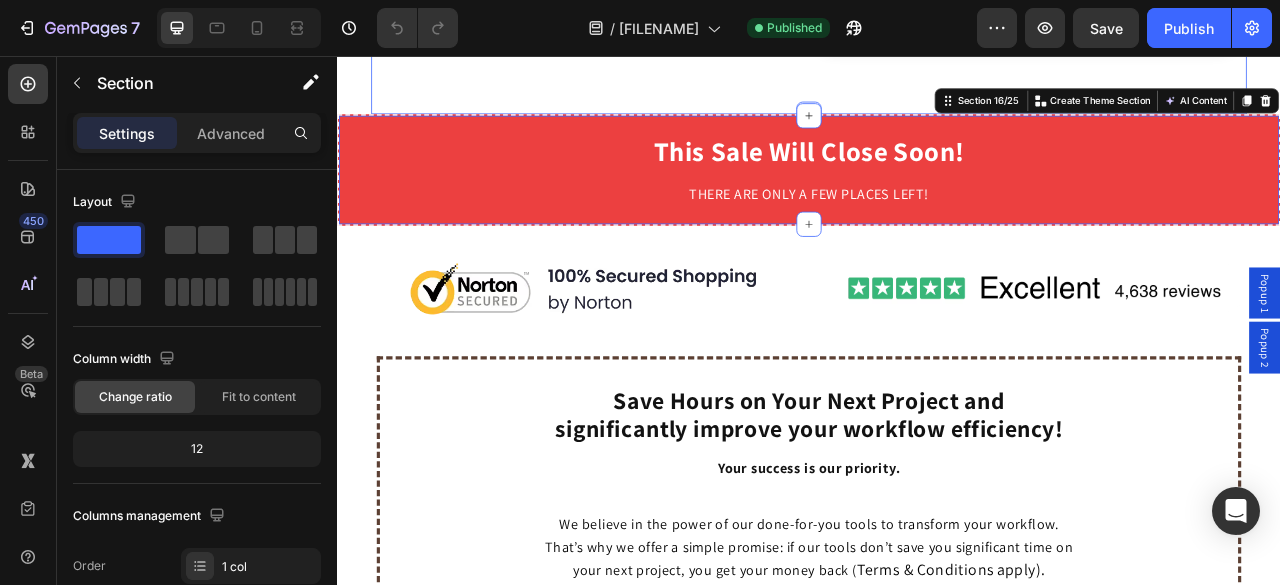 scroll, scrollTop: 10048, scrollLeft: 0, axis: vertical 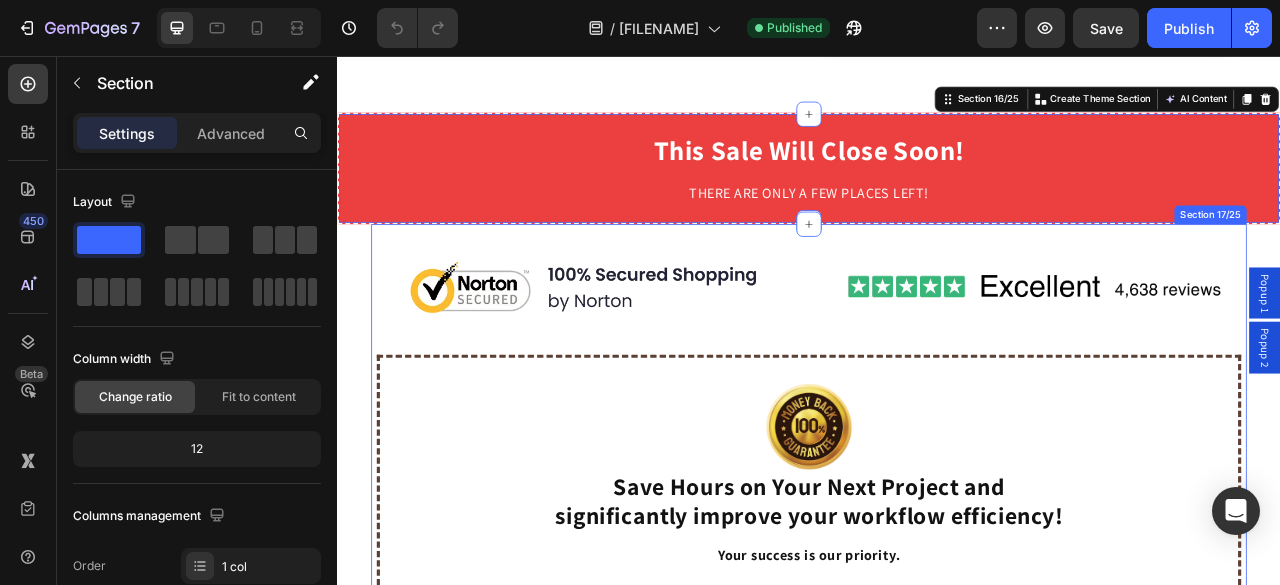 click on "Image Image Row Image Save 10 Hours on Your Next Project  or  Get Your Money Back Heading Save Hours on Your Next Project and significantly improve your workflow efficiency! Heading Your success is our priority. Text Block We believe in the power of our done-for-you tools to transform your workflow. That’s why we offer a simple promise: if our tools don’t save you significant time   on your next project, you get your money back ( Terms & Conditions apply). Text Block Row Proven to  Work Heading Proven tools  that other interior designers are already using. Text Block Row Image Section 17/25" at bounding box center (936, 678) 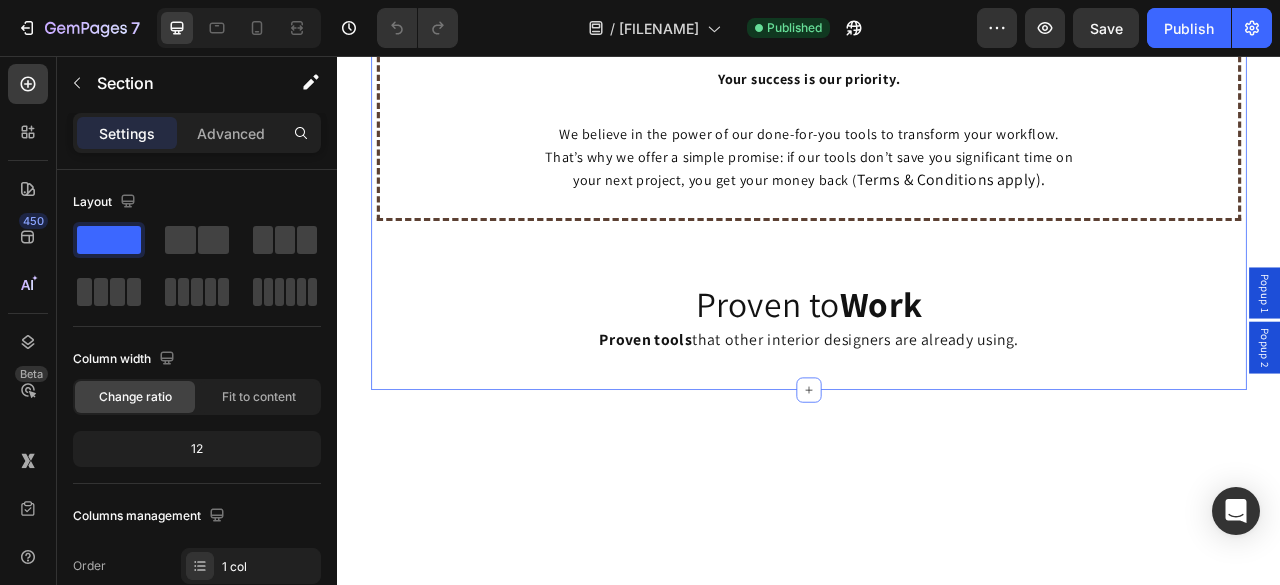 scroll, scrollTop: 10655, scrollLeft: 0, axis: vertical 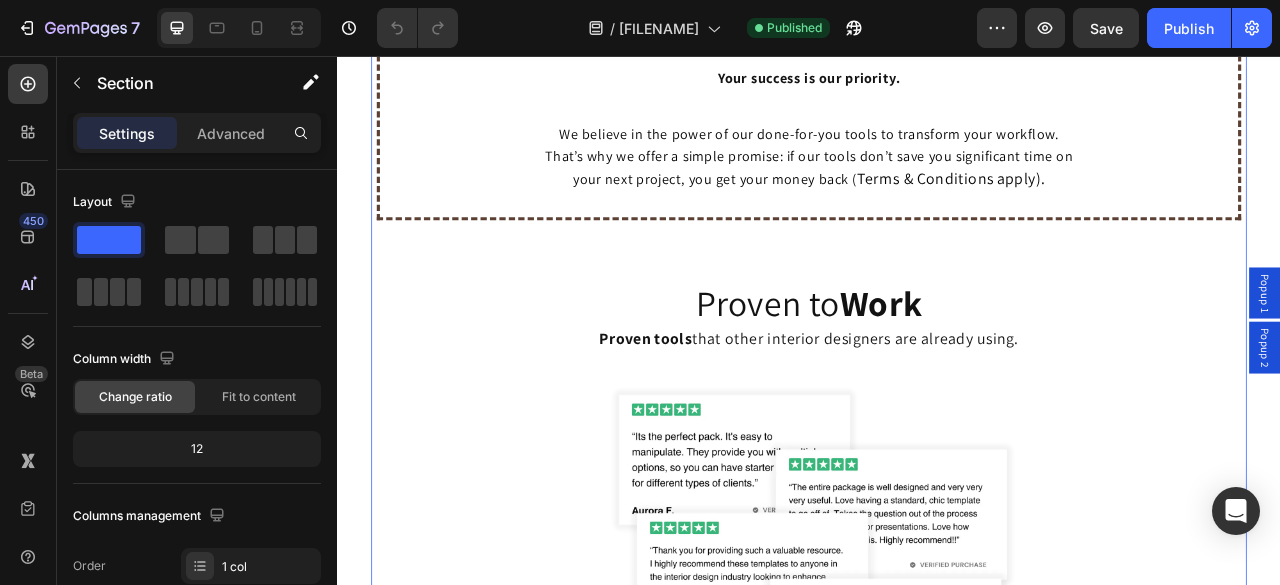 click on "Image Image Row Image Save 10 Hours on Your Next Project  or  Get Your Money Back Heading Save Hours on Your Next Project and significantly improve your workflow efficiency! Heading Your success is our priority. Text Block We believe in the power of our done-for-you tools to transform your workflow. That’s why we offer a simple promise: if our tools don’t save you significant time   on your next project, you get your money back ( Terms & Conditions apply). Text Block Row Proven to  Work Heading Proven tools  that other interior designers are already using. Text Block Row Image" at bounding box center (936, 355) 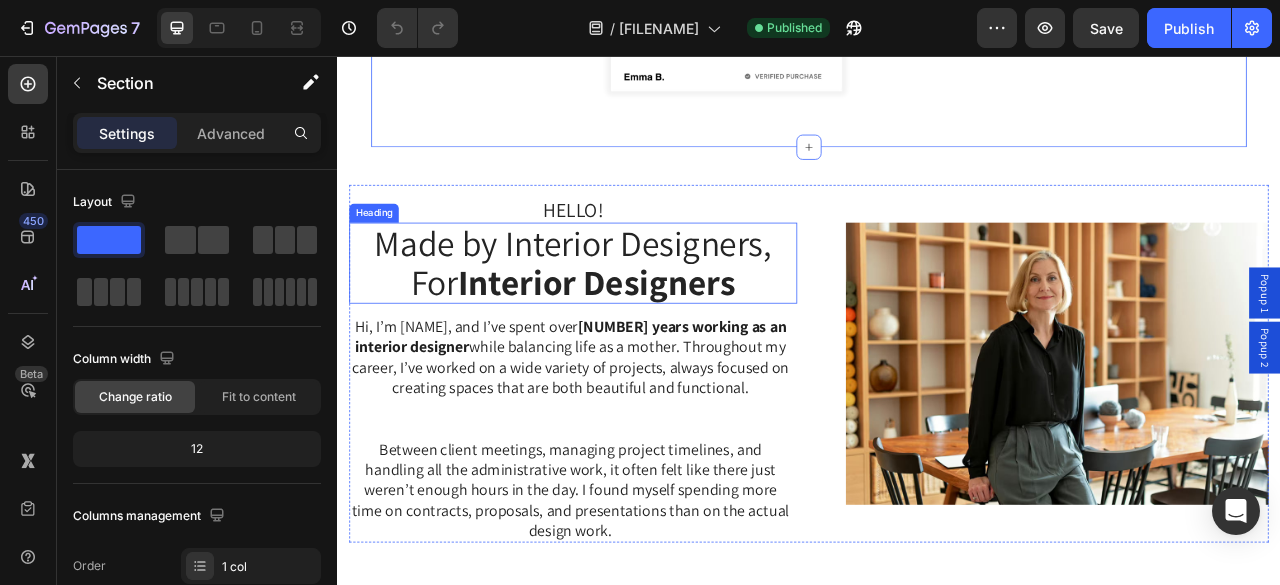 scroll, scrollTop: 11520, scrollLeft: 0, axis: vertical 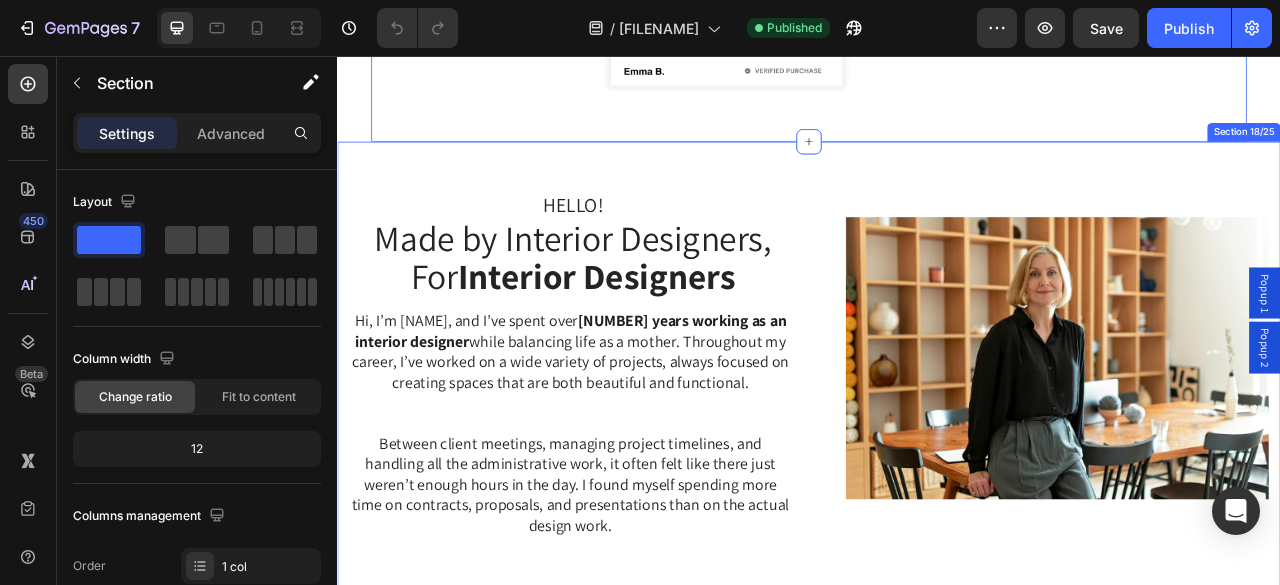 click on "HELLO! Heading Made by Interior Designers, For  Interior Designers Heading Hi, I’m Lauren, and I’ve spent over  25 years working as an interior designer  while balancing life as a mother. Throughout my career, I’ve worked on a wide variety of projects, always focused on creating spaces that are both beautiful and functional.   Between client meetings, managing project timelines, and handling all the administrative work, it often felt like there just weren’t enough hours in the day. I found myself spending more time on contracts, proposals, and presentations than on the actual design work. Text Block Image Row Section 18/25" at bounding box center [937, 456] 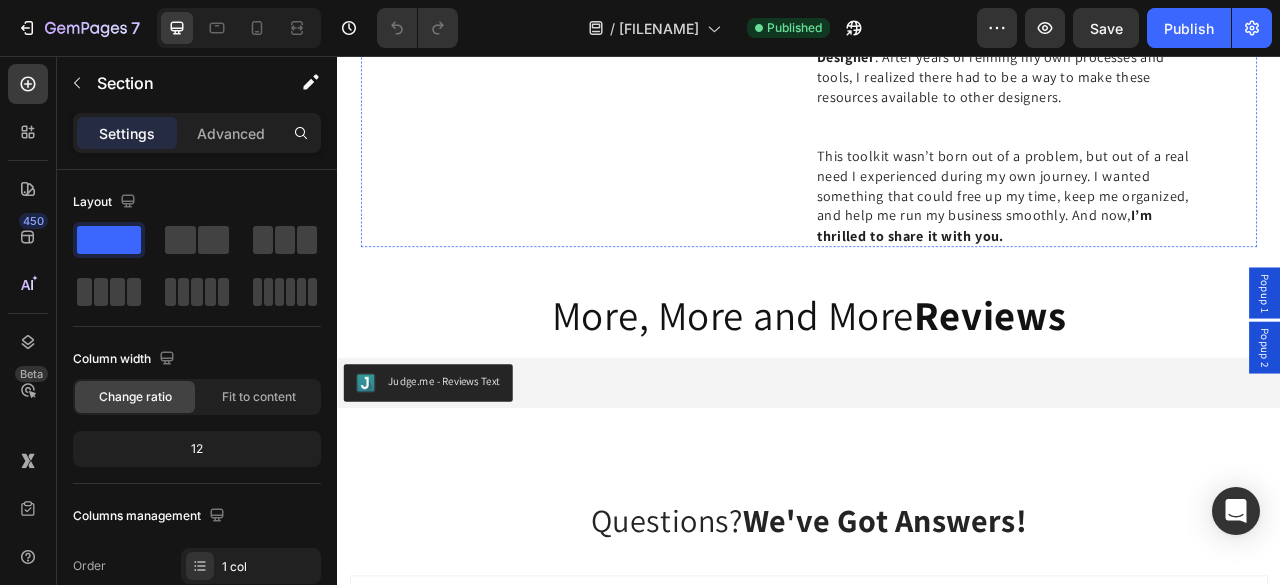 scroll, scrollTop: 12255, scrollLeft: 0, axis: vertical 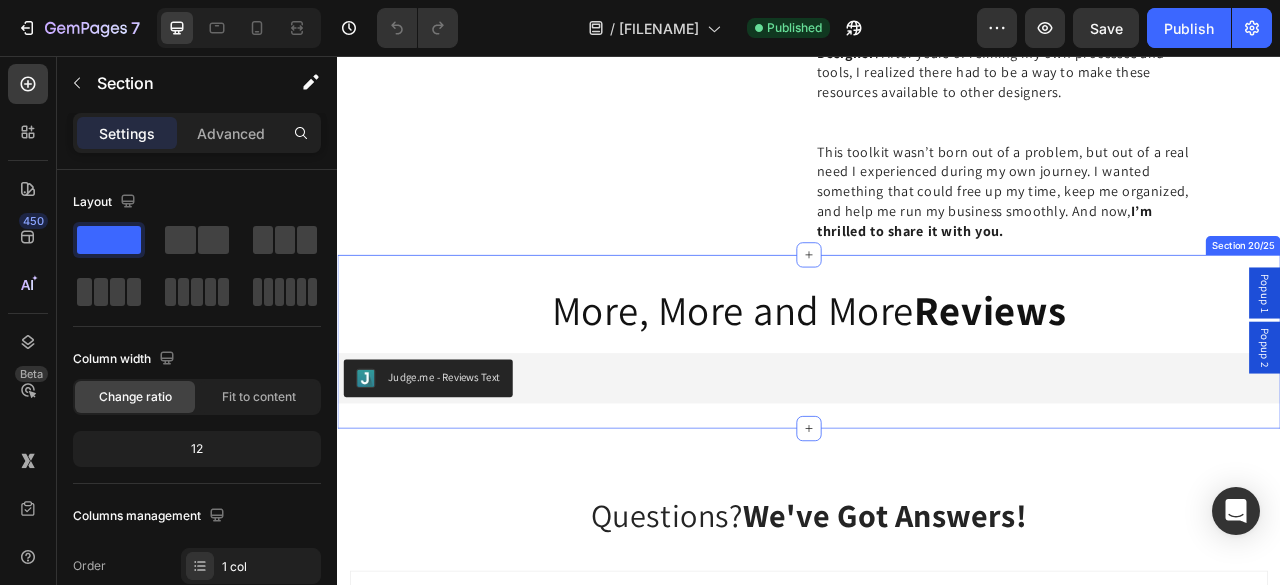 click on "More, More and More  Reviews Text Block Judge.me - Reviews Text Judge.me Section 20/25" at bounding box center (937, 419) 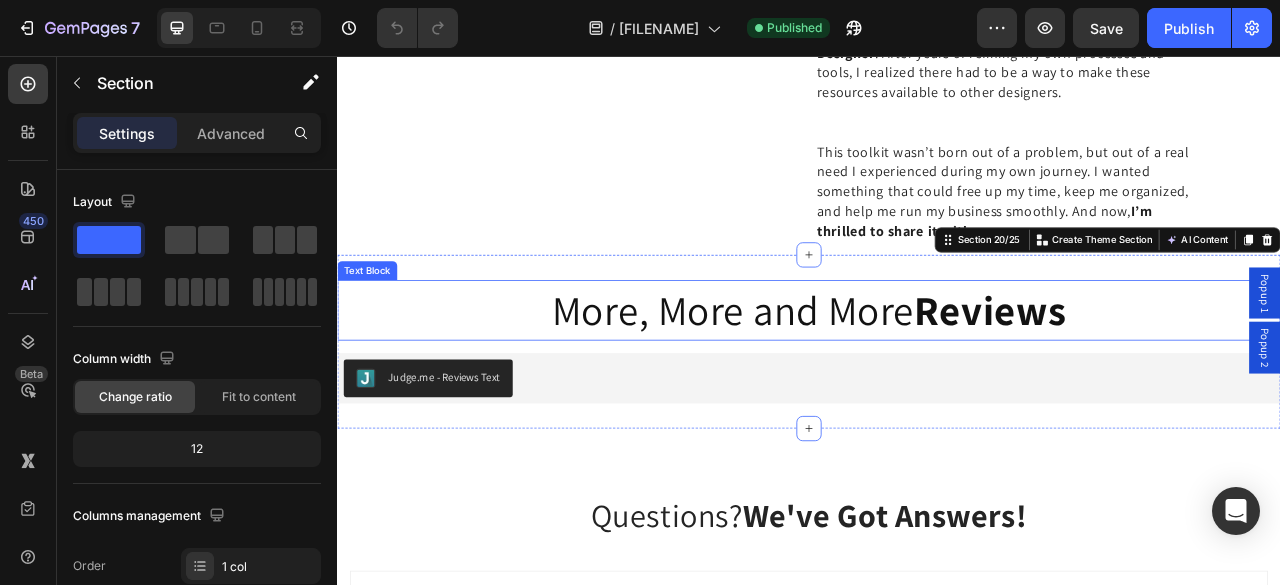 scroll, scrollTop: 12413, scrollLeft: 0, axis: vertical 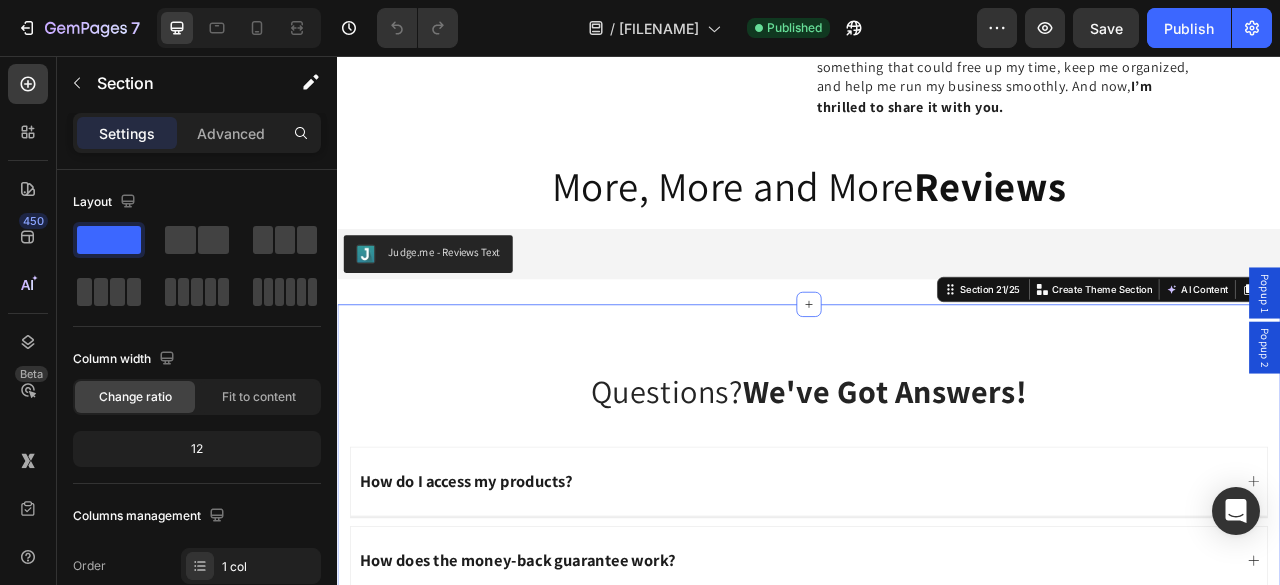 click on "Questions?  We've Got Answers! Heading
How do I access my products?
How does the money-back guarantee work?
Is the Toolkit suitable for both new and experienced interior designers?
How long will it take to see results after implementing the Toolkit?
Are updates included with purchase?
What software do I need to edit the templates?
What can I customize?
I have never used Canva, so how do I edit templates?
Do I need some subscription?
Can I share access with my team?
Are the images and texts included?
What kind of support do I get after purchasing the Toolkit?
What should I do if I have problems downloading or using the product? Accordion Row Get Yours Now Button One-Time Payment.Free Lifetime Updates. Text Block Section 21/25   You can create reusable sections Create Theme Section AI Content Persuasive" at bounding box center [937, 1152] 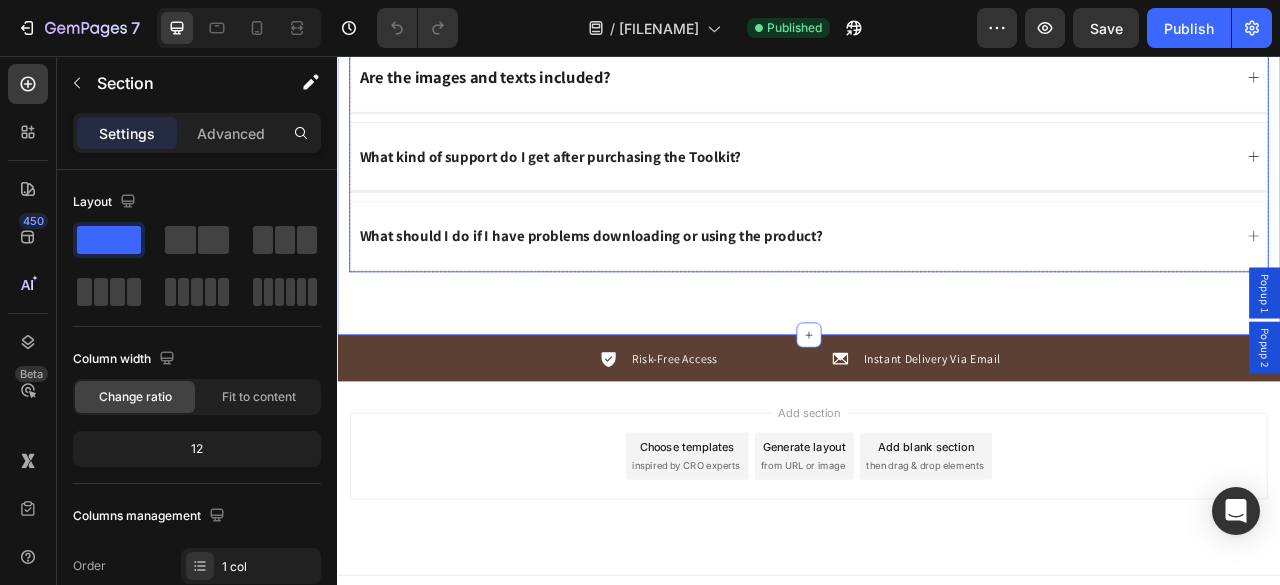 scroll, scrollTop: 13980, scrollLeft: 0, axis: vertical 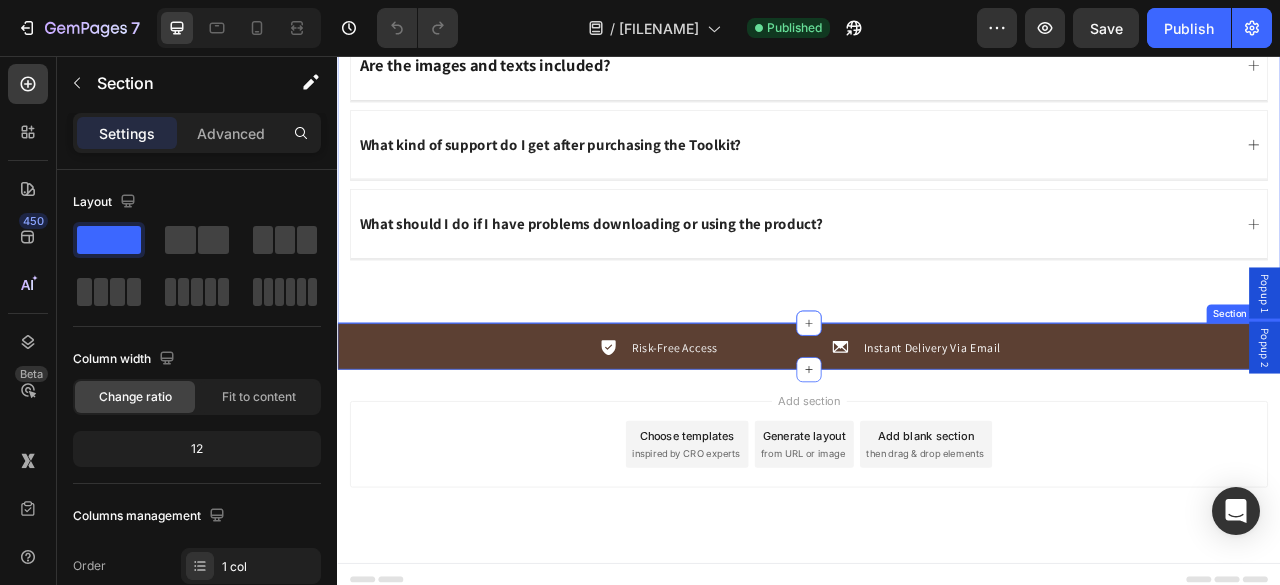 click on "Icon Risk-Free Access Text Block Row
Icon Instant Delivery Via Email Text Block Row Row Section 22/25" at bounding box center (937, 425) 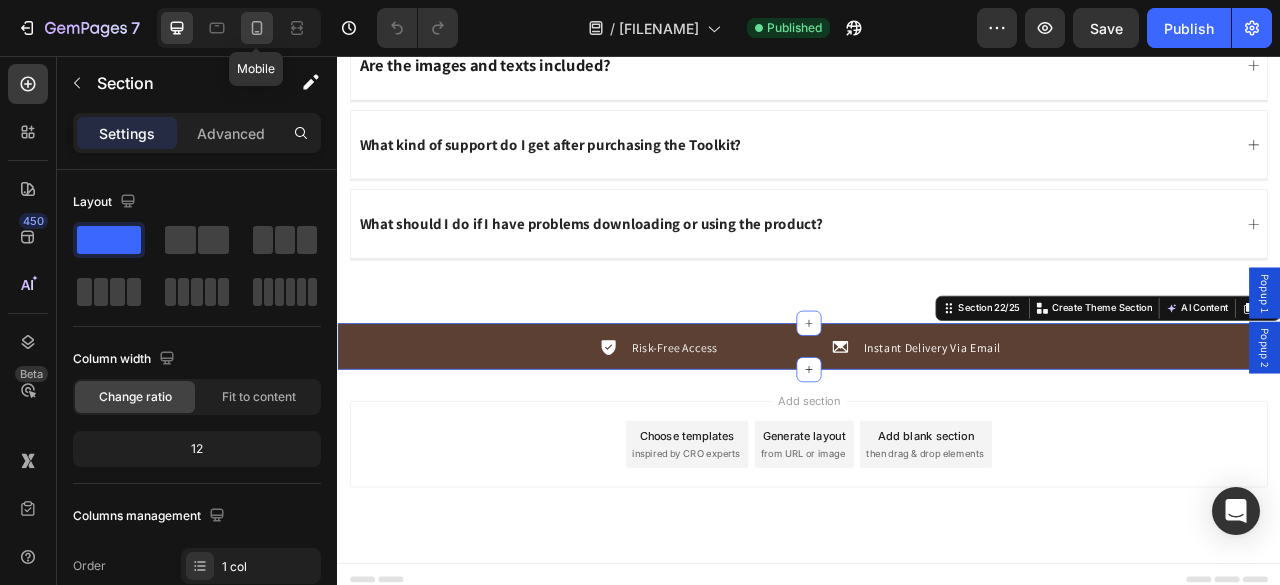 click 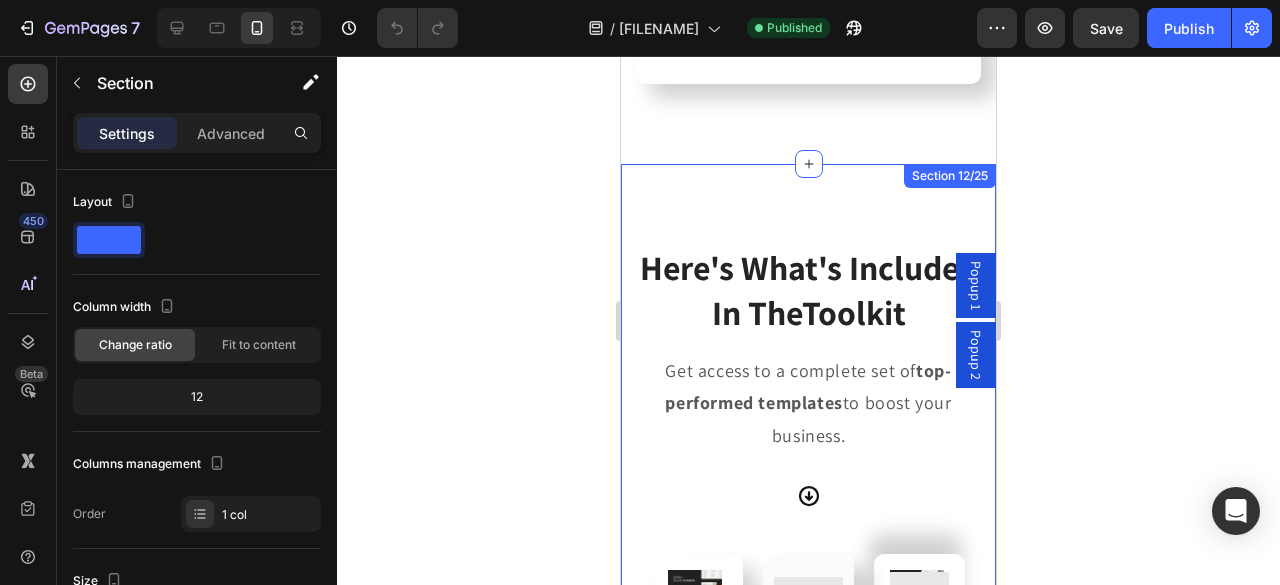scroll, scrollTop: 5855, scrollLeft: 0, axis: vertical 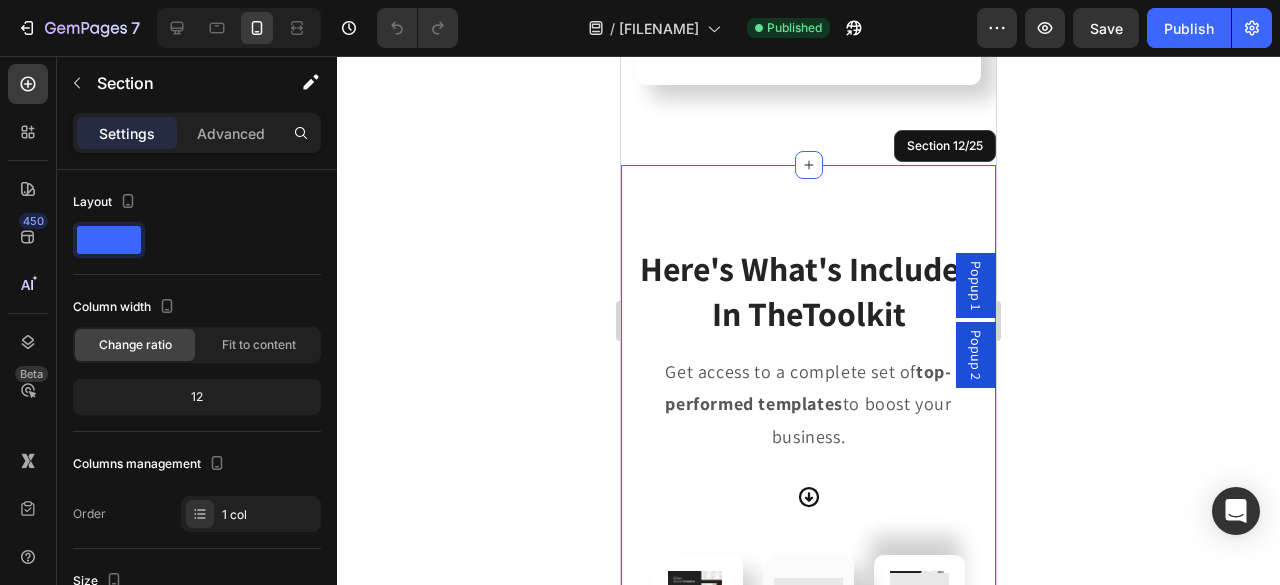 click on "Everything you Need In  One Toolkit Heading Here's What's Included In The  Toolkit  Heading Get access to a complete set of  top-performed templates  to boost your business. Text block
Icon Row Image
Carousel The Client Questionnaire facilitates a structured approach to gathering vital information about the client's lifestyle, aesthetic preferences, functional requirements, and project goals. Text Block
Ensure alignment with the client's vision
Avoid misunderstandings
Increase your professionalism Item List Product
Image Image Image Image Image
Carousel This customizable contract clearly outlines the terms and conditions of your services, protecting both you and your client from misunderstandings or disputes, and ensuring that all parties are aligned from the start. Text Block
Protect yourself from legal risks
Row" at bounding box center [808, 4017] 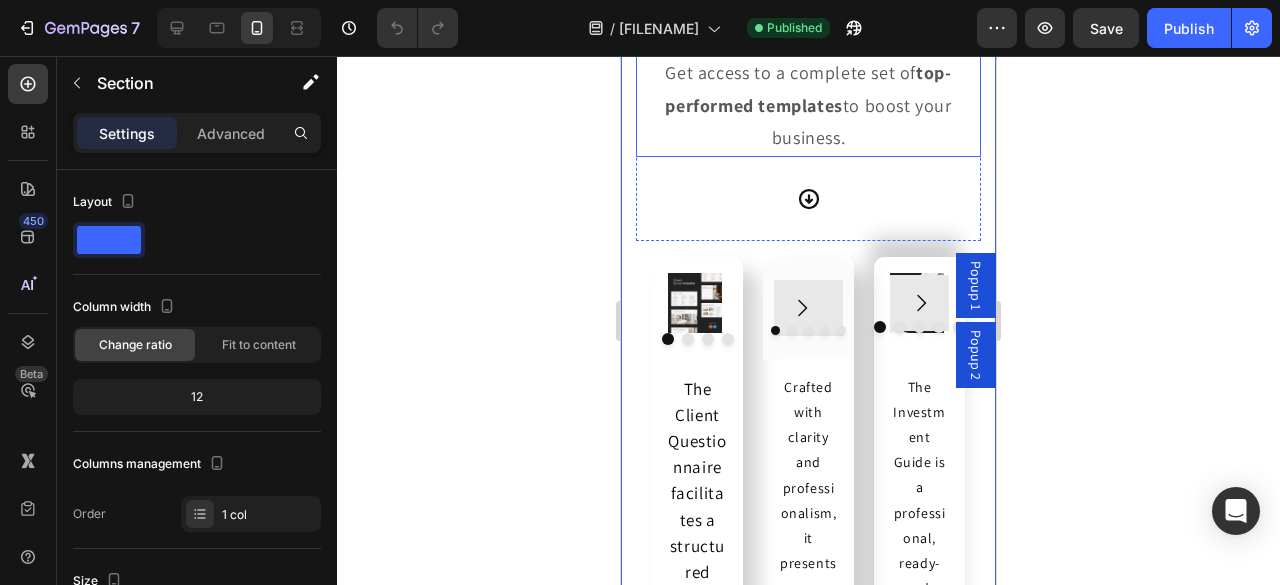 scroll, scrollTop: 6181, scrollLeft: 0, axis: vertical 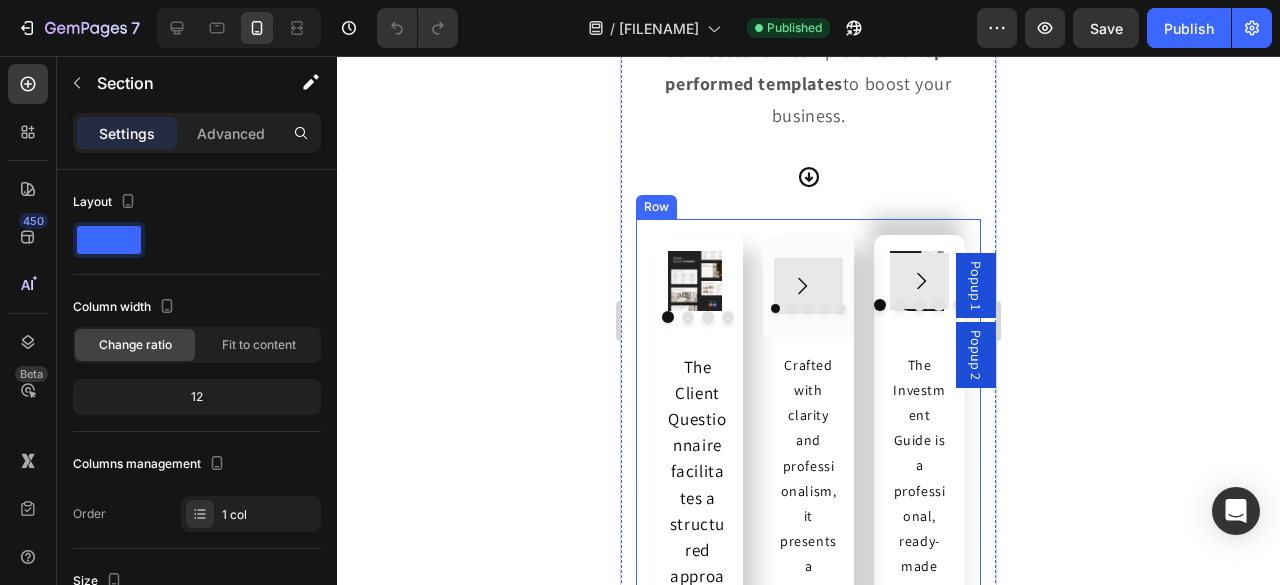 click on "Image
Carousel The Client Questionnaire facilitates a structured approach to gathering vital information about the client's lifestyle, aesthetic preferences, functional requirements, and project goals. Text Block
Ensure alignment with the client's vision
Avoid misunderstandings
Increase your professionalism Item List Product
Image Image Image Image Image
Carousel This customizable contract clearly outlines the terms and conditions of your services, protecting both you and your client from misunderstandings or disputes, and ensuring that all parties are aligned from the start. Text Block
Protect yourself from legal risks
Your customers feel safe working with you
Avoid future misunderstandings Item List Product Row
Image Image Image Image Image
Carousel Text Block
Item List Row" at bounding box center (808, 3771) 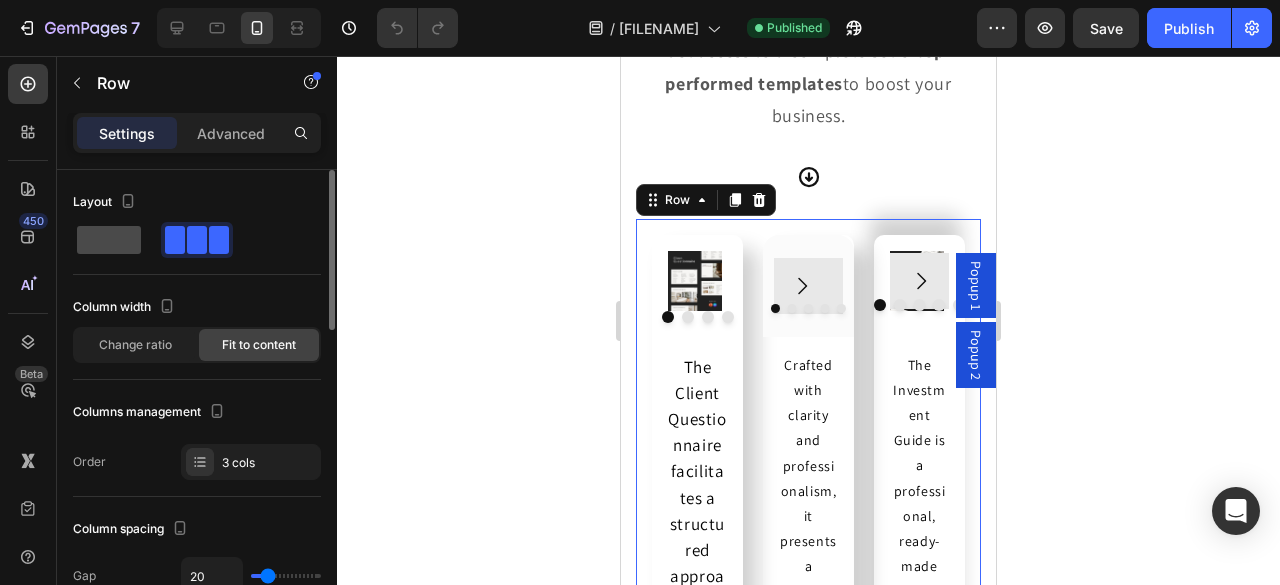 click 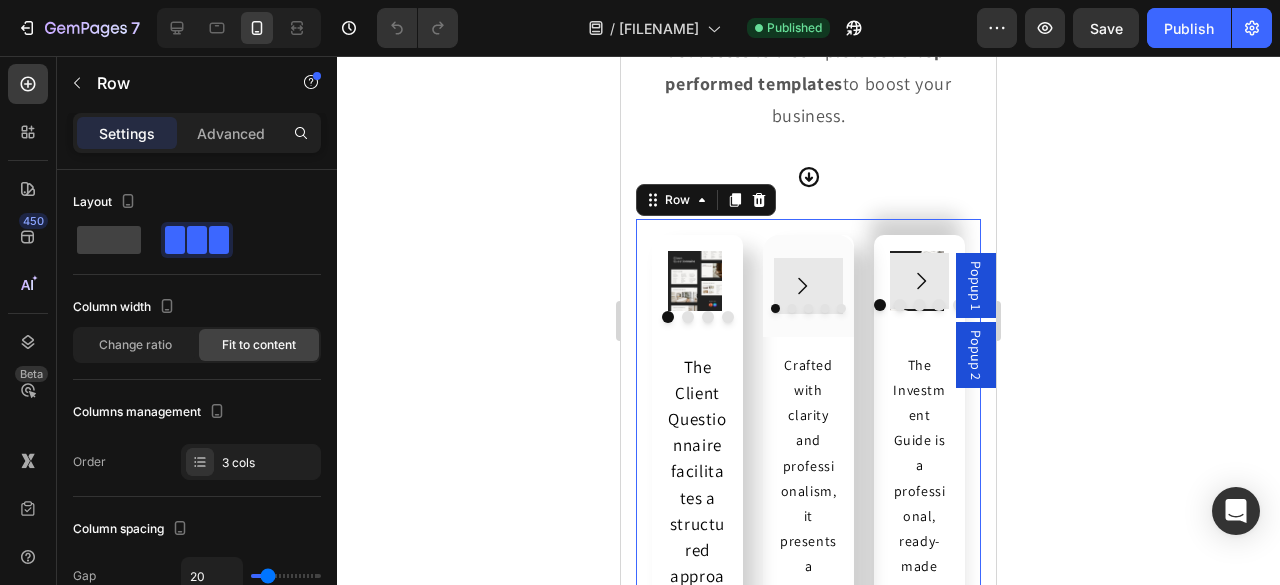 type on "0" 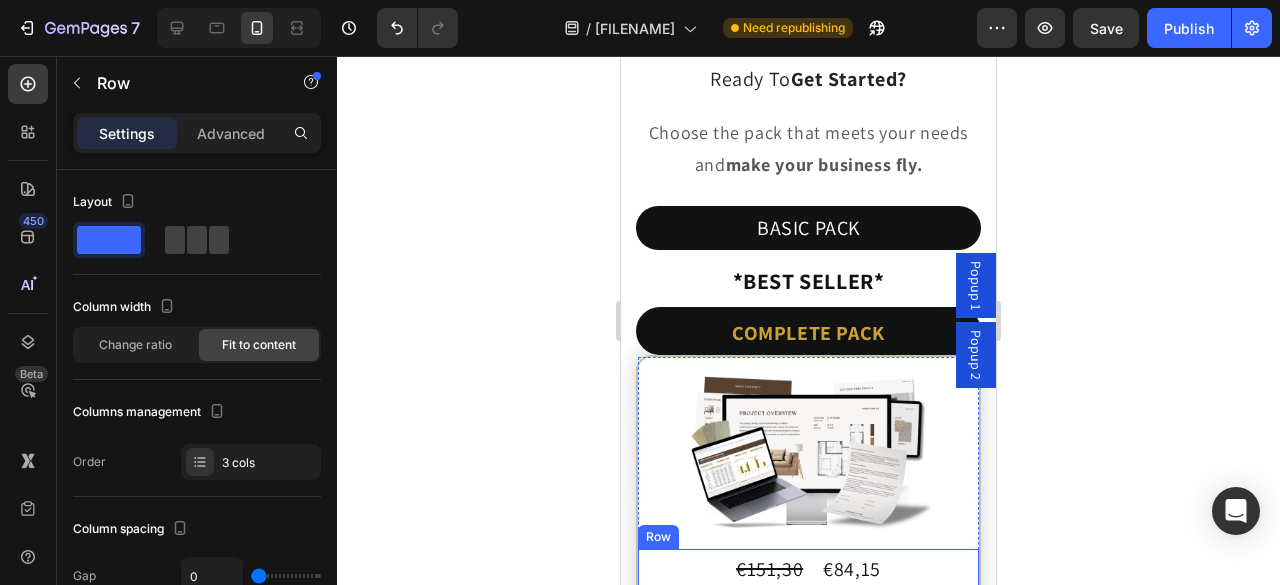scroll, scrollTop: 14315, scrollLeft: 0, axis: vertical 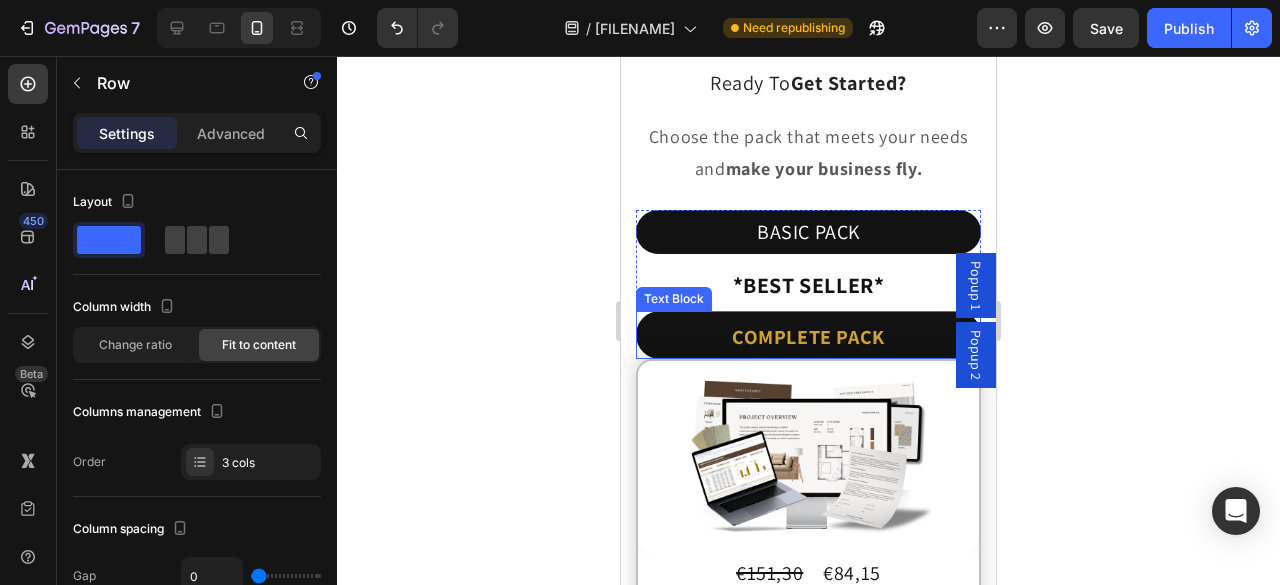 click on "COMPLETE PACK" at bounding box center (808, 337) 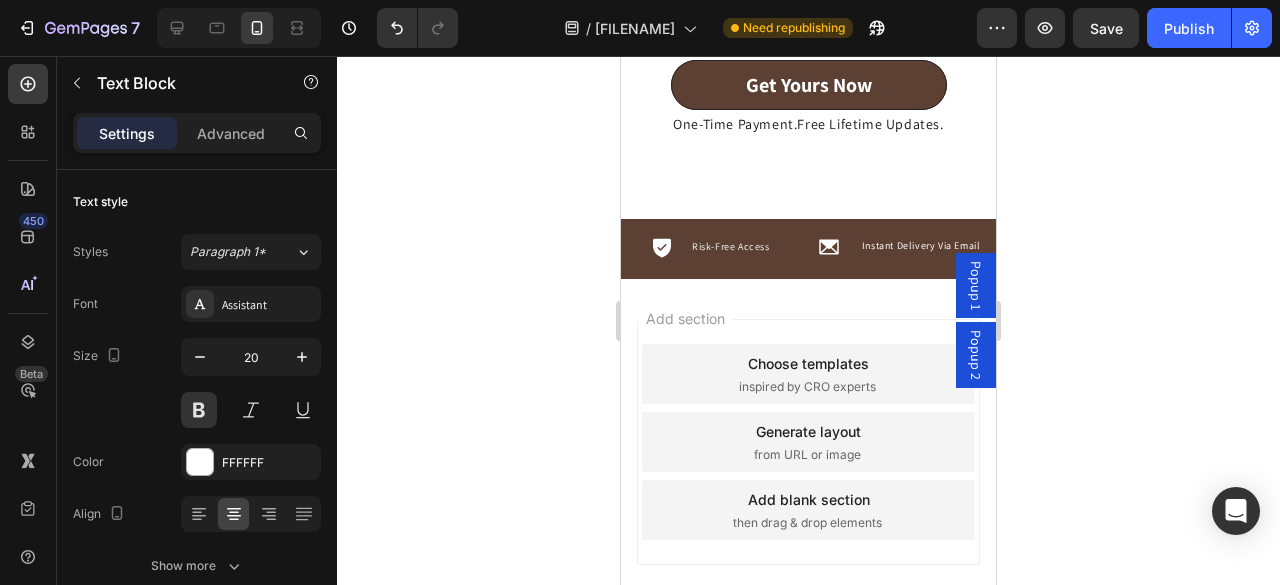 scroll, scrollTop: 21590, scrollLeft: 0, axis: vertical 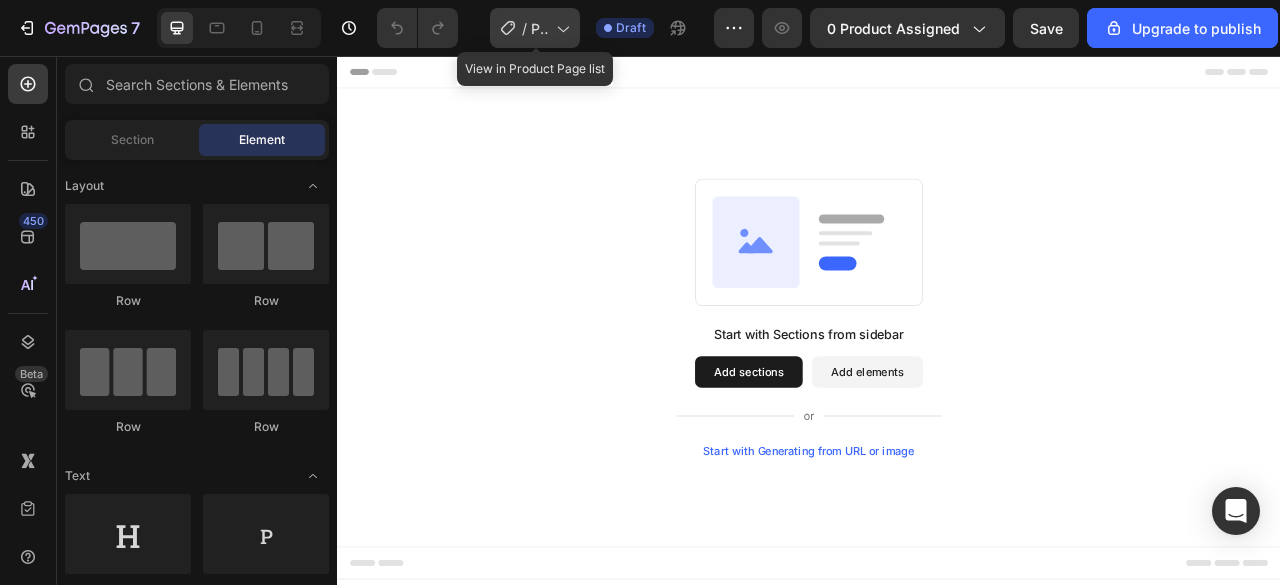 click 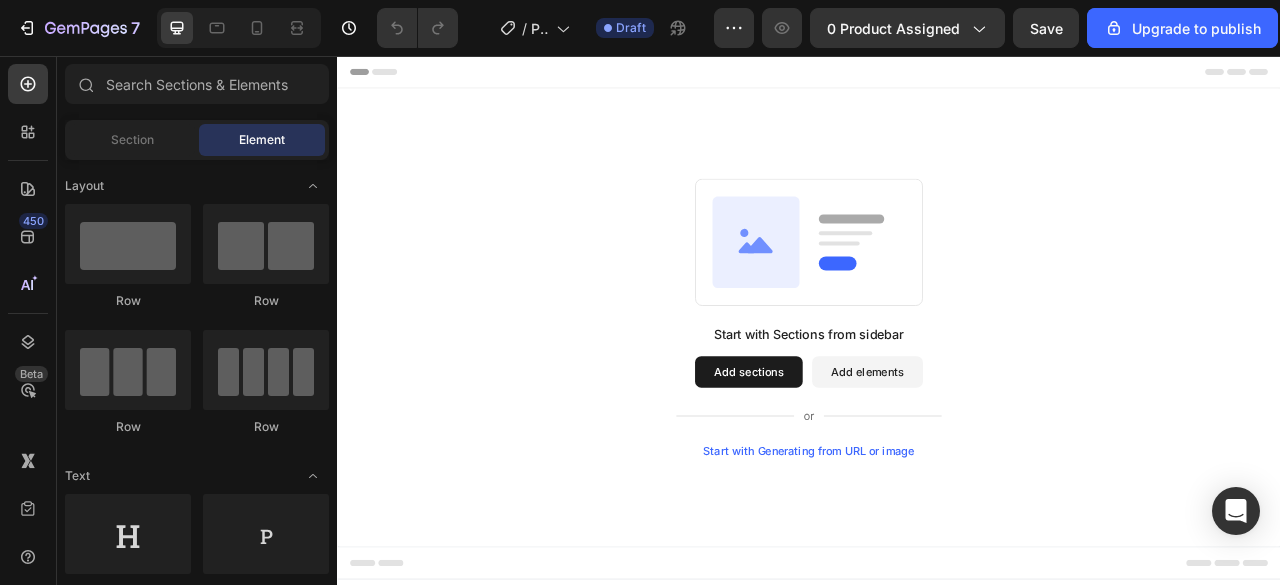click on "Start with Sections from sidebar Add sections Add elements Start with Generating from URL or image" at bounding box center [937, 388] 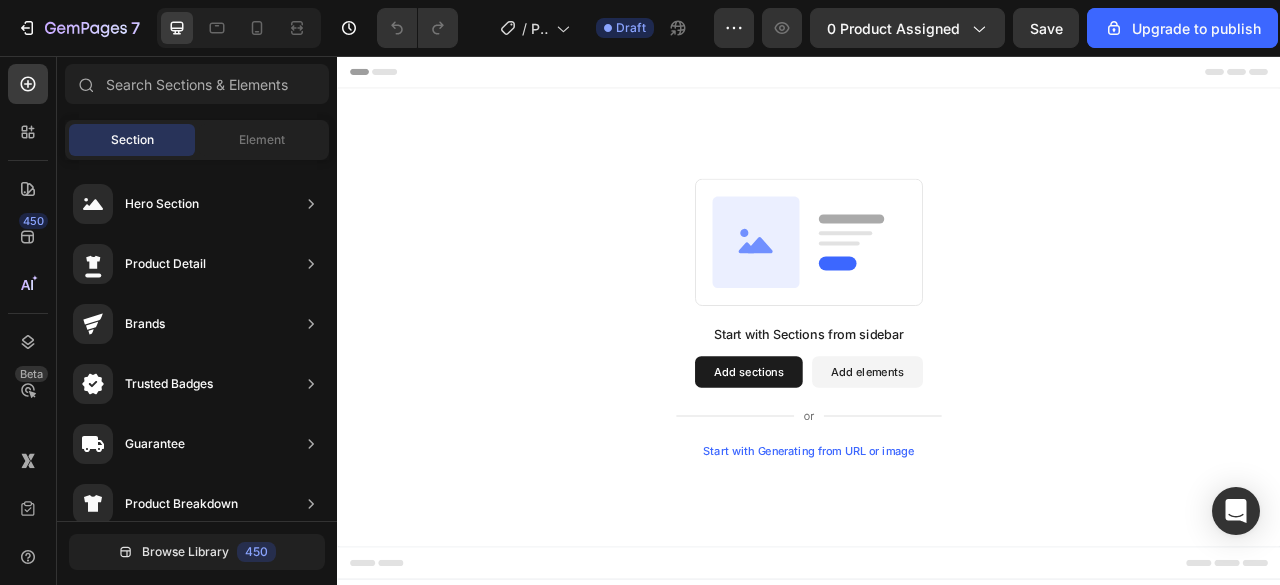 click on "Start with Sections from sidebar Add sections Add elements Start with Generating from URL or image" at bounding box center [937, 389] 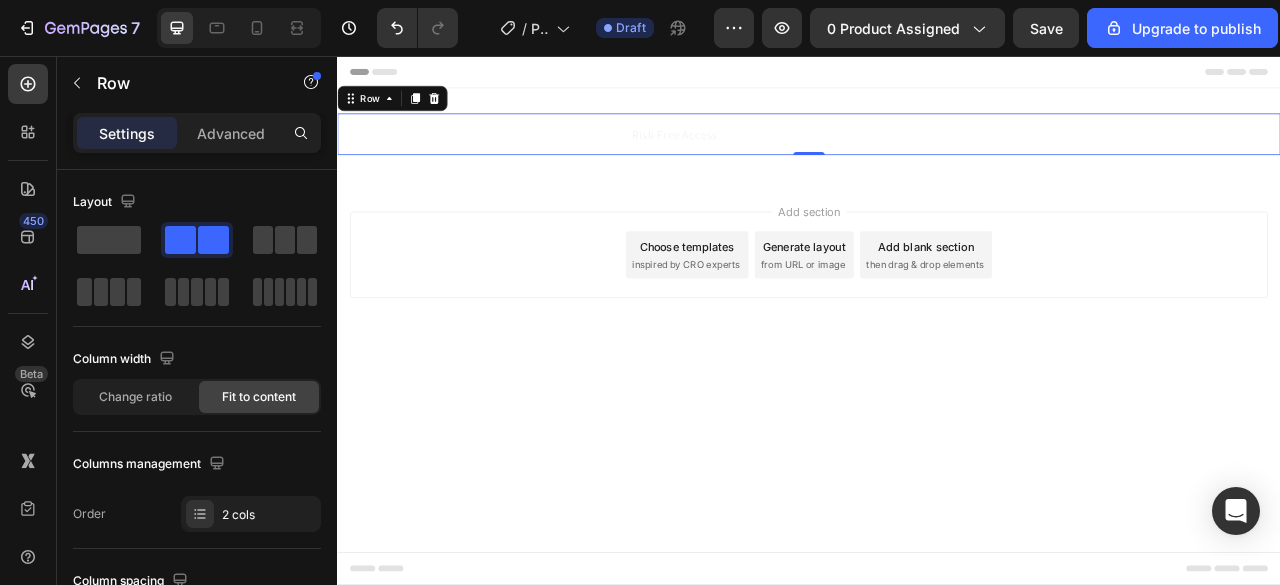 click on "Icon Risk-Free Access Text Block Row
Icon Instant Delivery Via Email Text Block Row Row   0" at bounding box center [937, 155] 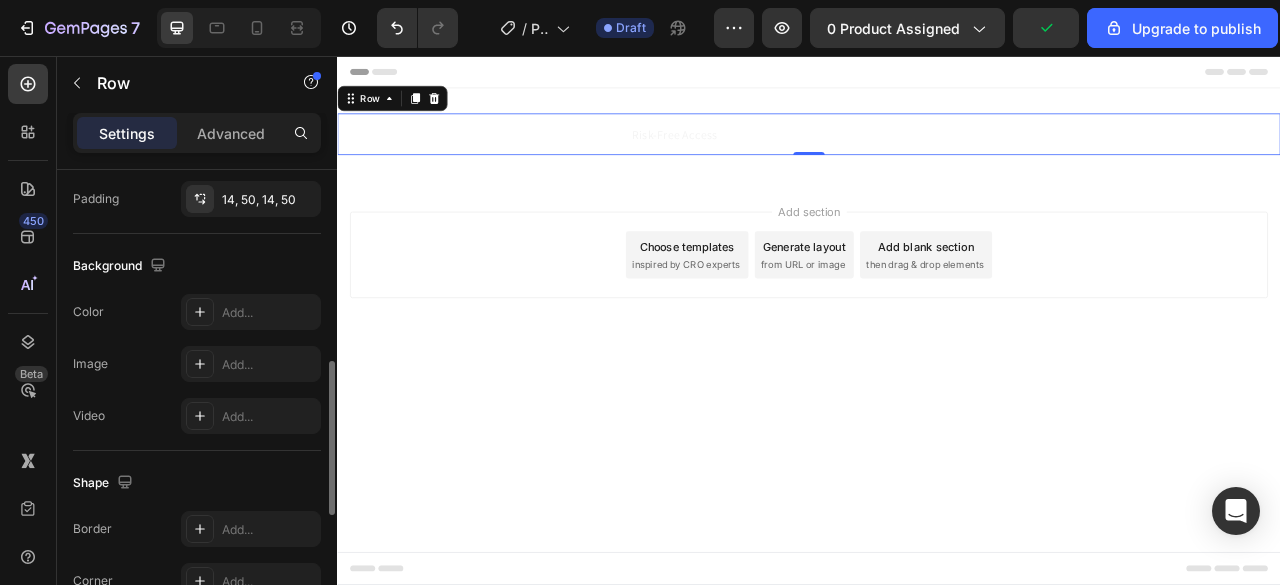 scroll, scrollTop: 631, scrollLeft: 0, axis: vertical 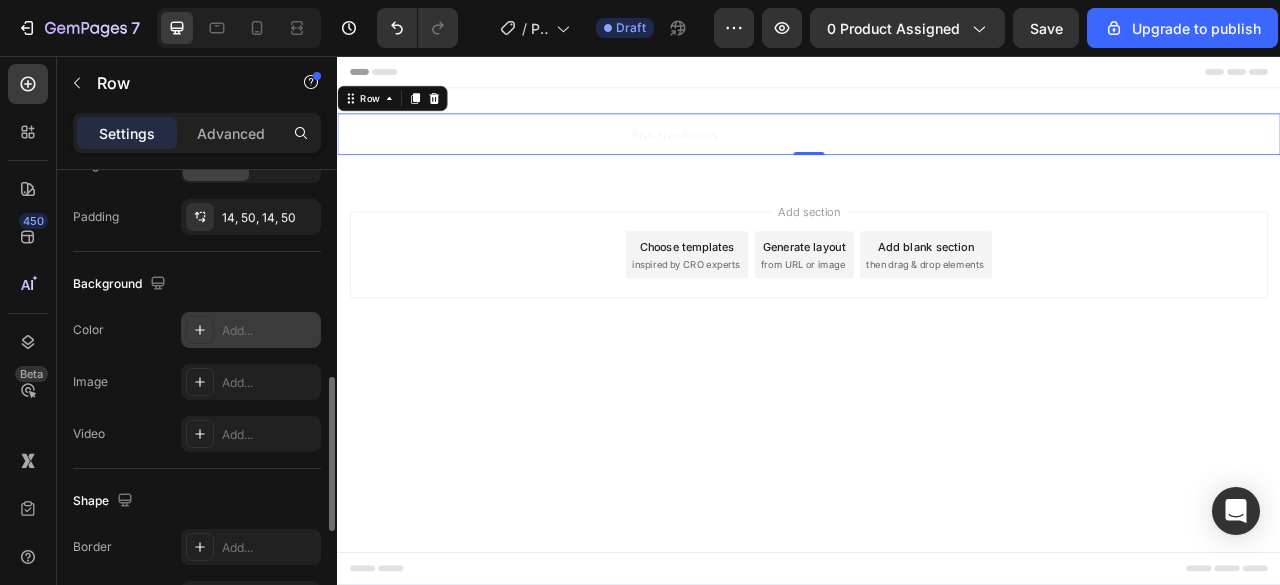 click at bounding box center (200, 330) 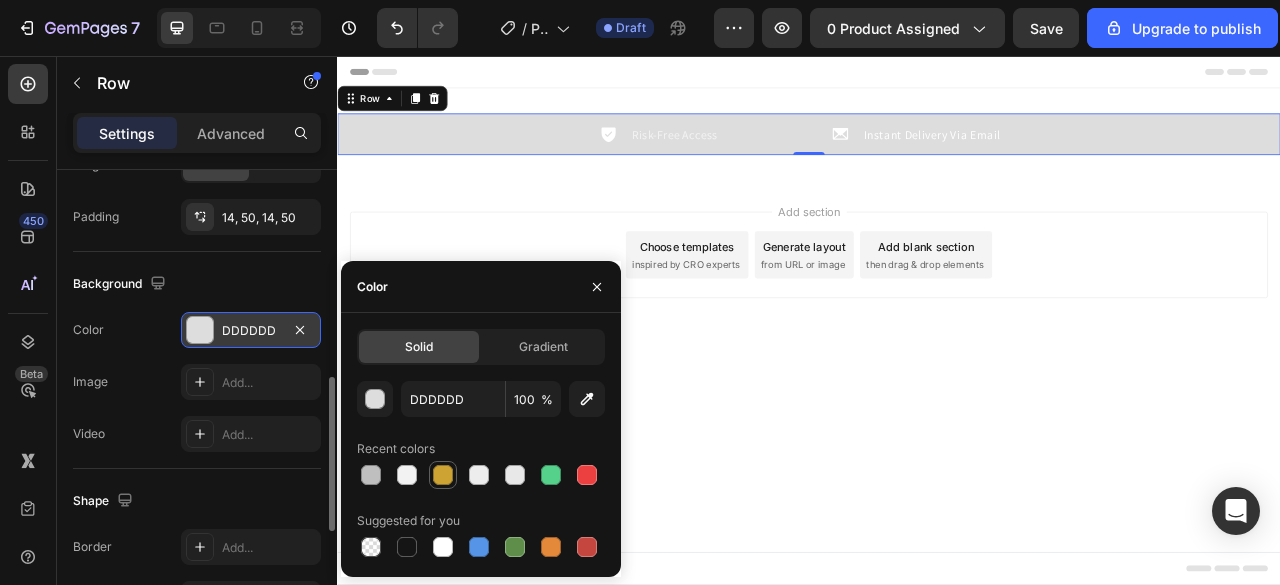 click at bounding box center [443, 475] 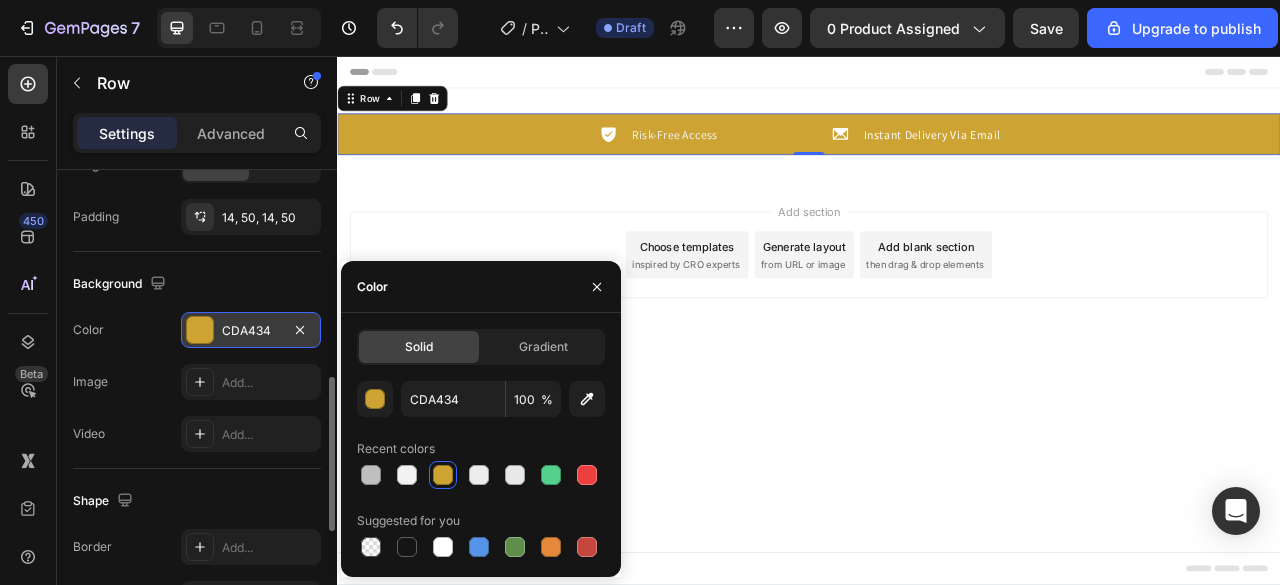 type on "DDDDDD" 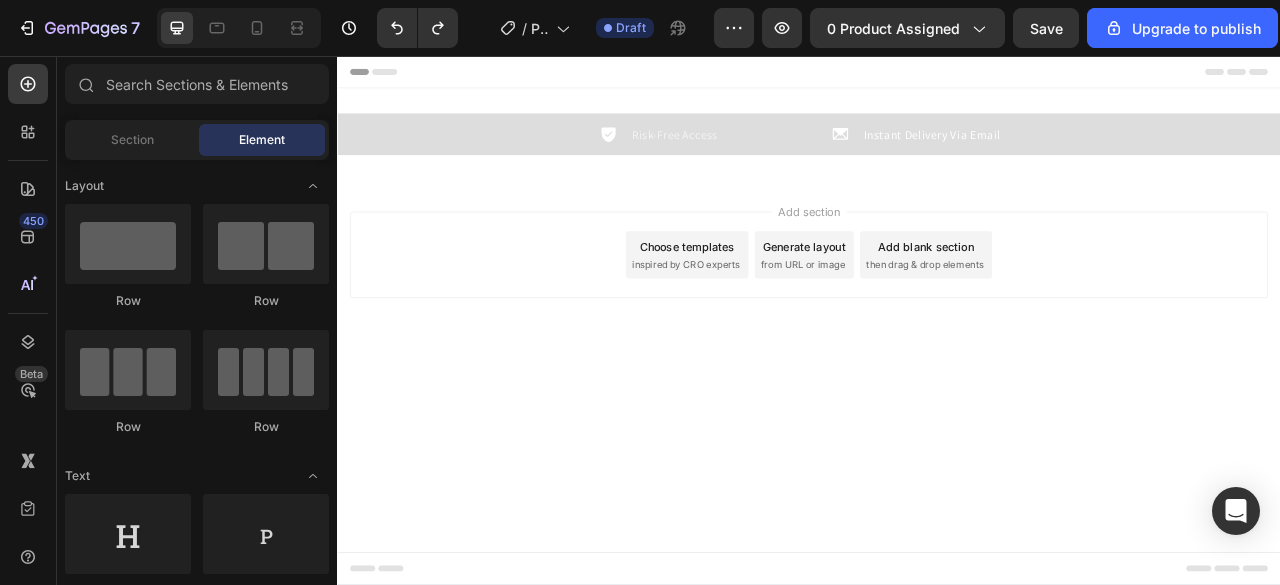 click on "Header
Icon Risk-Free Access Text Block Row
Icon Instant Delivery Via Email Text Block Row Row   0 Section 1 Root Start with Sections from sidebar Add sections Add elements Start with Generating from URL or image Add section Choose templates inspired by CRO experts Generate layout from URL or image Add blank section then drag & drop elements Footer" at bounding box center [937, 392] 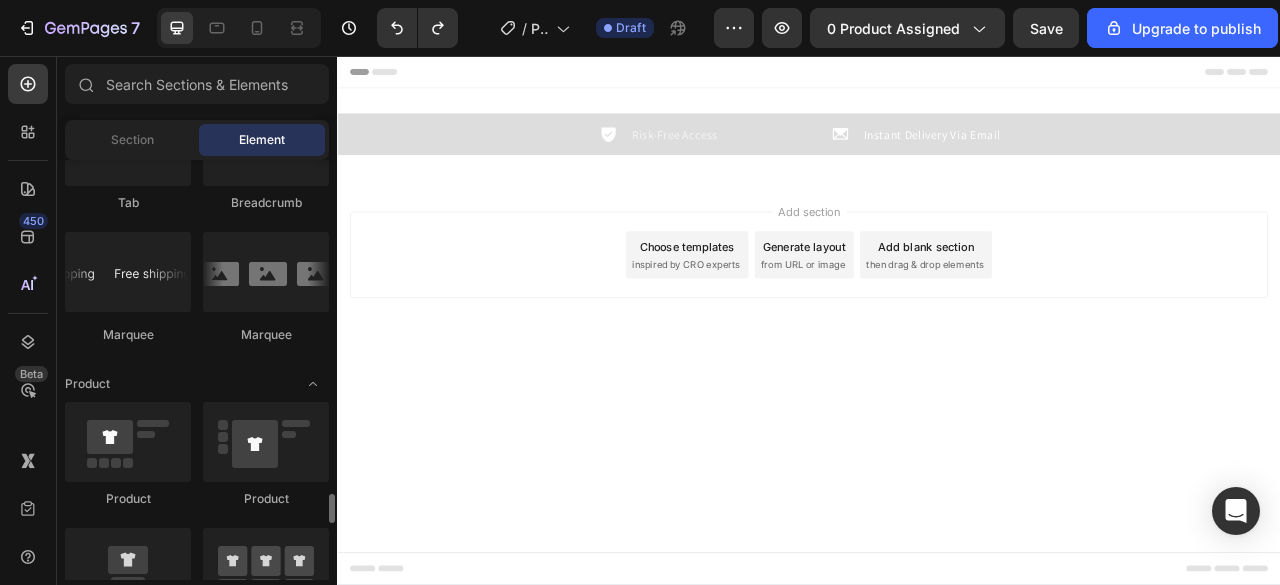 scroll, scrollTop: 2510, scrollLeft: 0, axis: vertical 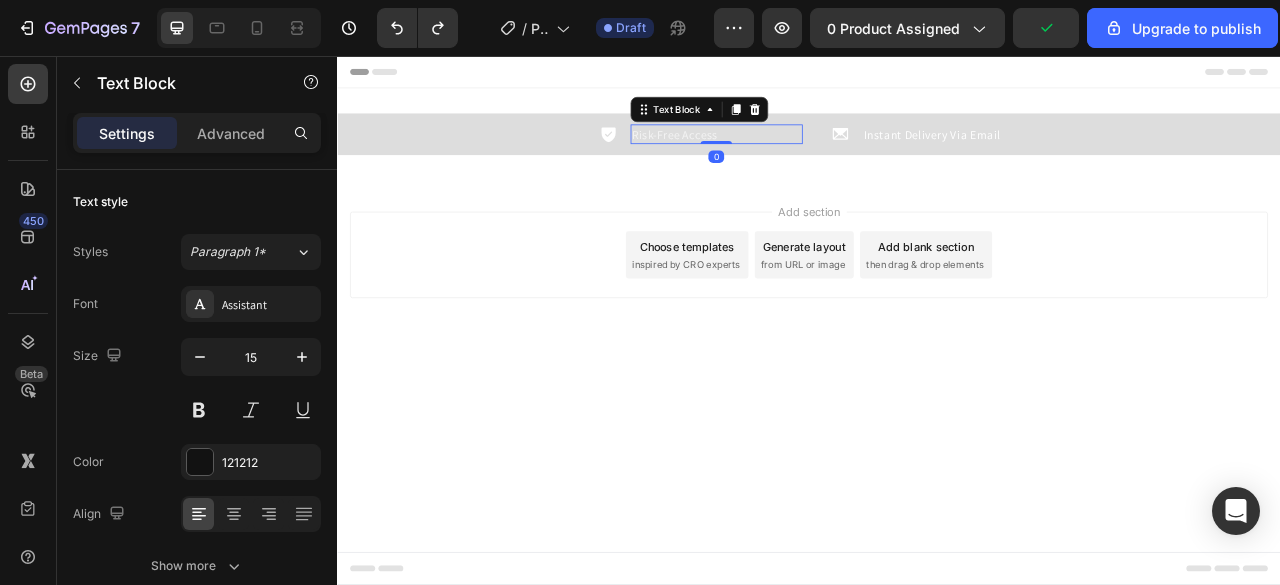 click on "Risk-Free Access" at bounding box center [819, 155] 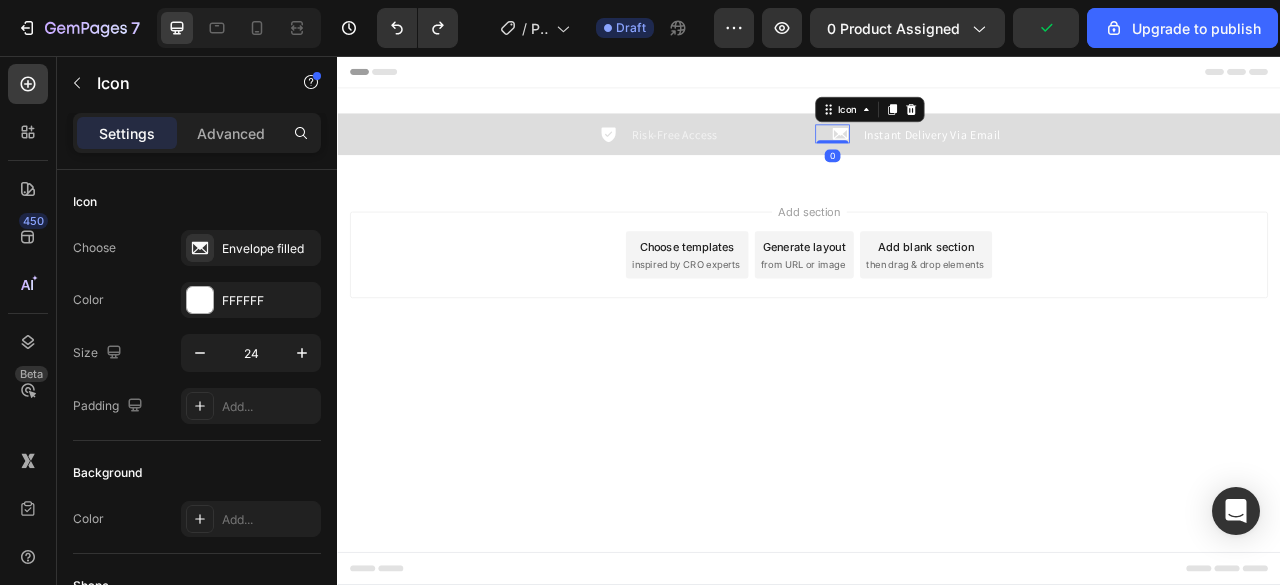 click on "Icon   0" at bounding box center (967, 155) 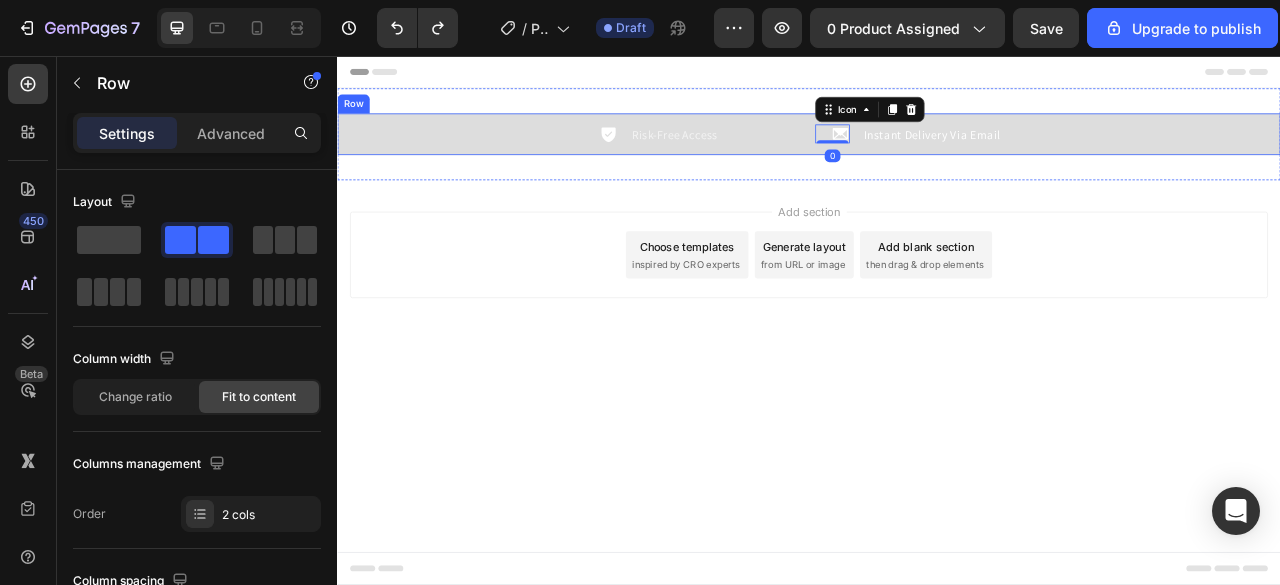 click on "Icon Risk-Free Access Text Block Row
Icon   0 Instant Delivery Via Email Text Block Row Row" at bounding box center (937, 155) 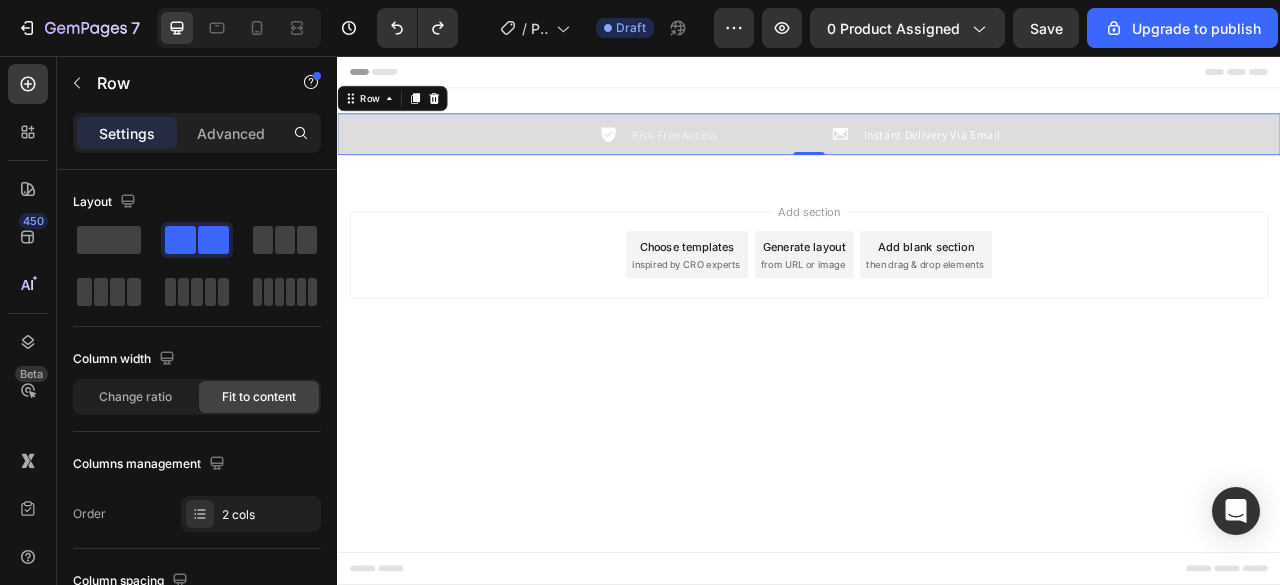 click on "Icon Risk-Free Access Text Block Row
Icon Instant Delivery Via Email Text Block Row Row   0" at bounding box center (937, 155) 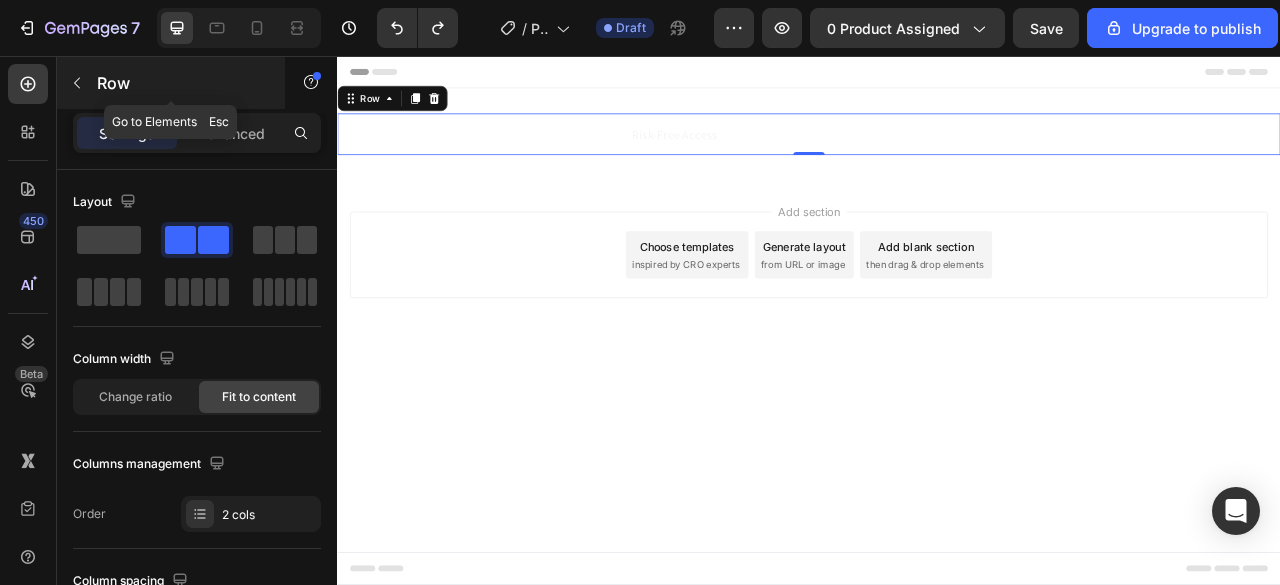 click 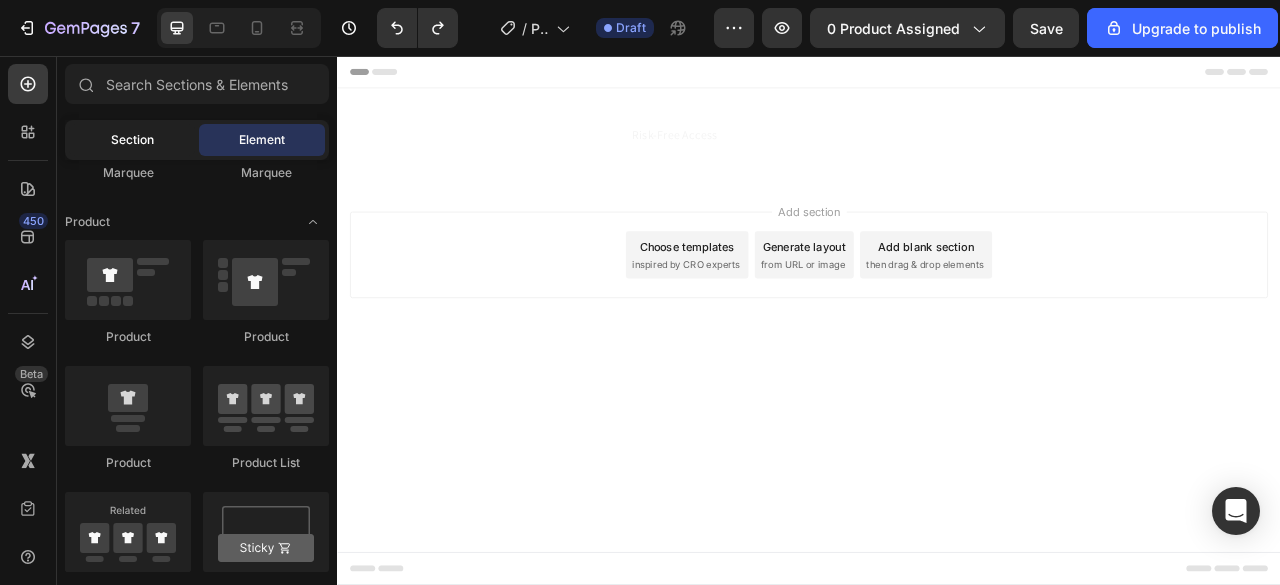 click on "Section" at bounding box center [132, 140] 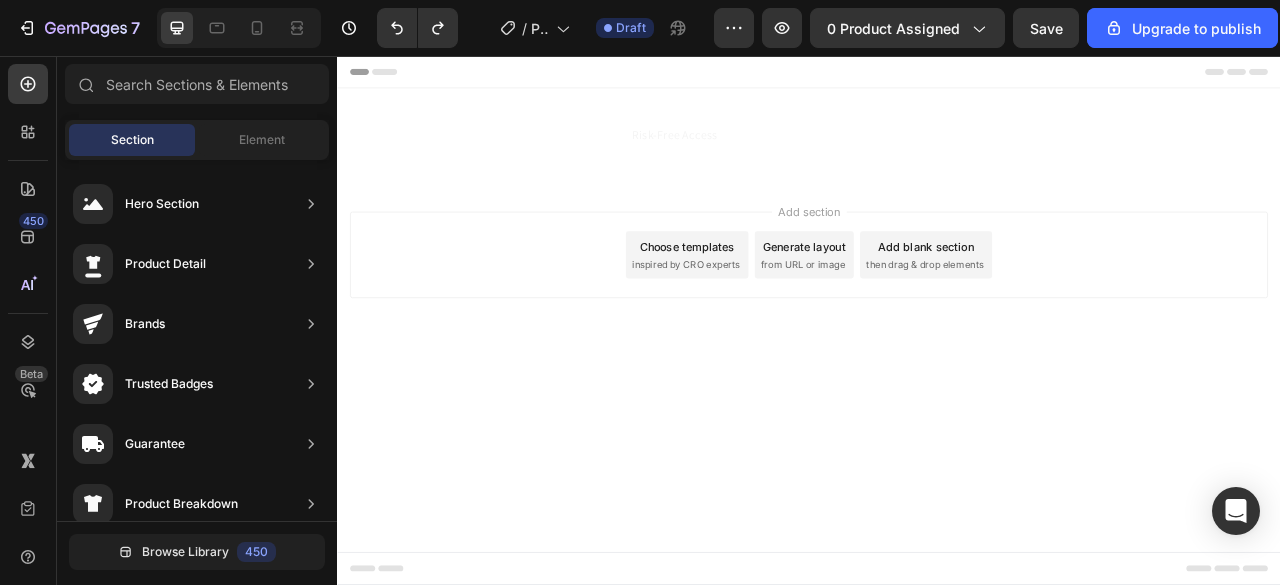click on "Add section Choose templates inspired by CRO experts Generate layout from URL or image Add blank section then drag & drop elements" at bounding box center (937, 337) 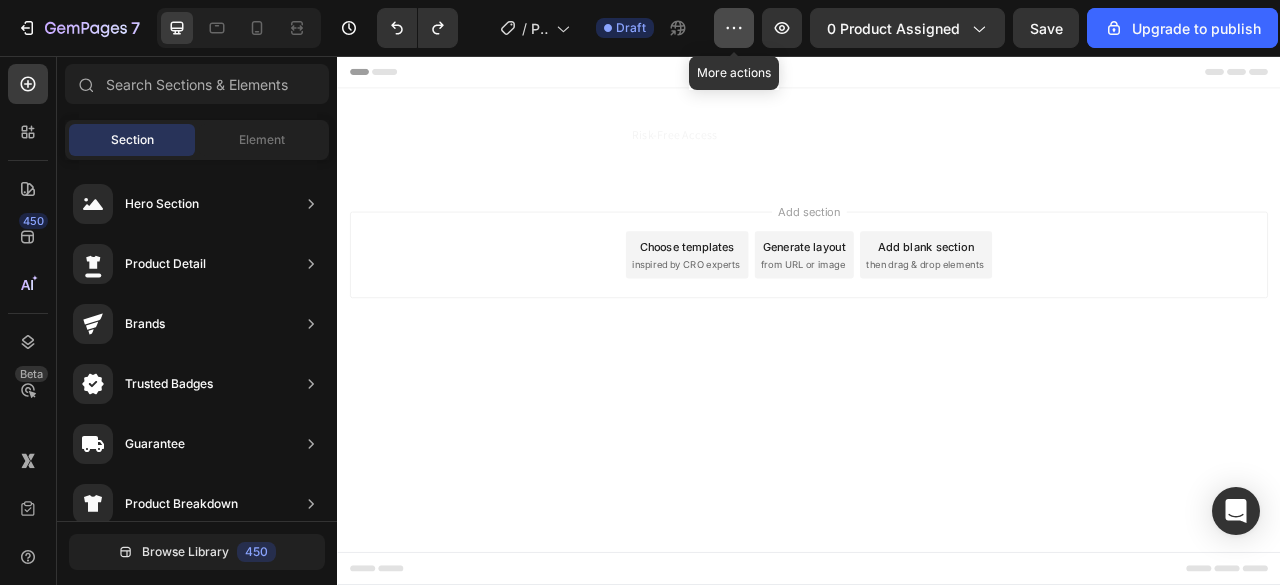 click 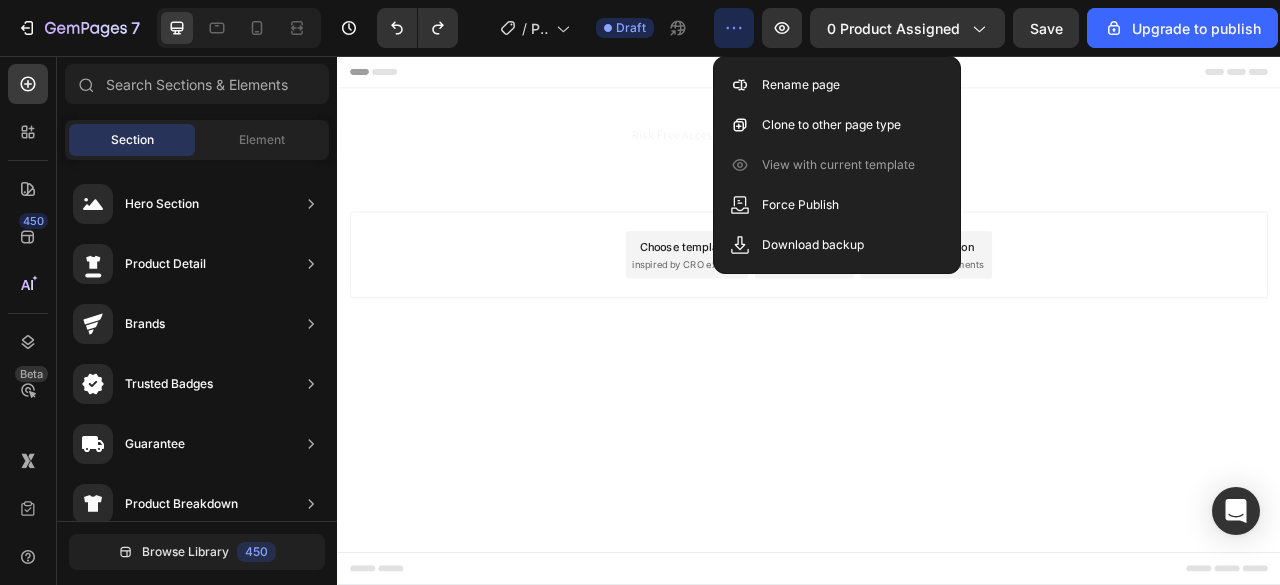 click on "Add section Choose templates inspired by CRO experts Generate layout from URL or image Add blank section then drag & drop elements" at bounding box center [937, 337] 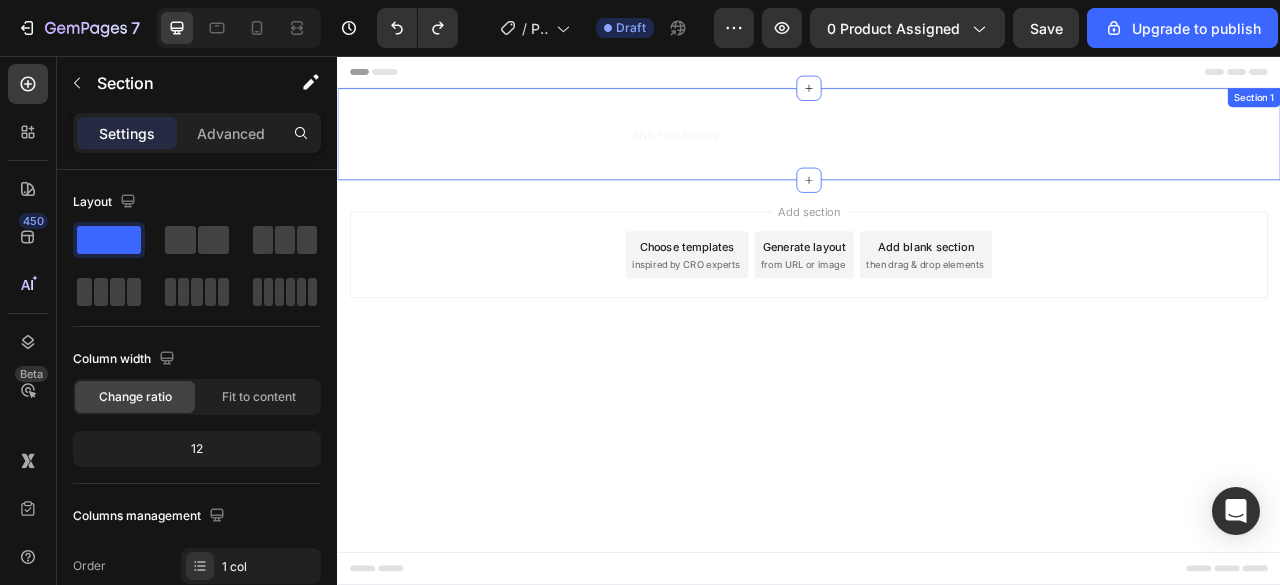 click on "Icon Risk-Free Access Text Block Row
Icon Instant Delivery Via Email Text Block Row Row Section 1" at bounding box center (937, 155) 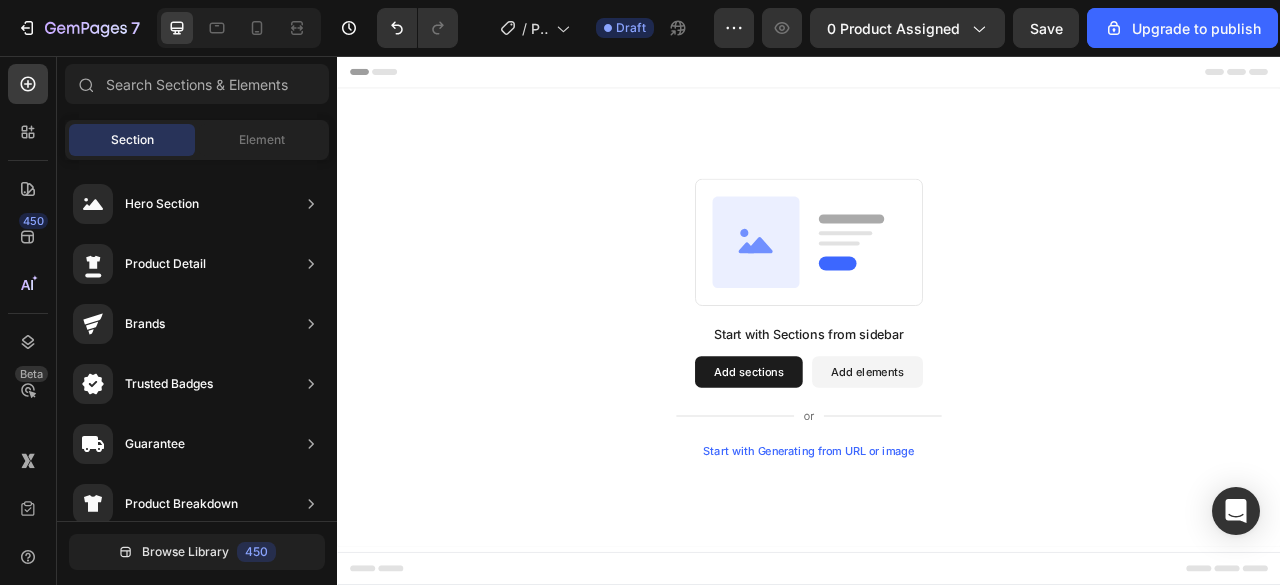 click on "Add sections" at bounding box center [860, 458] 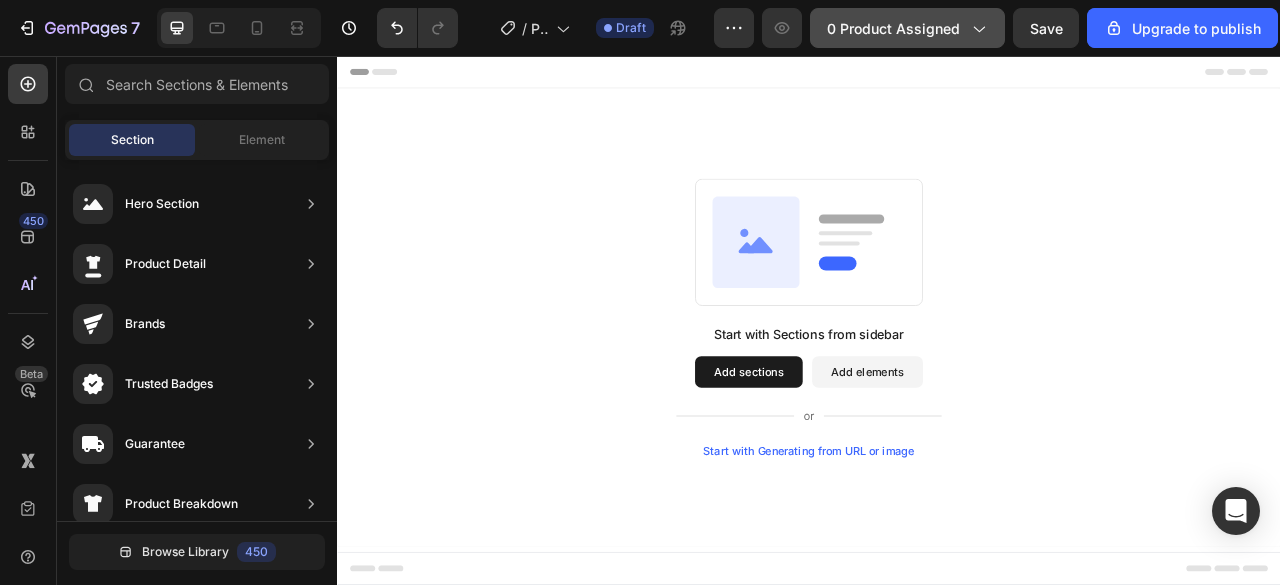 click 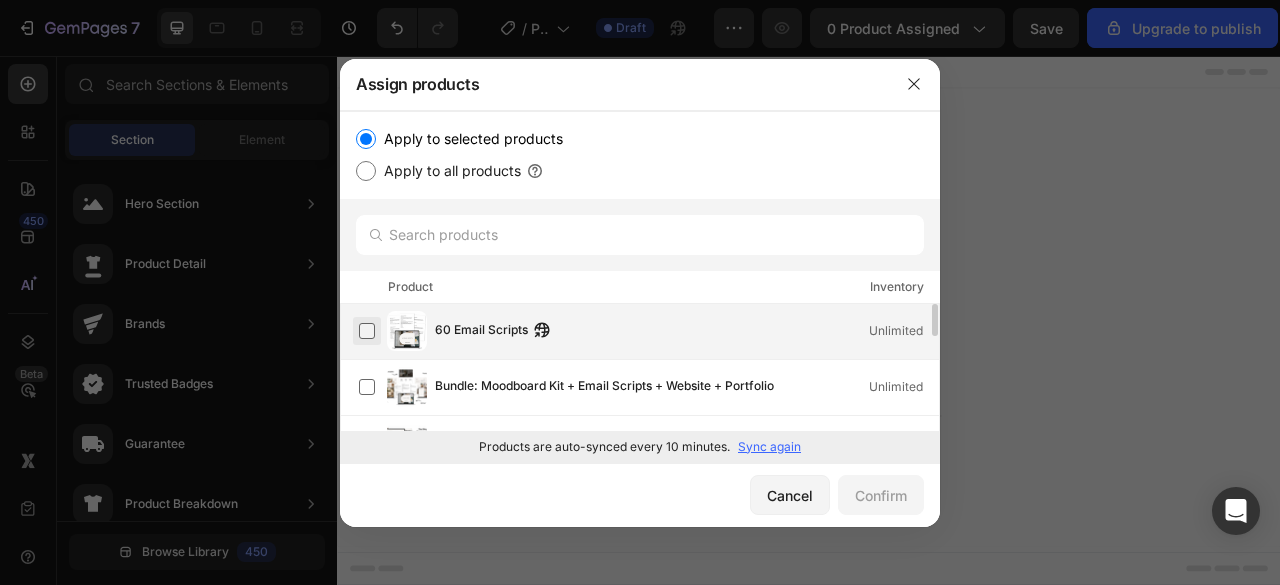 click at bounding box center [367, 331] 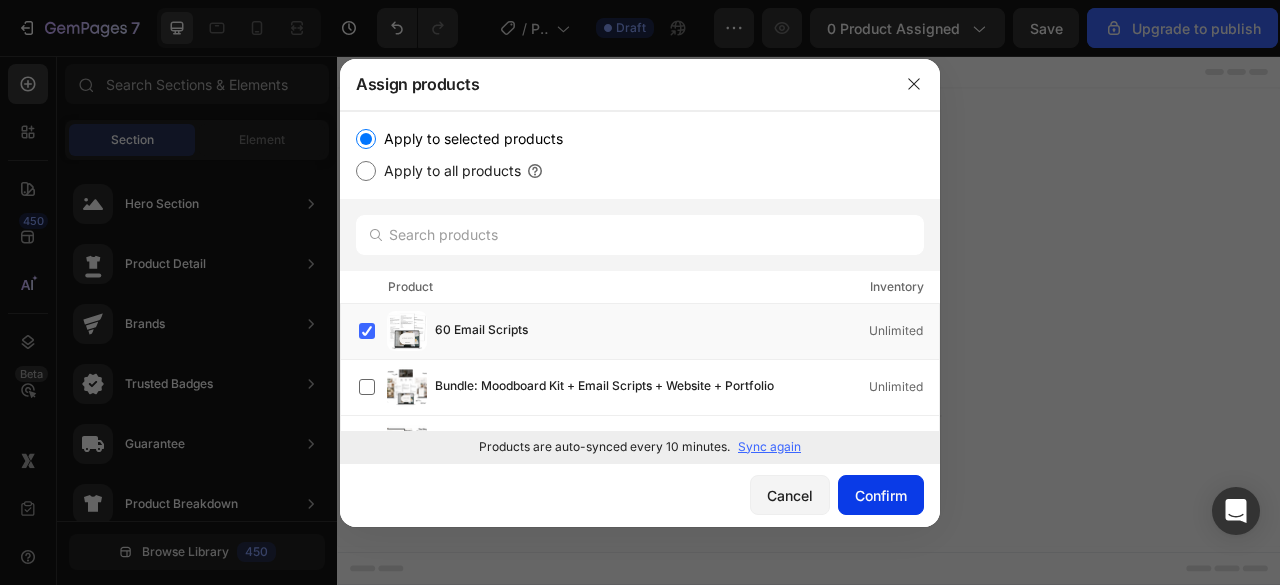 click on "Confirm" at bounding box center (881, 495) 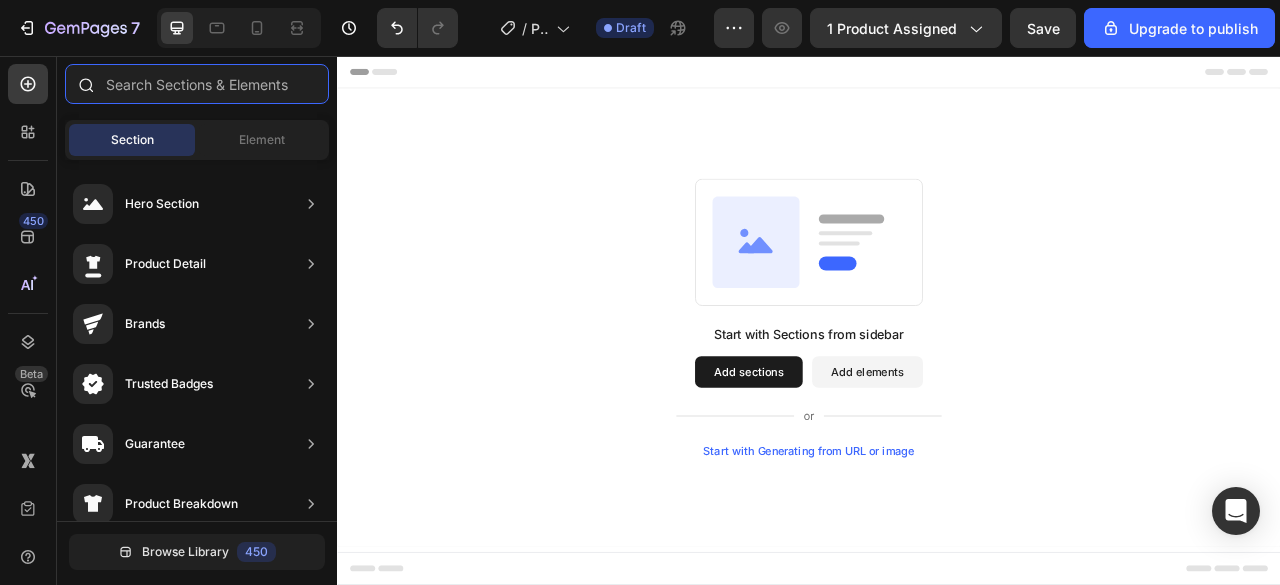 click at bounding box center (197, 84) 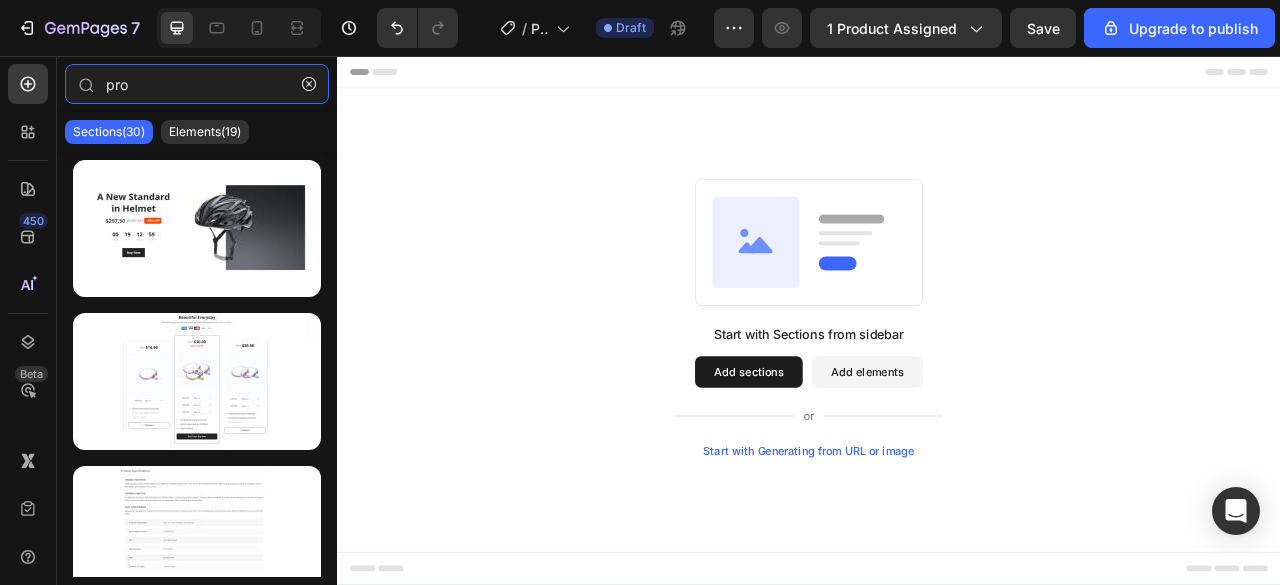 type on "pro" 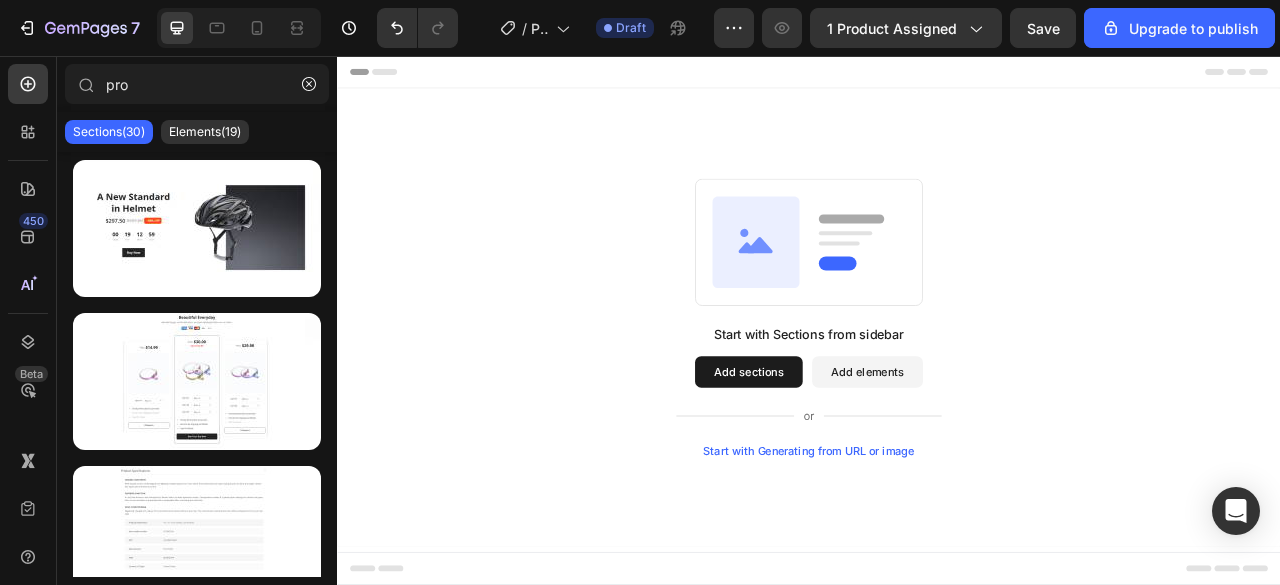 click on "Start with Sections from sidebar Add sections Add elements Start with Generating from URL or image" at bounding box center (937, 388) 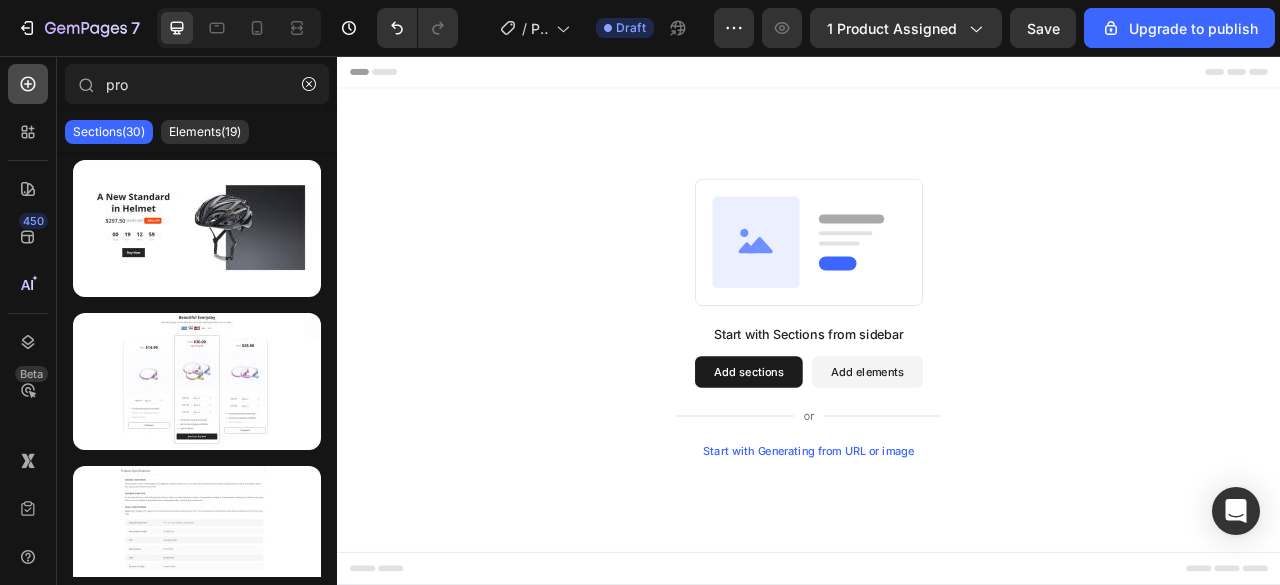 click 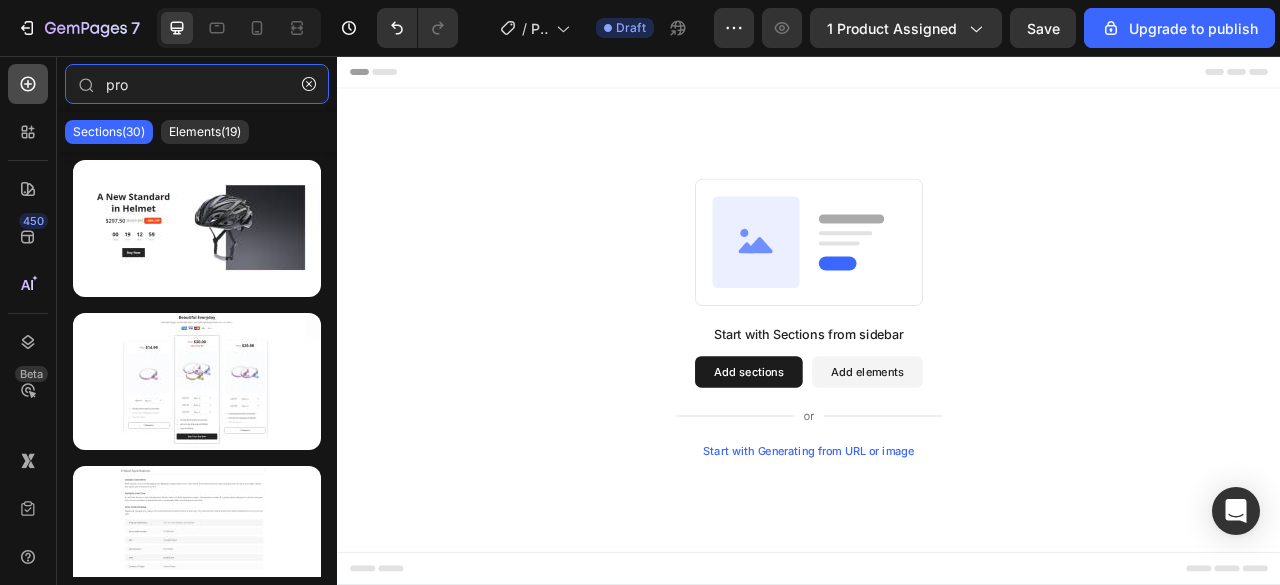 type 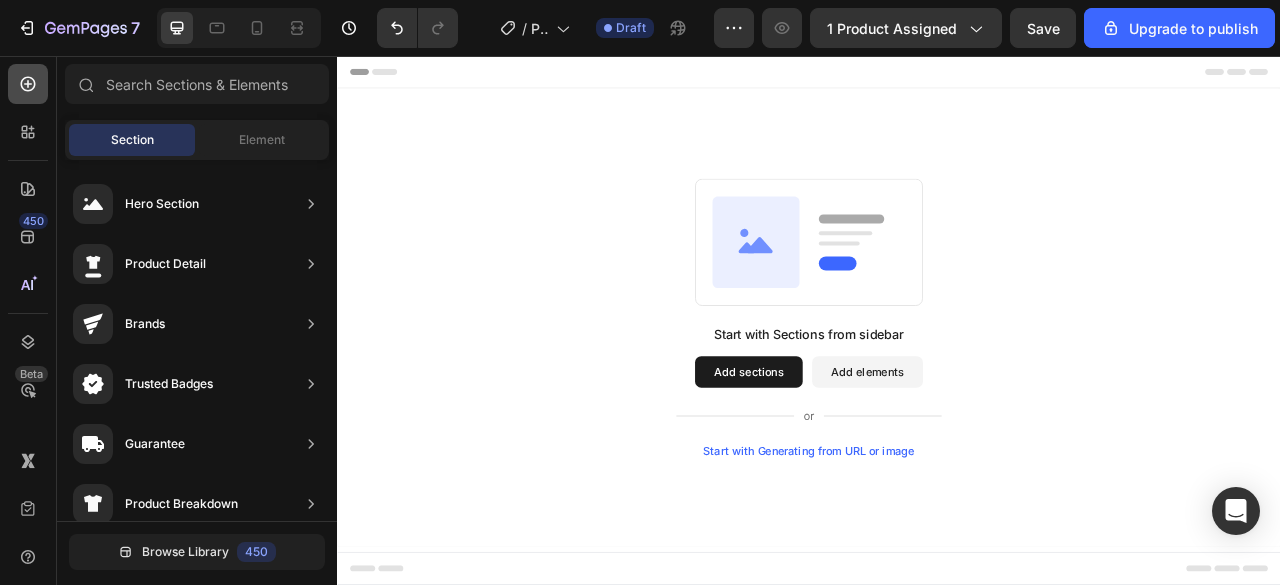click 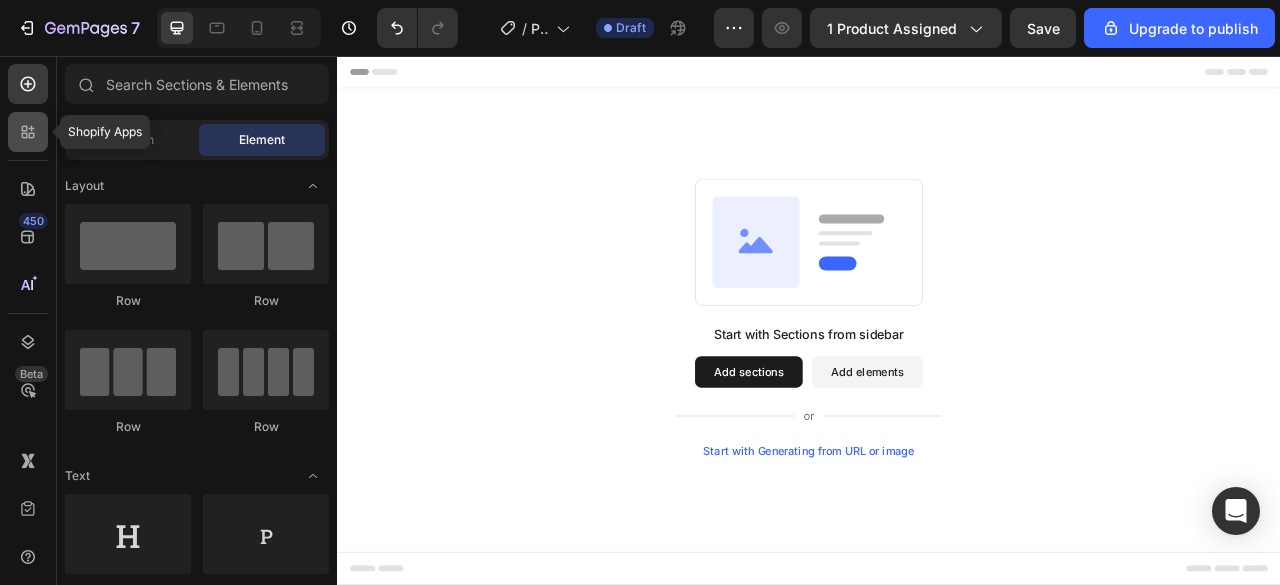 click 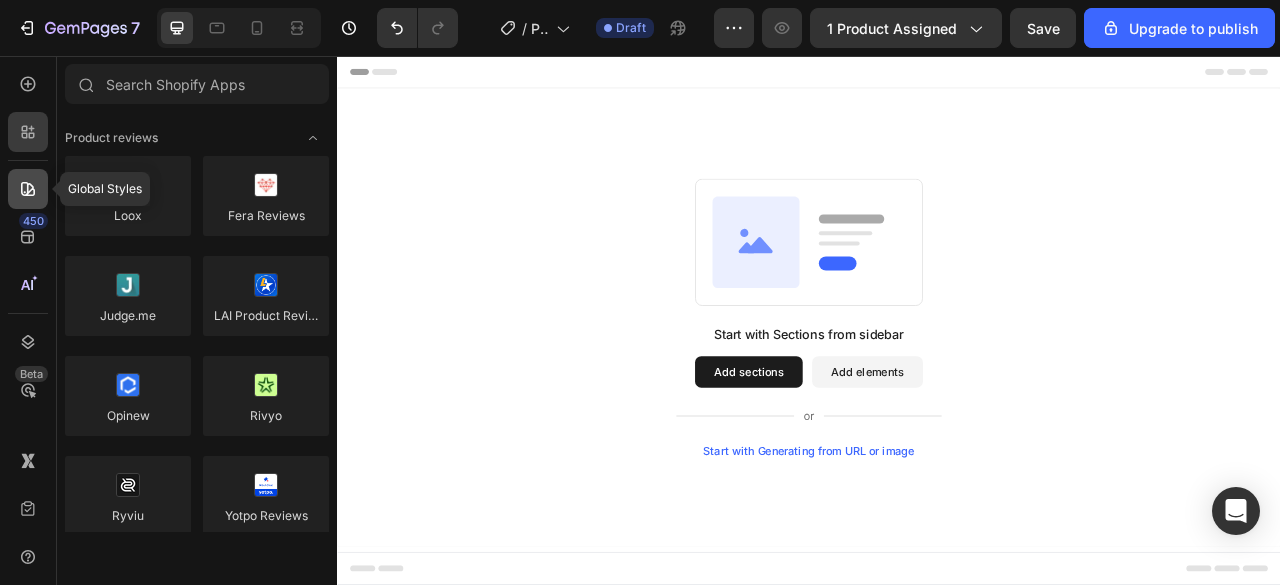 click 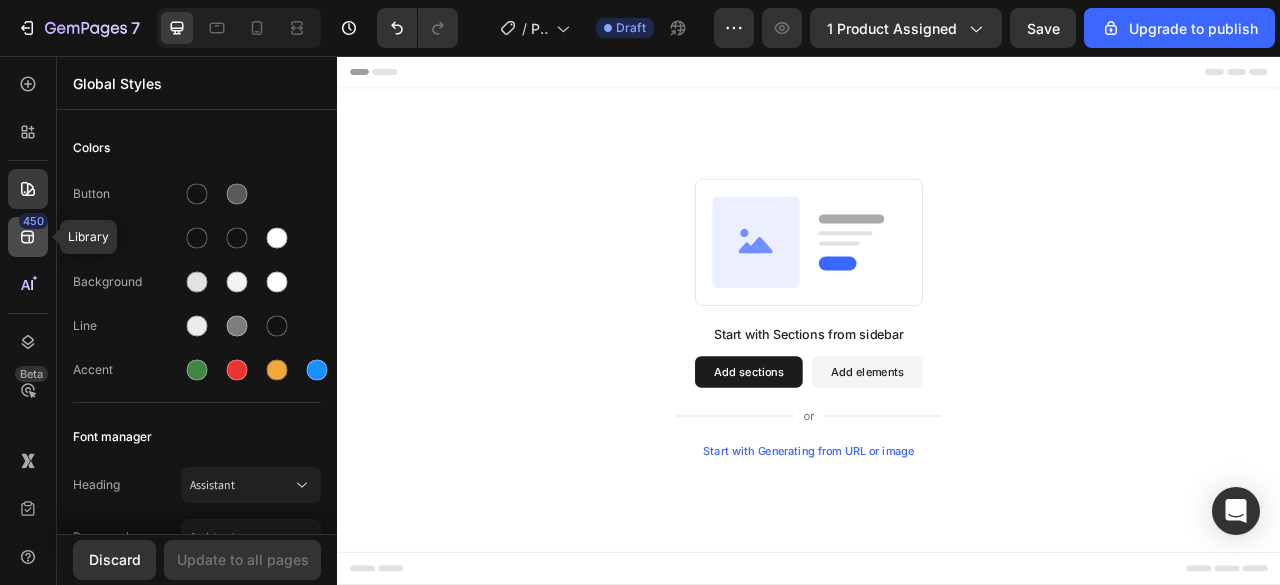 click 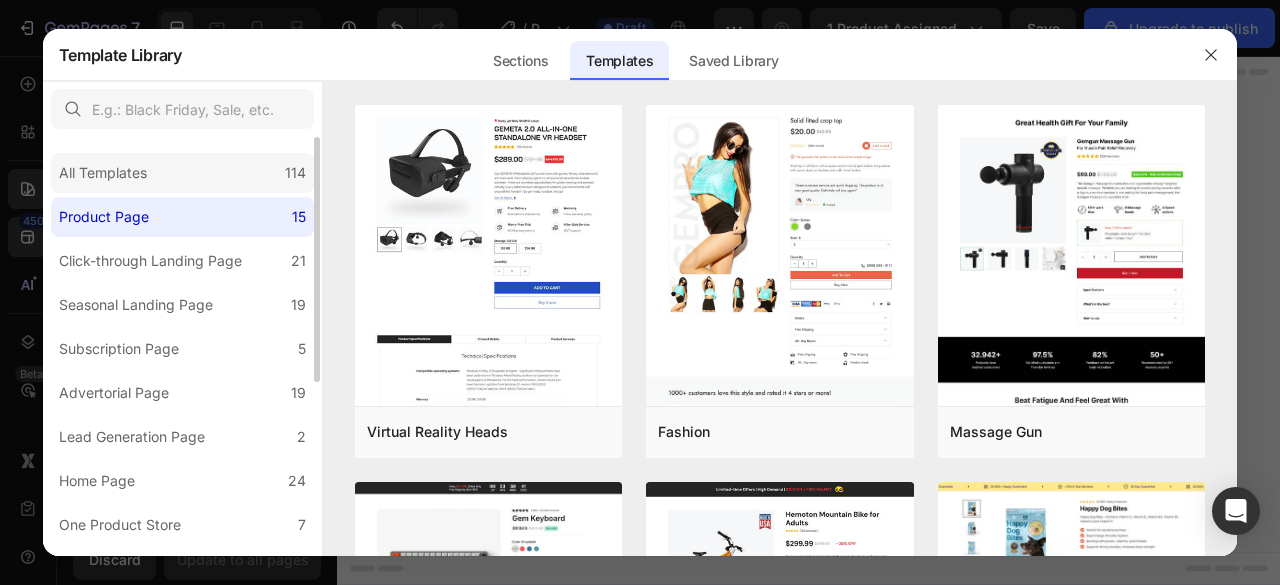 click on "All Templates 114" 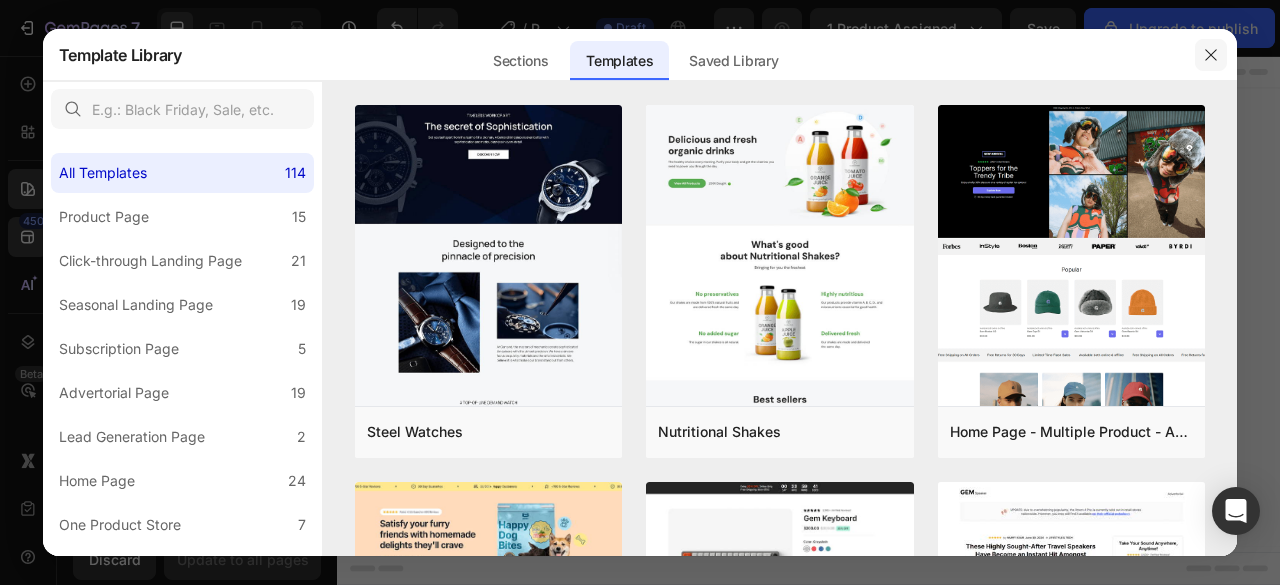 click at bounding box center [1211, 55] 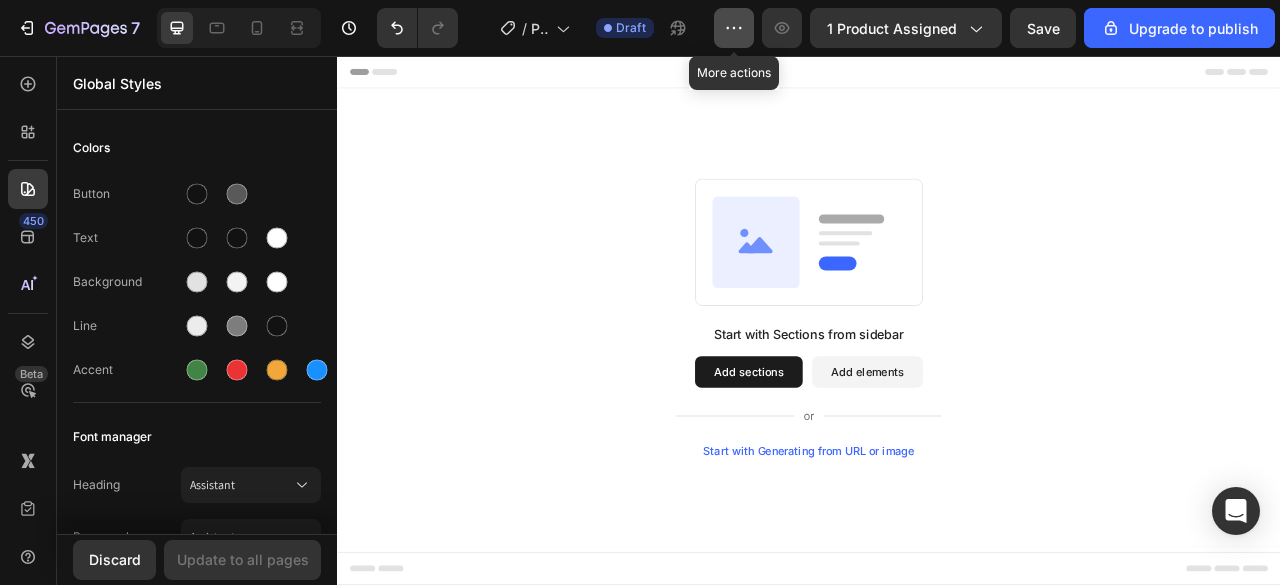 click 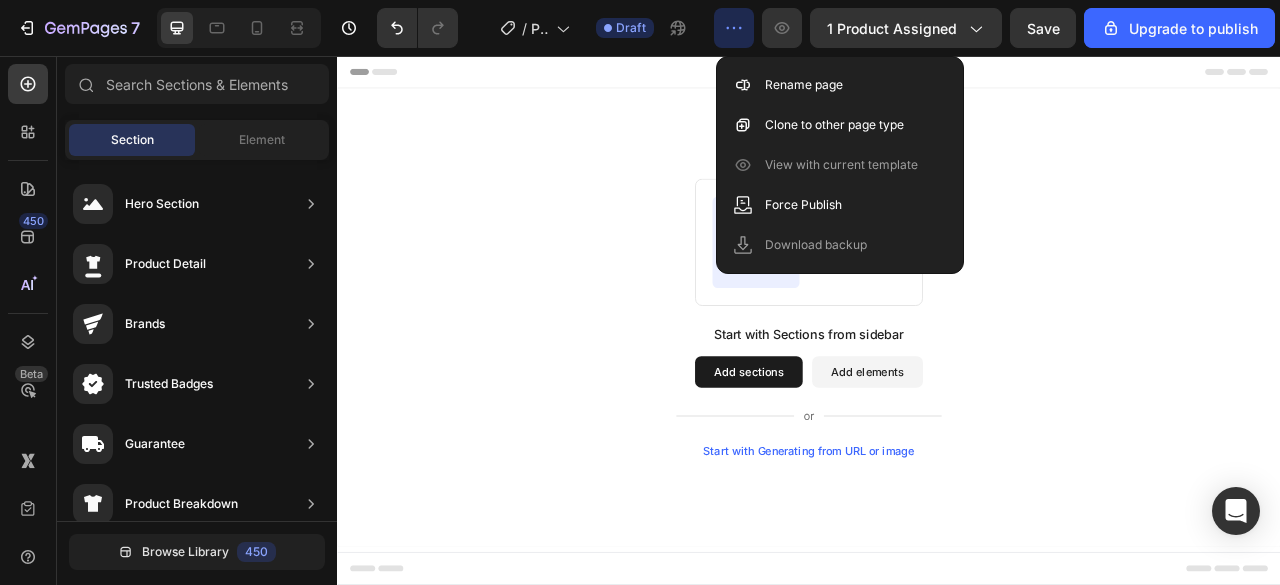 click on "Start with Sections from sidebar Add sections Add elements Start with Generating from URL or image" at bounding box center (937, 389) 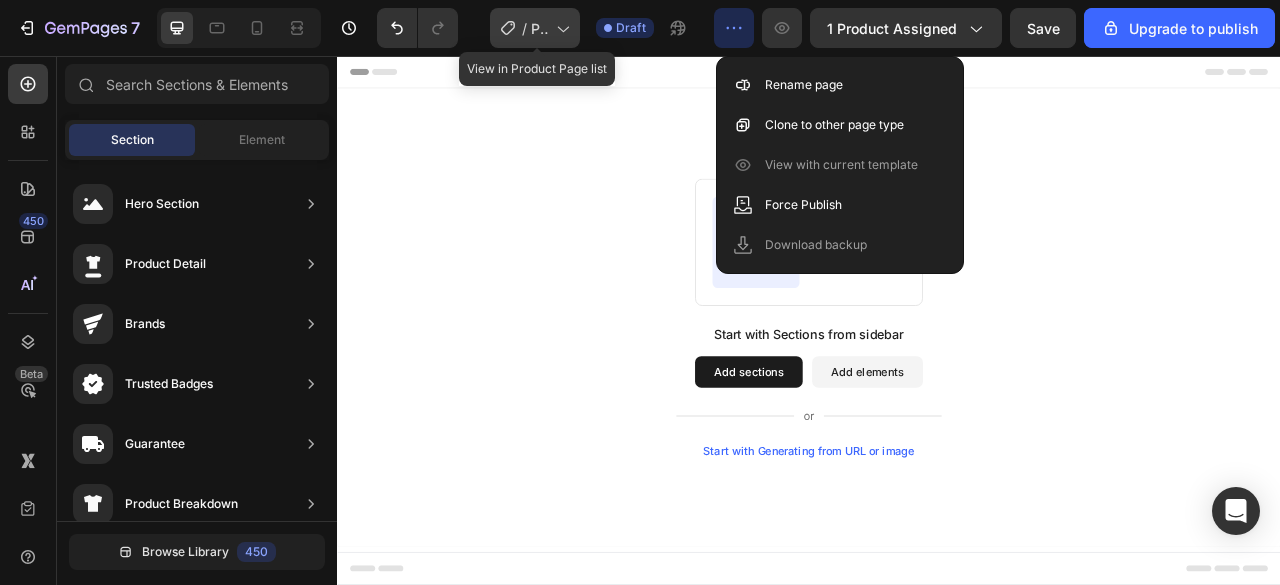 click on "/  Product Page - Aug 2, 23:16:45" 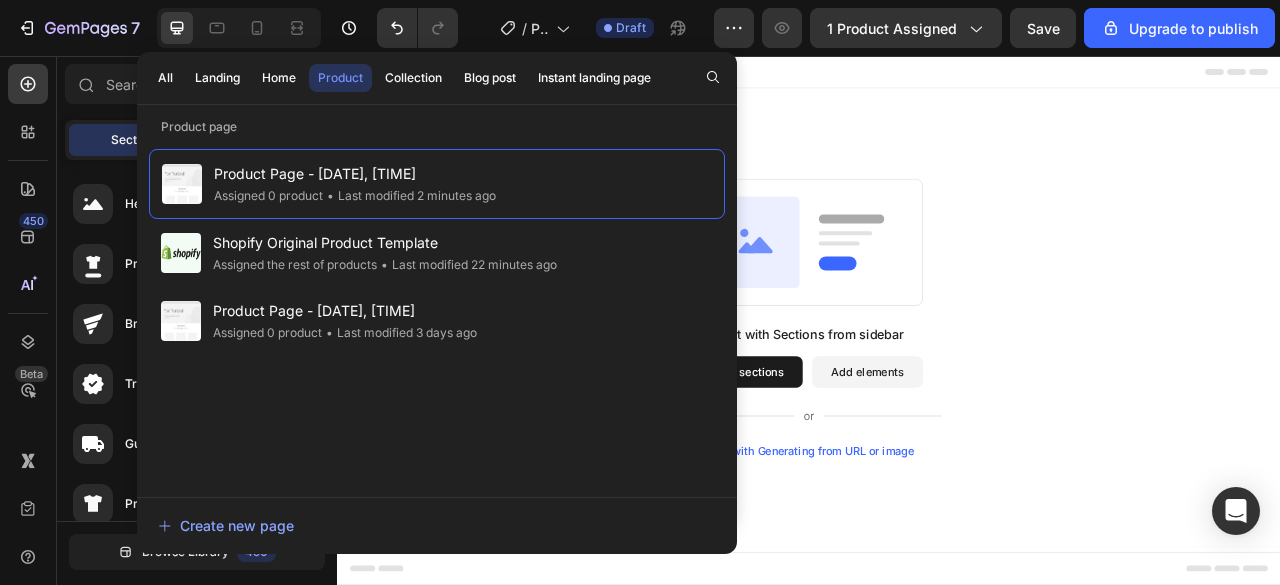 click on "Product" at bounding box center [340, 78] 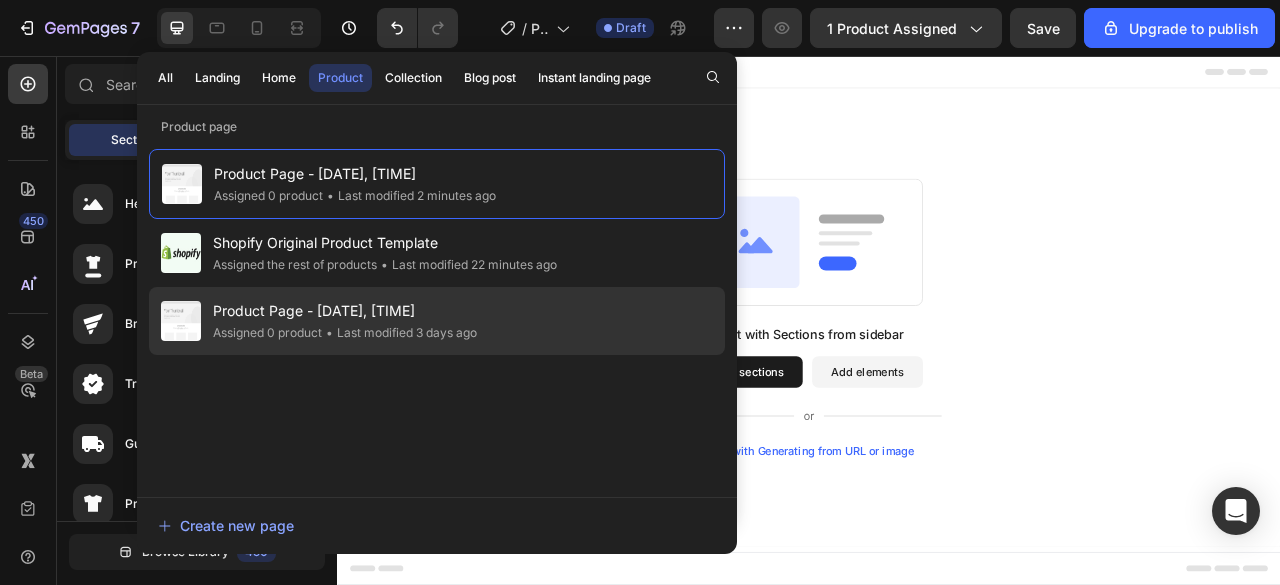 click on "Product Page - Jul 30, 01:03:07 Assigned 0 product • Last modified 3 days ago" 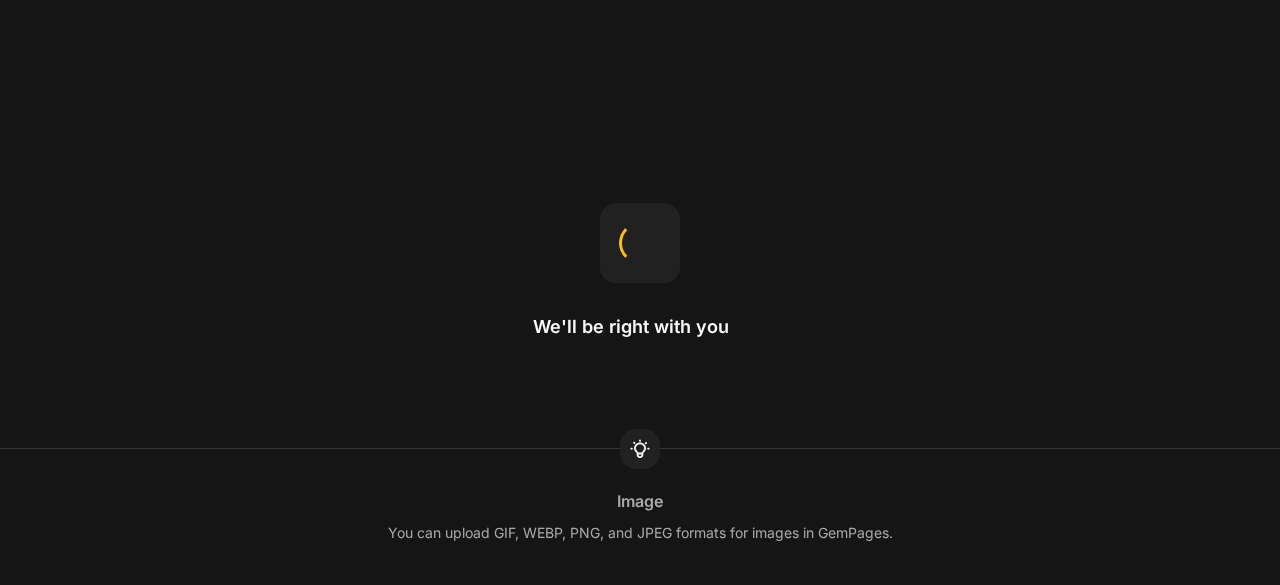 scroll, scrollTop: 0, scrollLeft: 0, axis: both 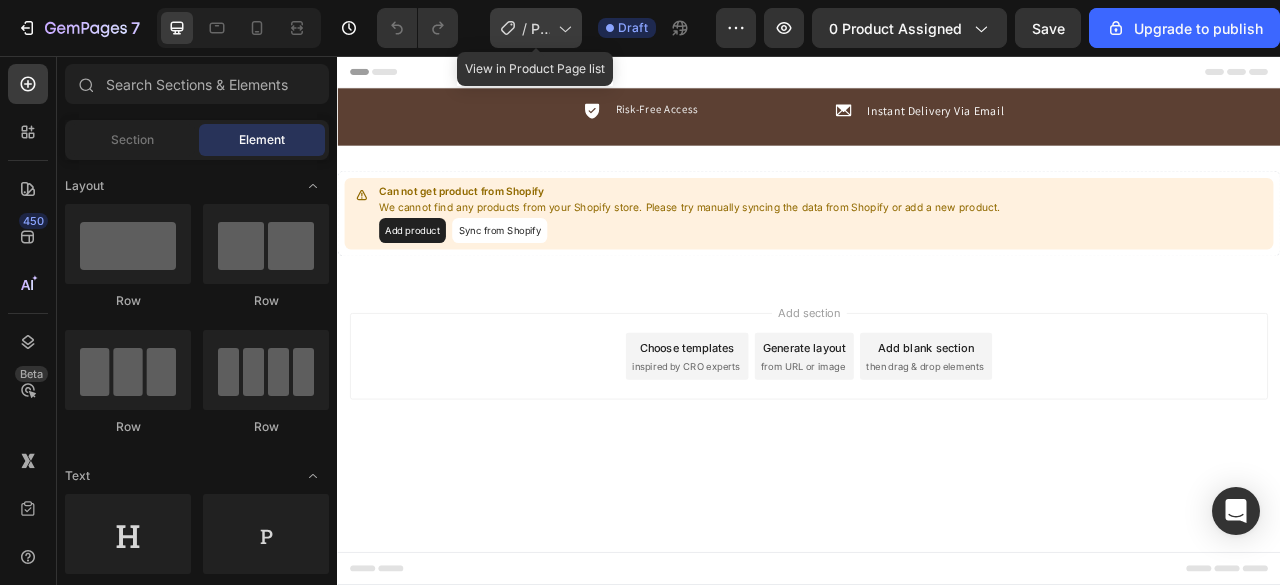click 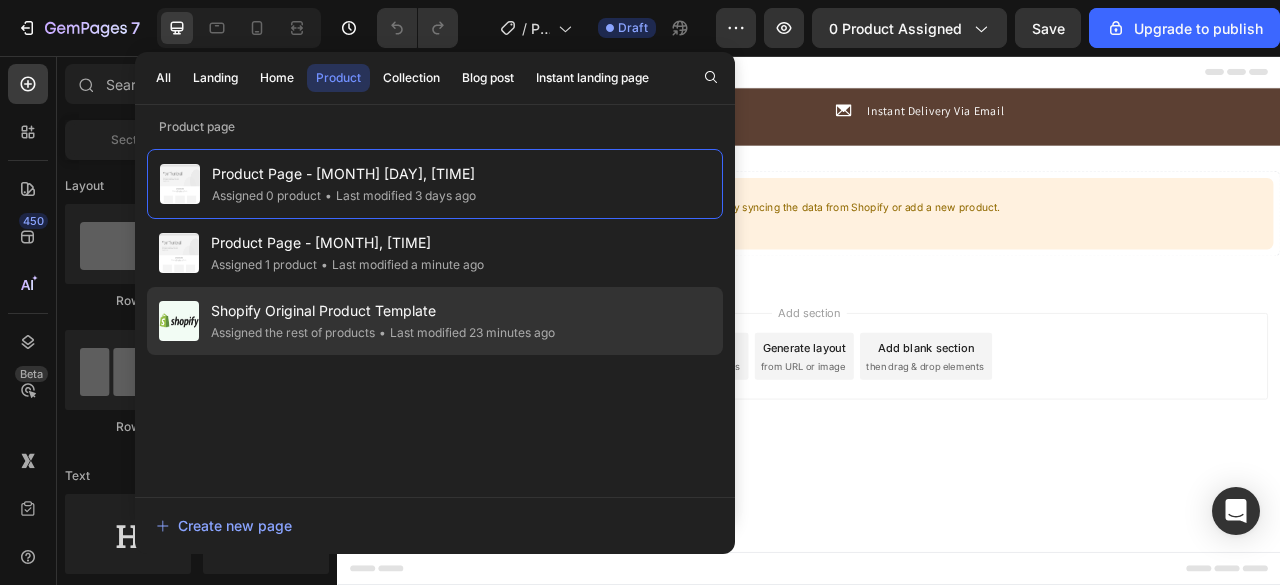 click on "Shopify Original Product Template" at bounding box center (383, 311) 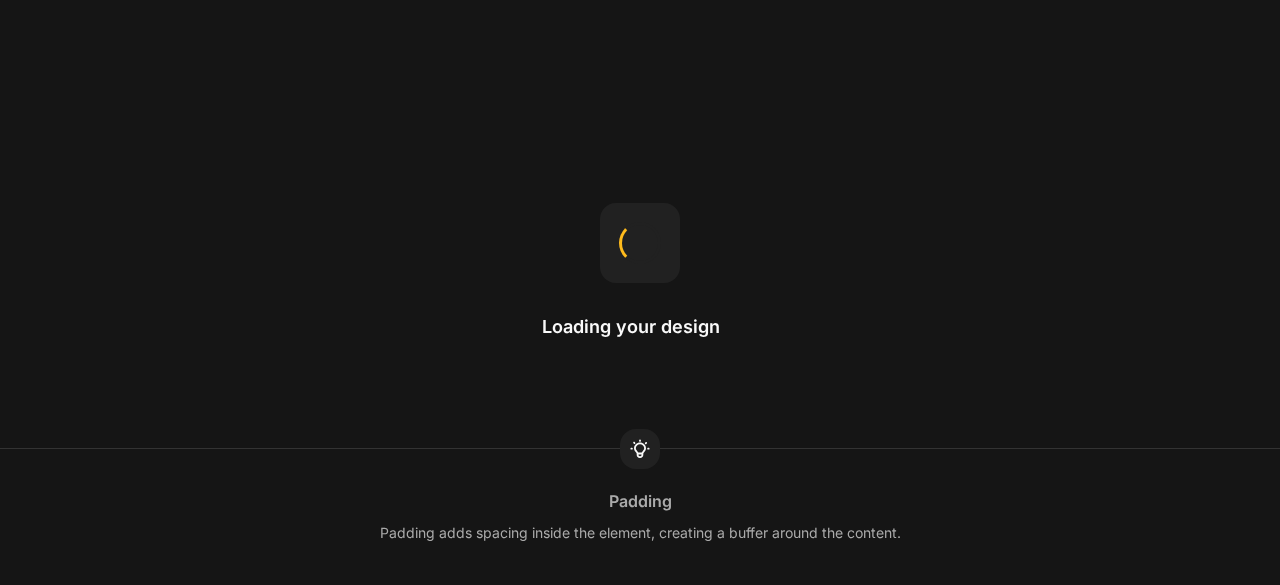 scroll, scrollTop: 0, scrollLeft: 0, axis: both 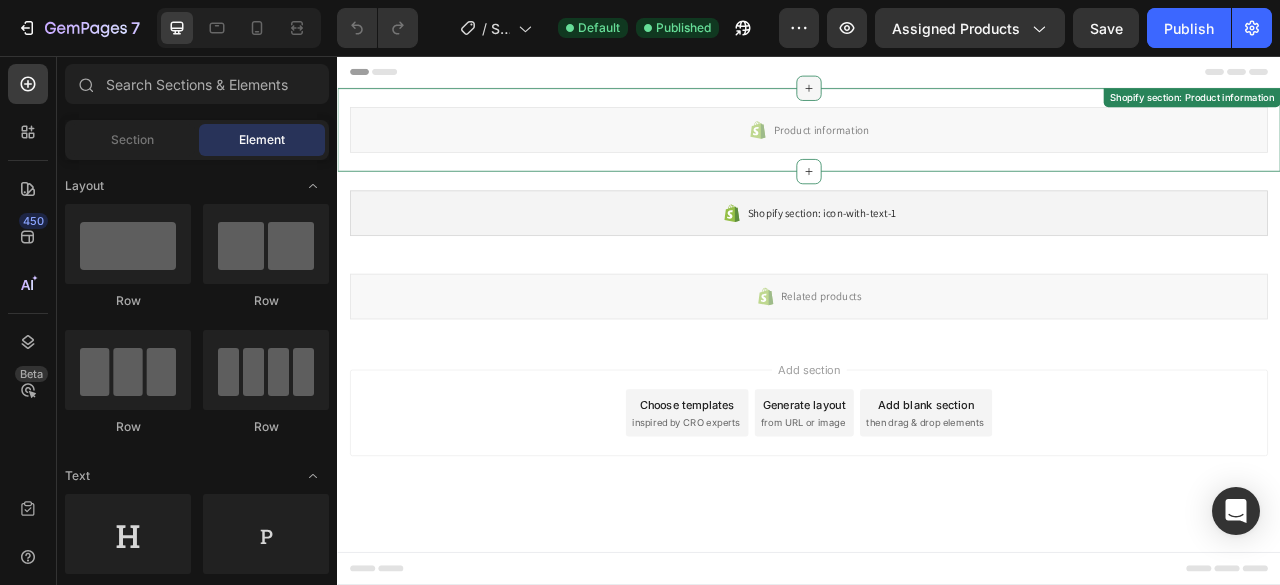 click 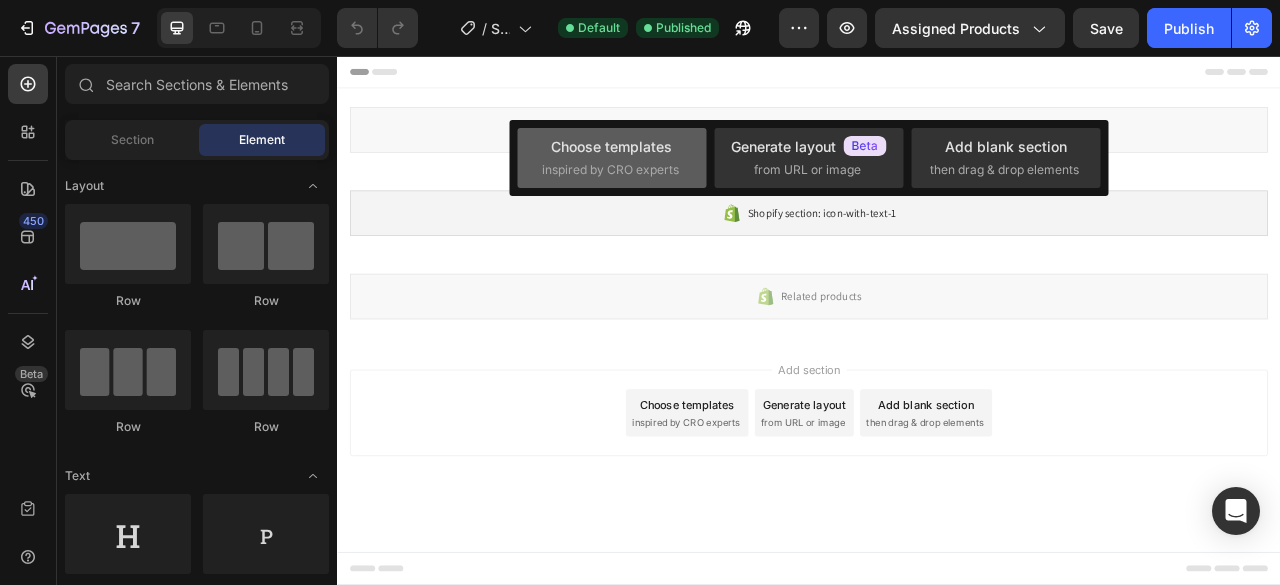 click on "Choose templates  inspired by CRO experts" 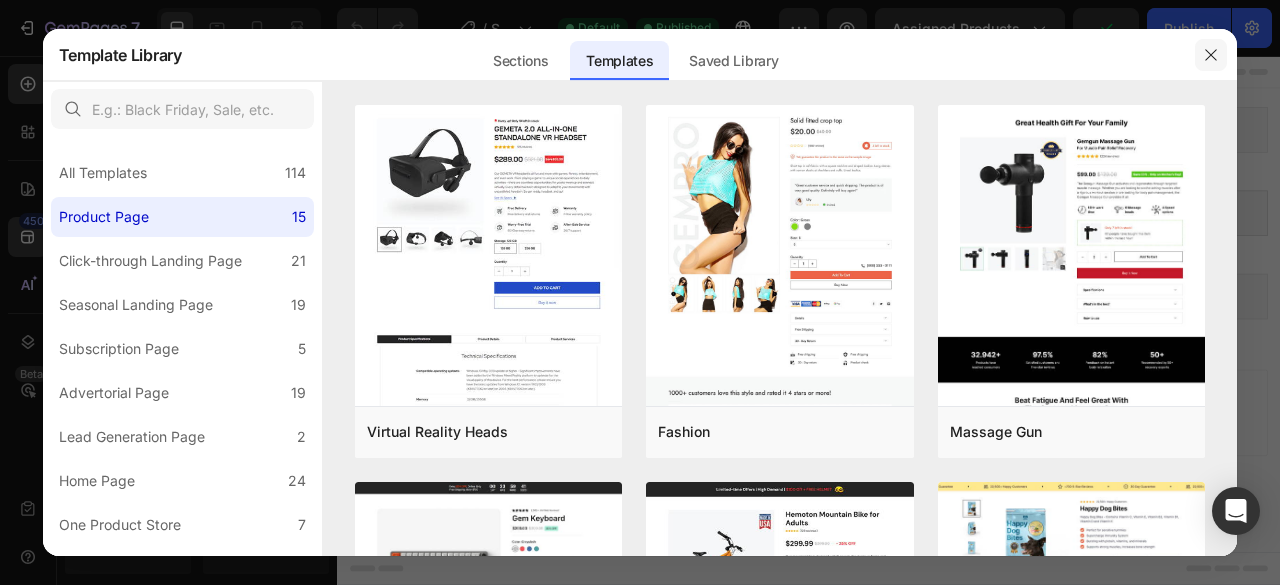 click 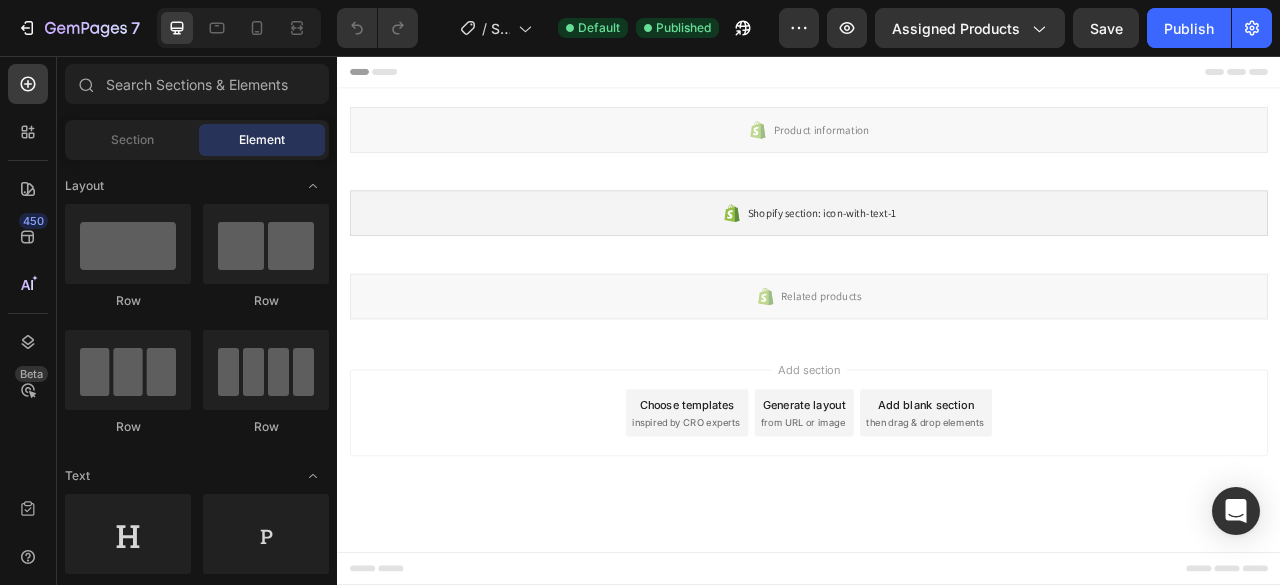 click on "Add section Choose templates inspired by CRO experts Generate layout from URL or image Add blank section then drag & drop elements" at bounding box center (937, 514) 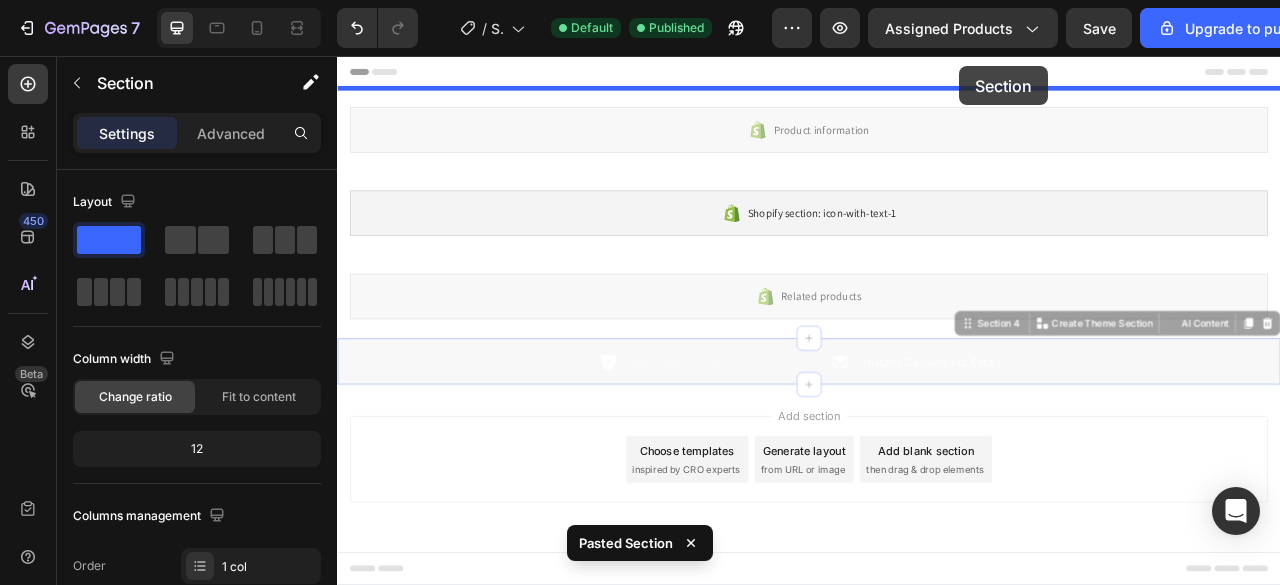 drag, startPoint x: 1134, startPoint y: 396, endPoint x: 1128, endPoint y: 69, distance: 327.05505 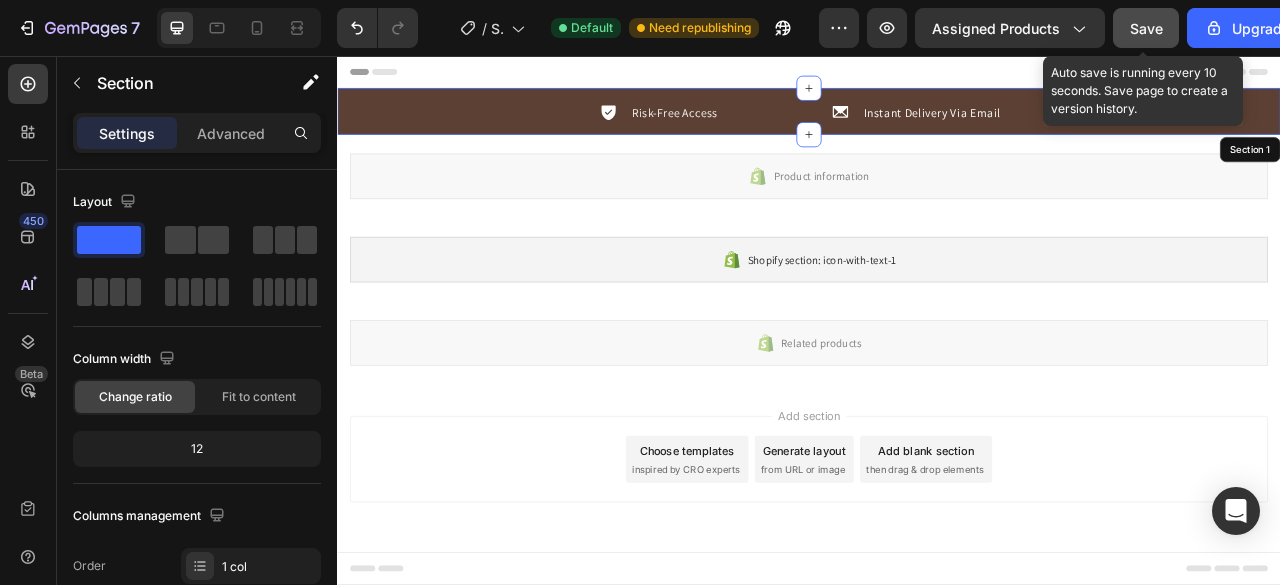click on "Save" at bounding box center [1146, 28] 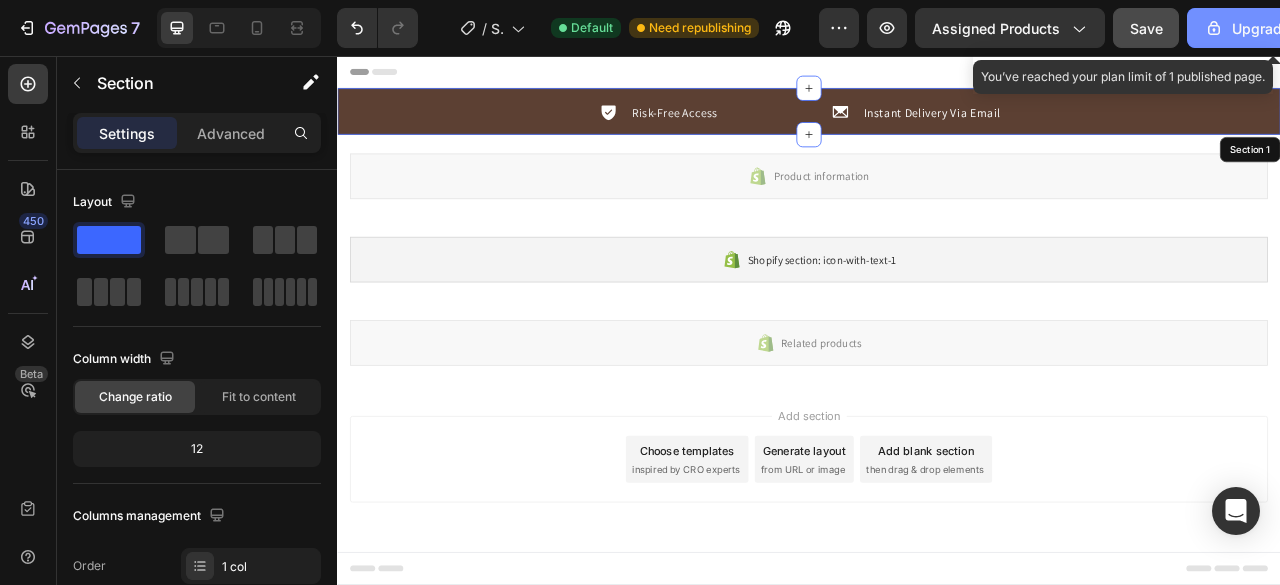 click 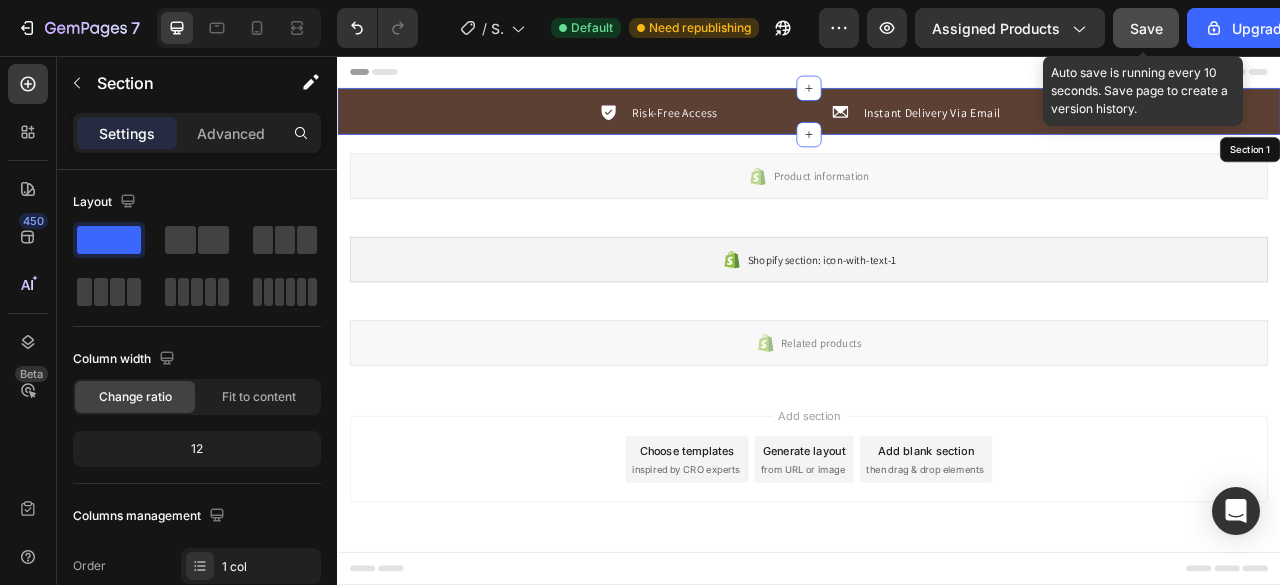 click on "Save" 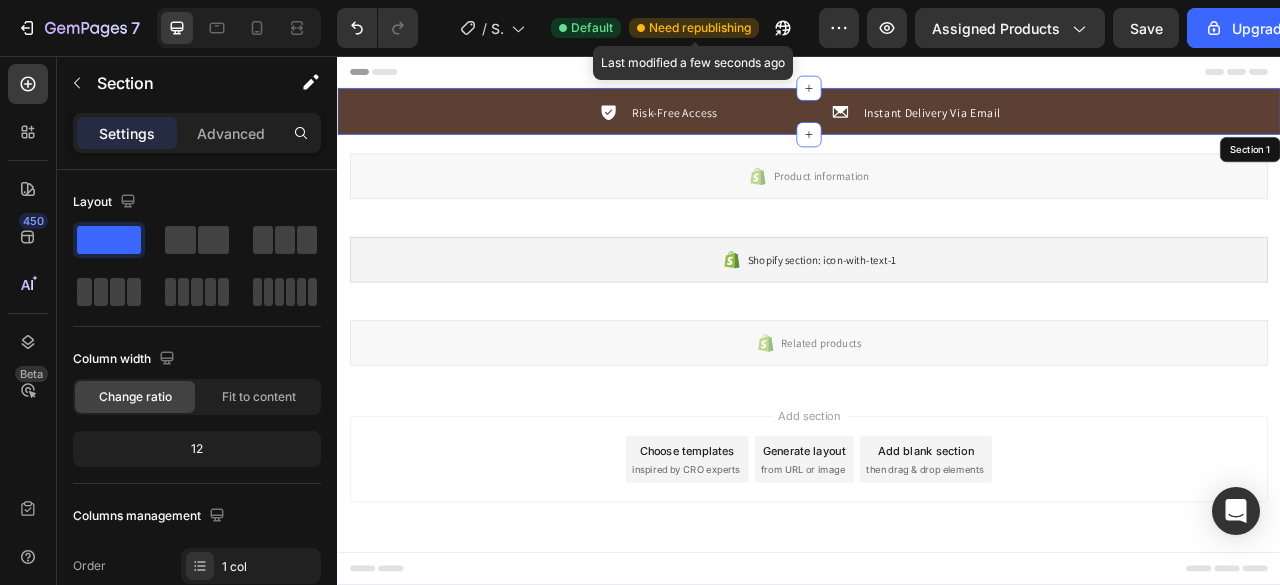 click on "Need republishing" at bounding box center (700, 28) 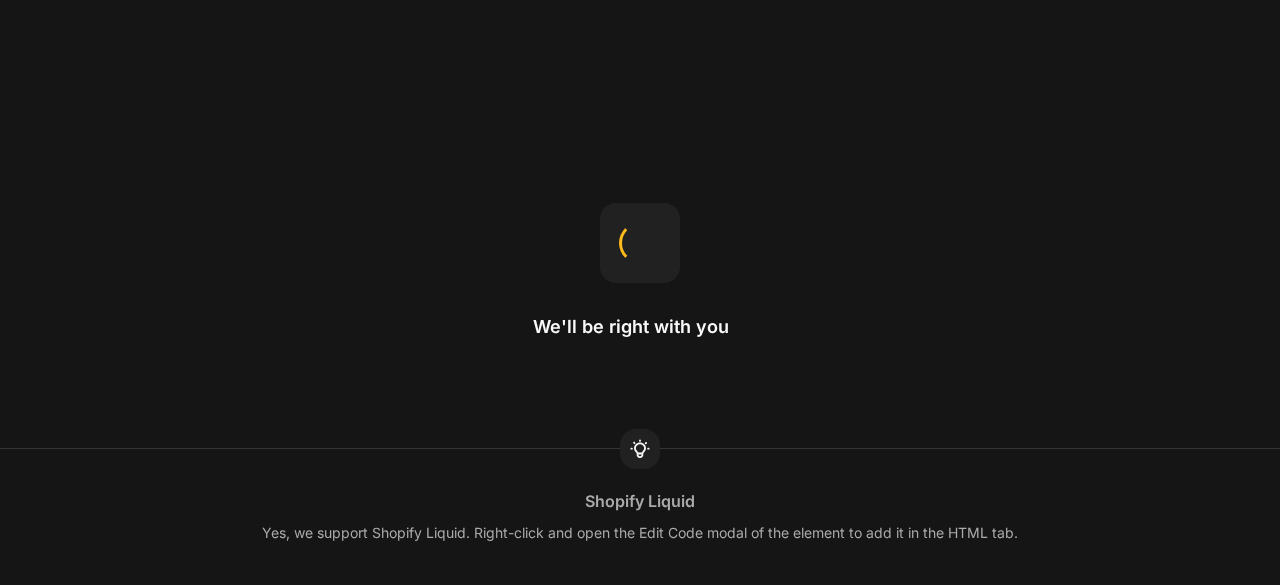 scroll, scrollTop: 0, scrollLeft: 0, axis: both 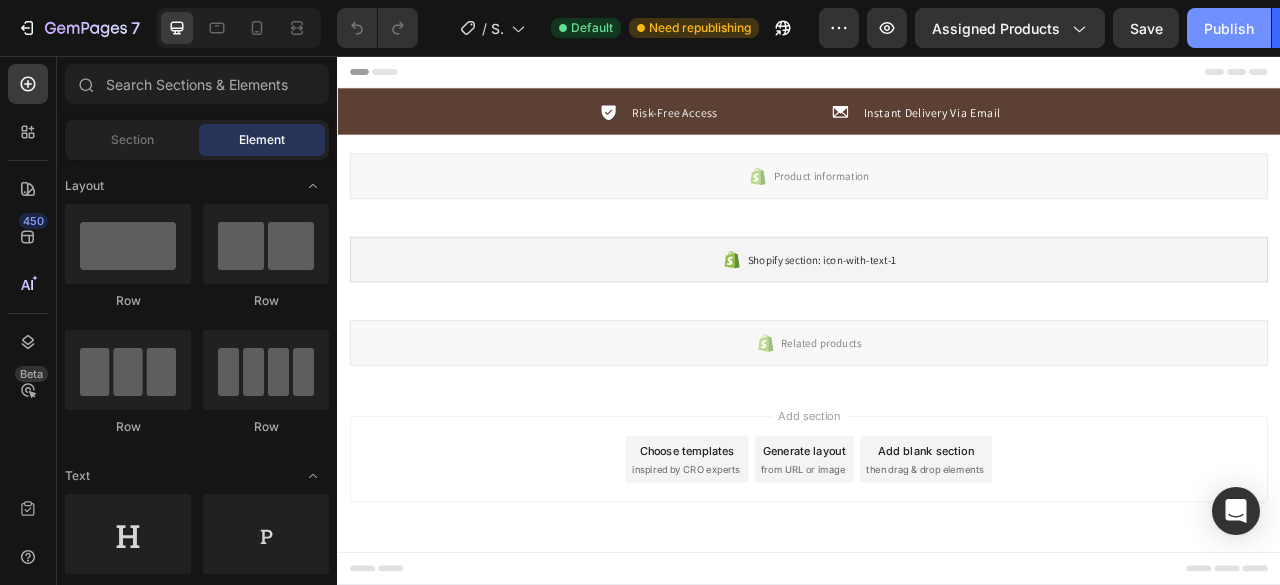 click on "Publish" at bounding box center [1229, 28] 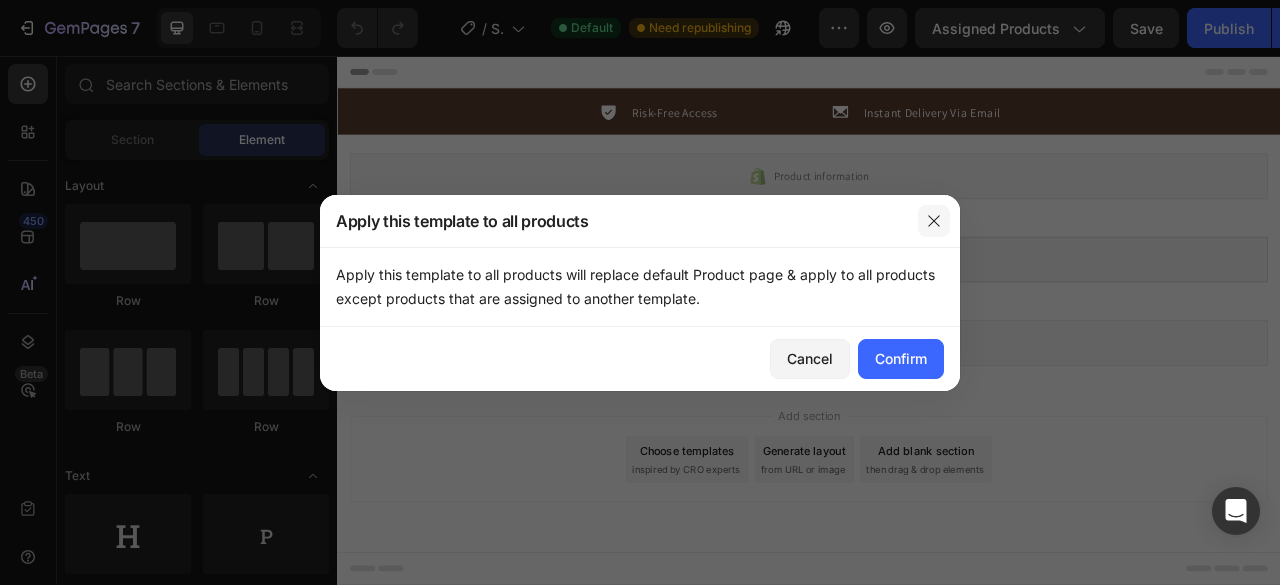 click 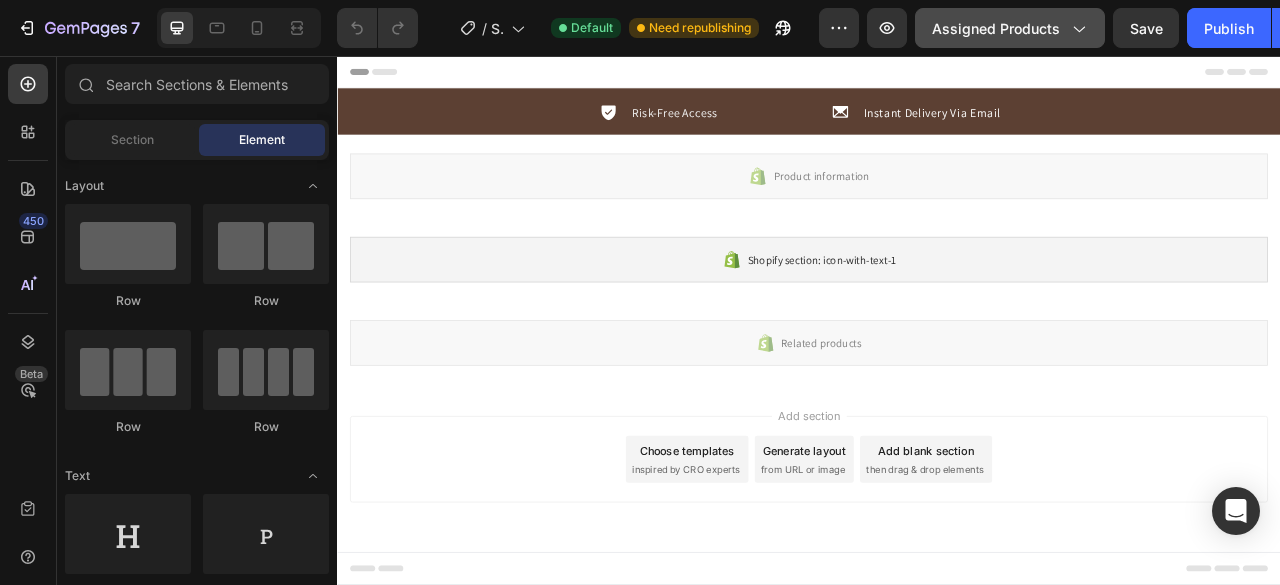 click on "Assigned Products" 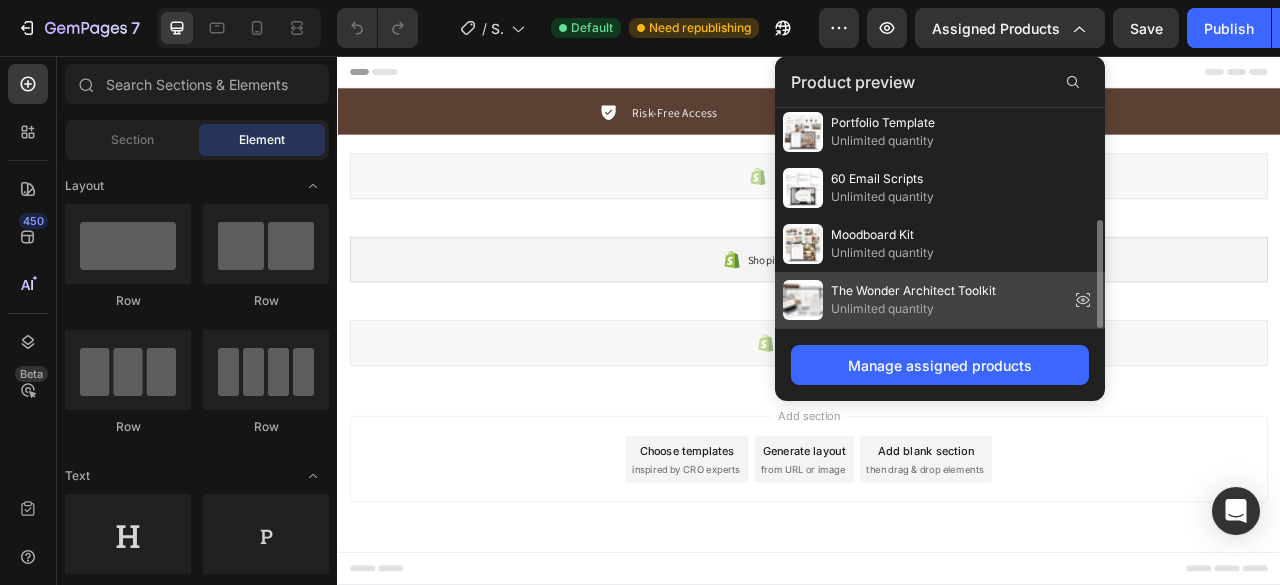scroll, scrollTop: 0, scrollLeft: 0, axis: both 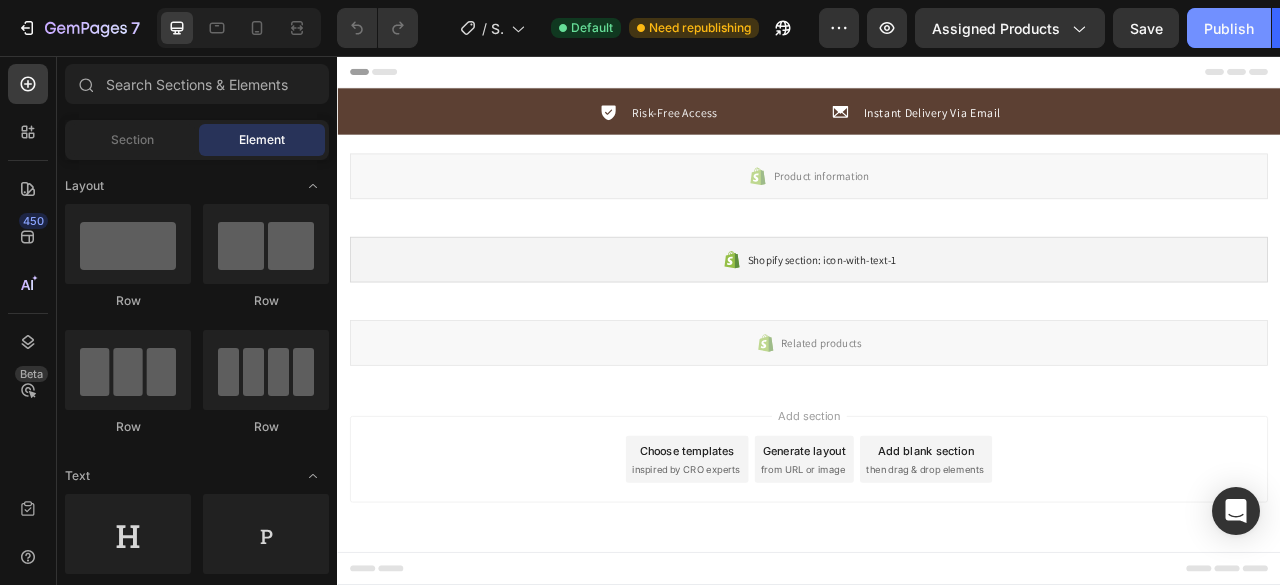 click on "Publish" at bounding box center [1229, 28] 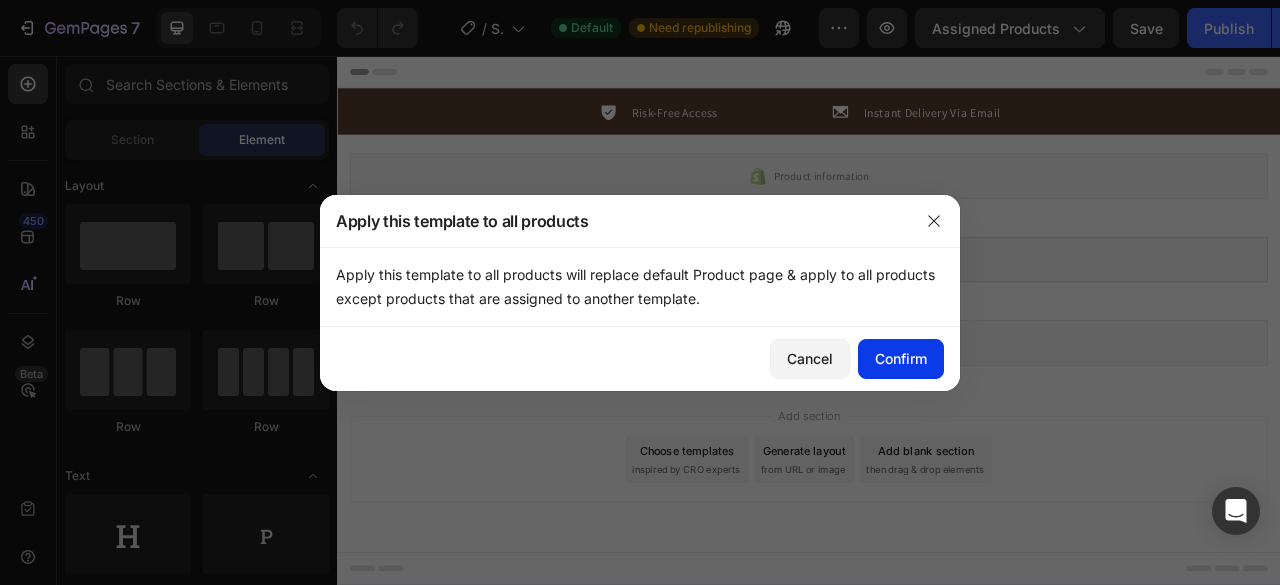 click on "Confirm" at bounding box center [901, 358] 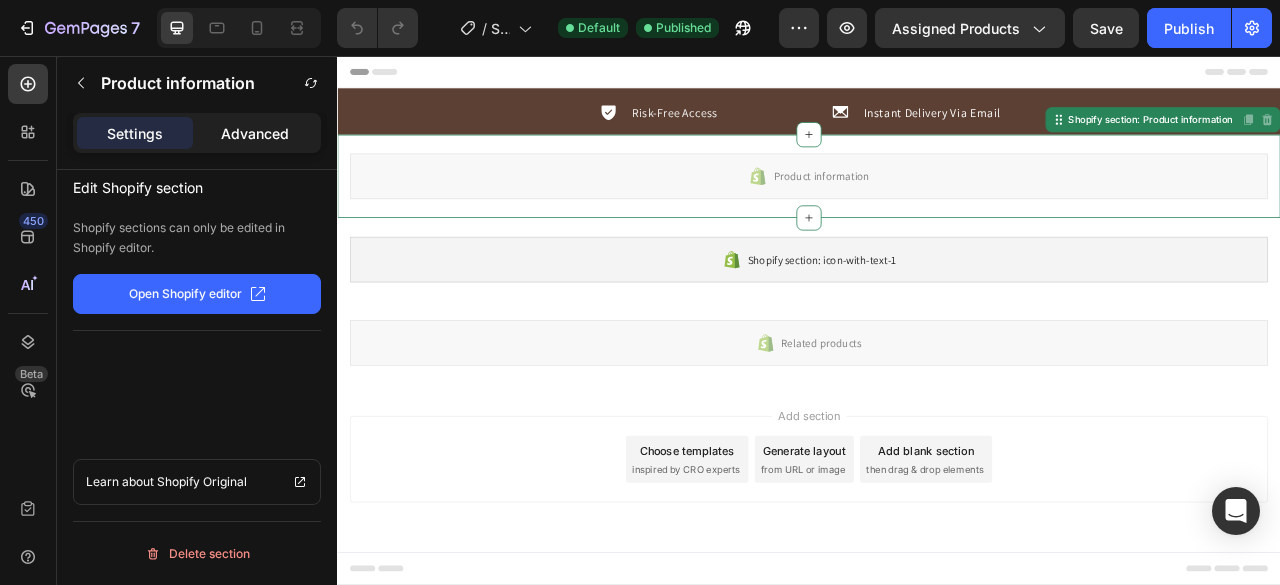 click on "Advanced" at bounding box center (255, 133) 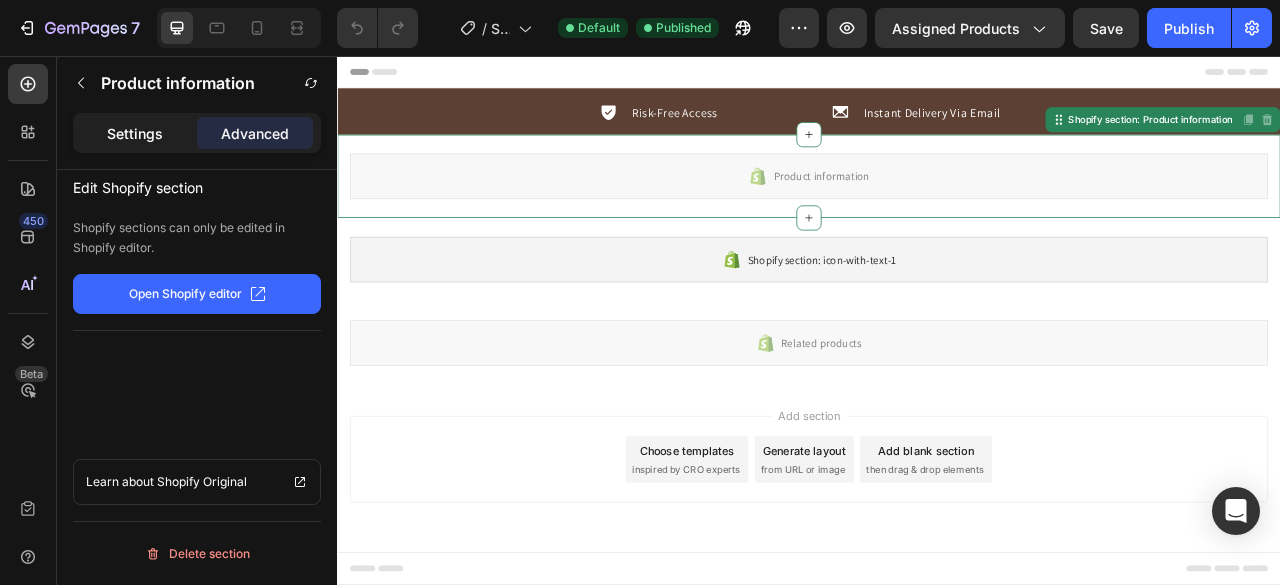 click on "Settings" 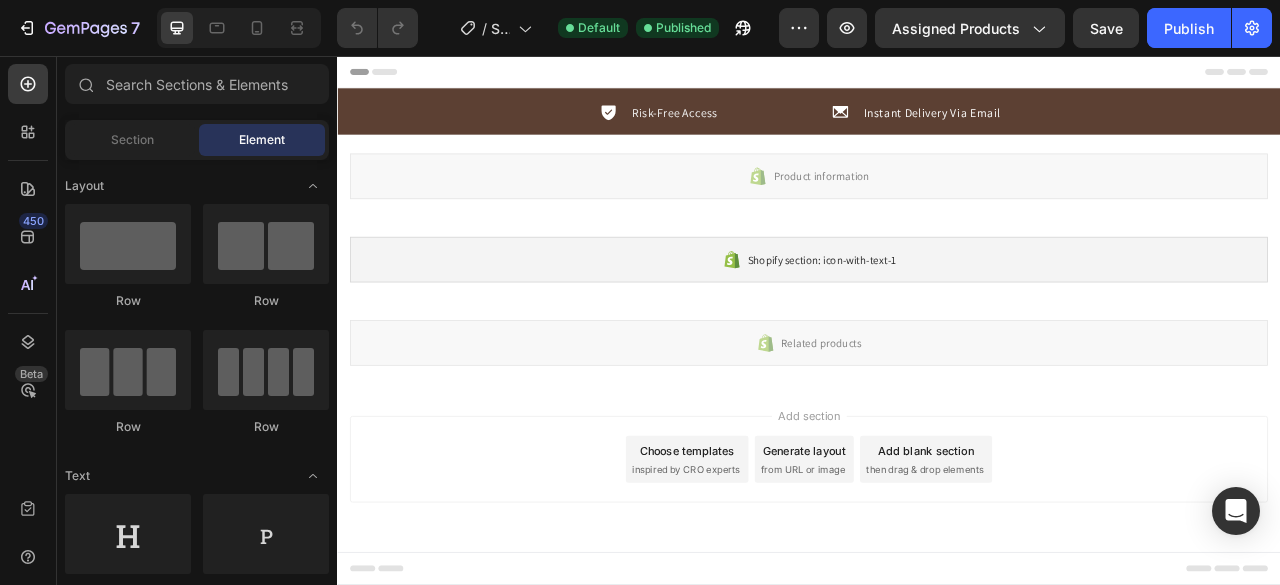 click on "Add section Choose templates inspired by CRO experts Generate layout from URL or image Add blank section then drag & drop elements" at bounding box center [937, 573] 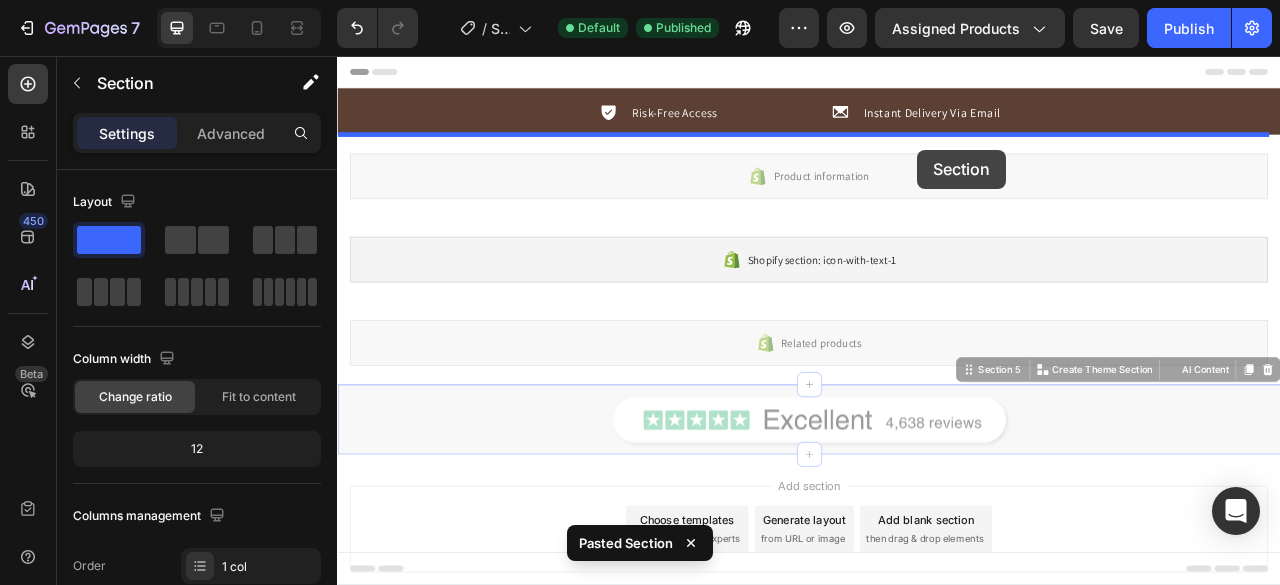drag, startPoint x: 1118, startPoint y: 460, endPoint x: 1075, endPoint y: 175, distance: 288.22562 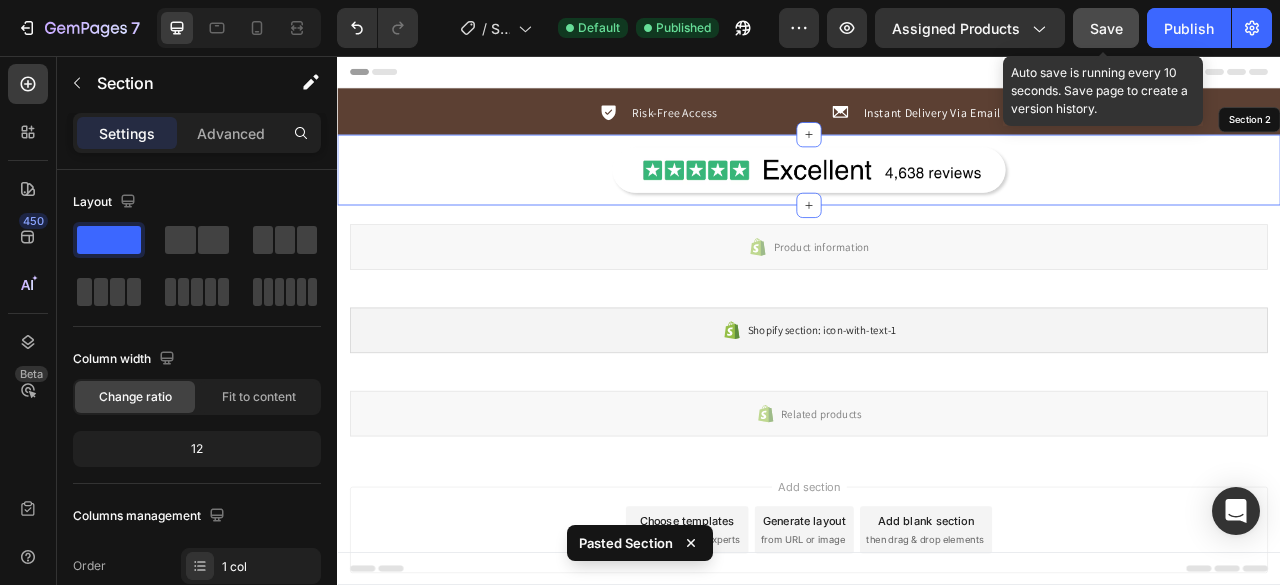 click on "Save" 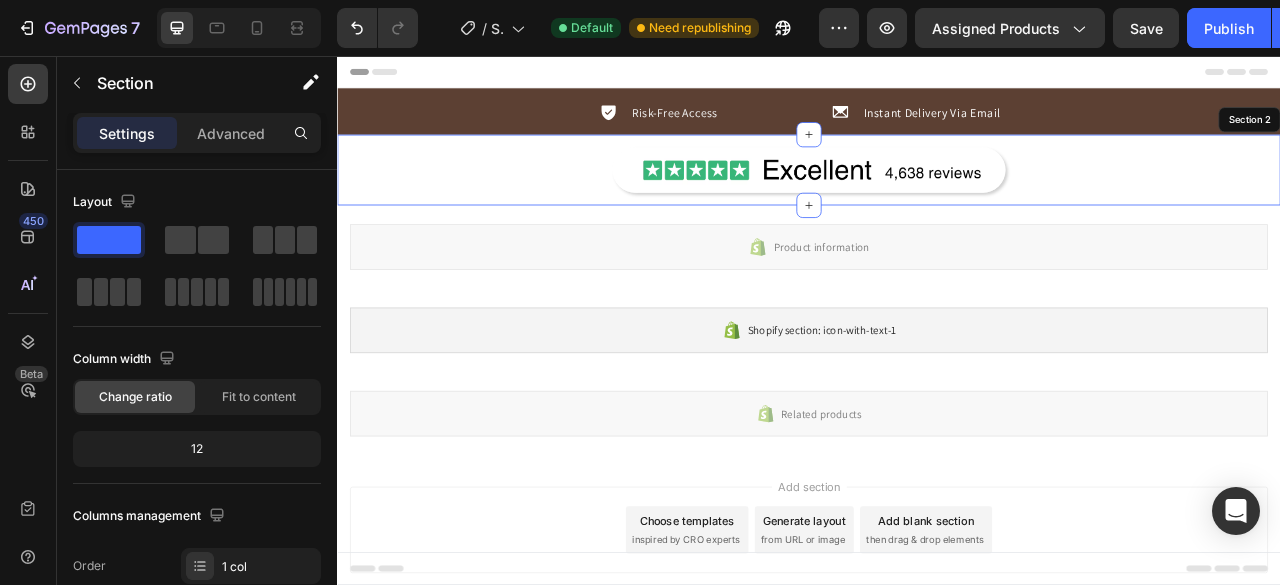 click on "Add section Choose templates inspired by CRO experts Generate layout from URL or image Add blank section then drag & drop elements" at bounding box center (937, 659) 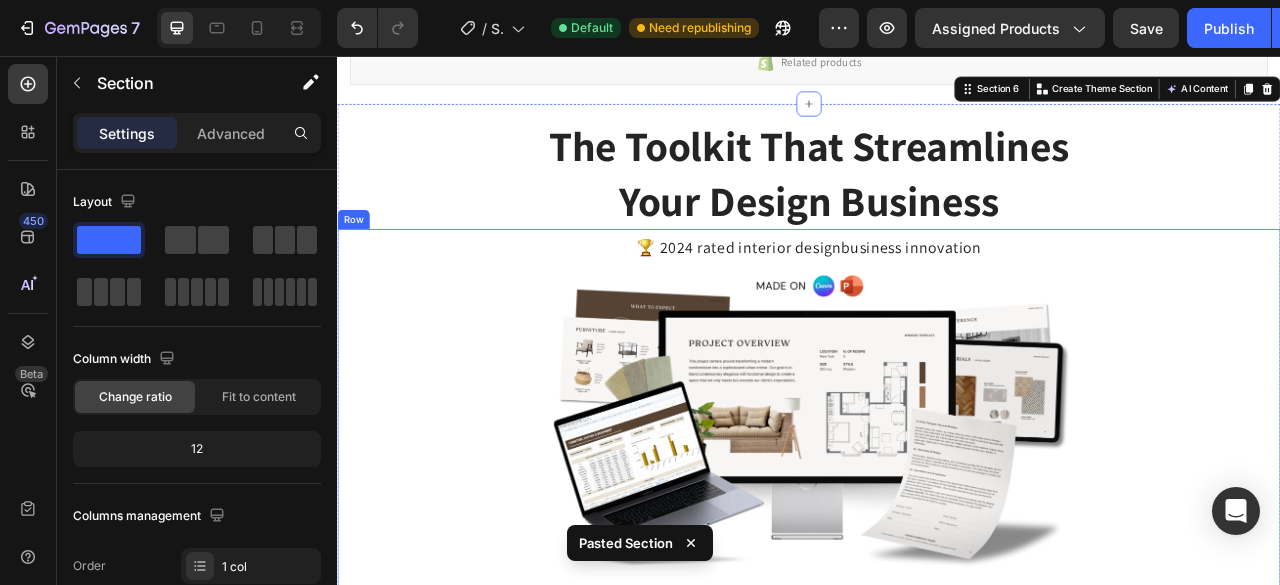 scroll, scrollTop: 450, scrollLeft: 0, axis: vertical 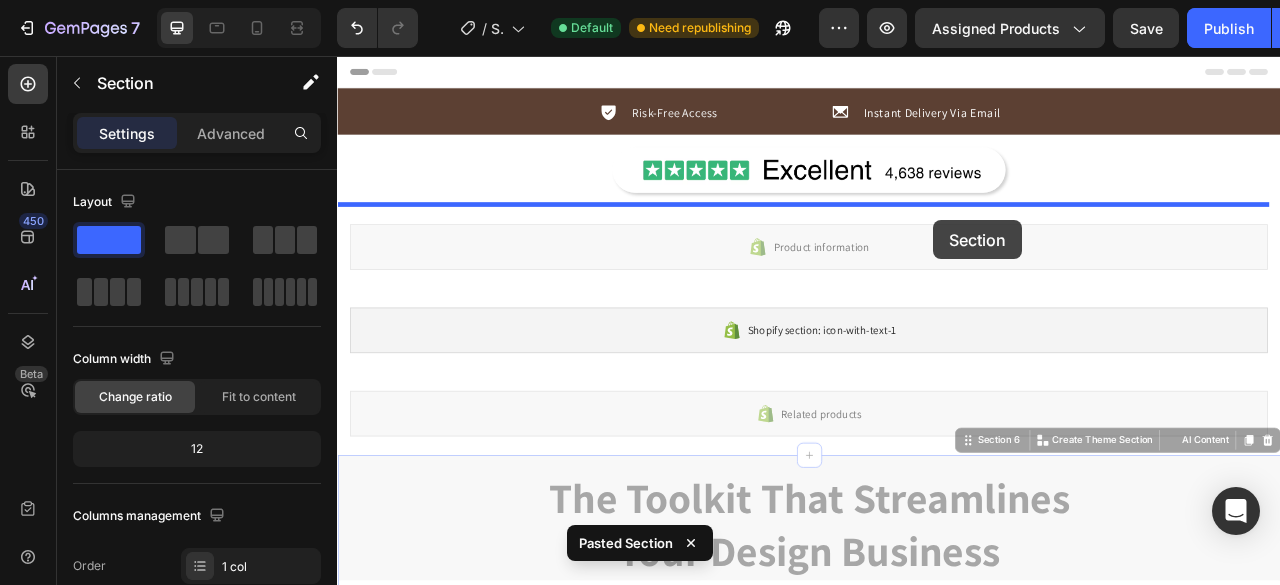 drag, startPoint x: 1126, startPoint y: 90, endPoint x: 1095, endPoint y: 265, distance: 177.7245 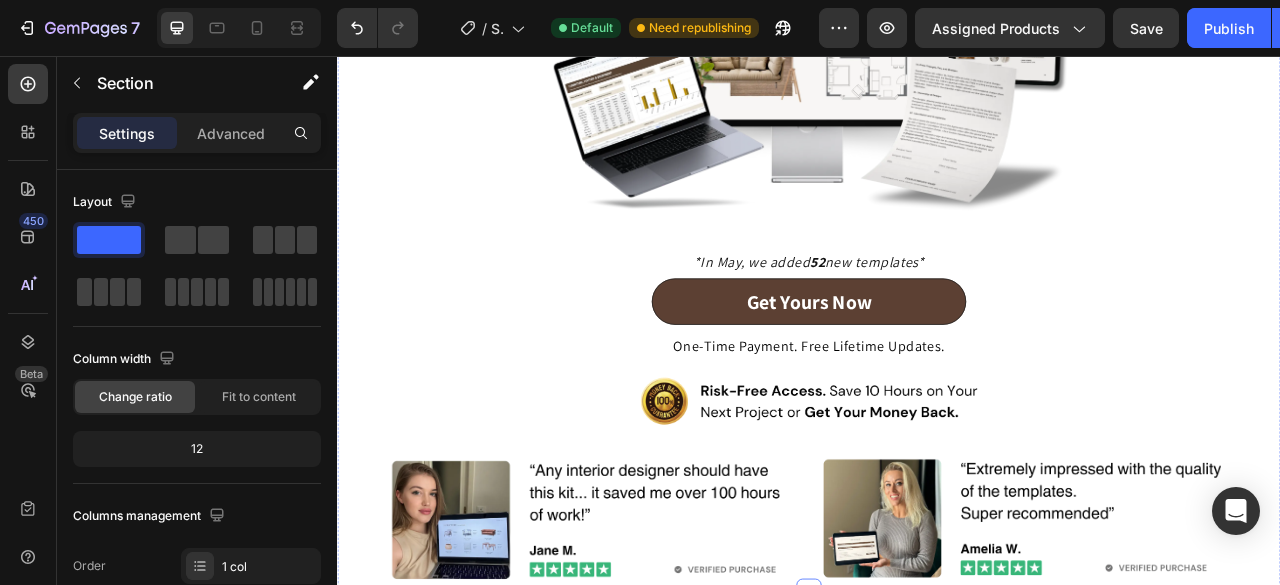 scroll, scrollTop: 590, scrollLeft: 0, axis: vertical 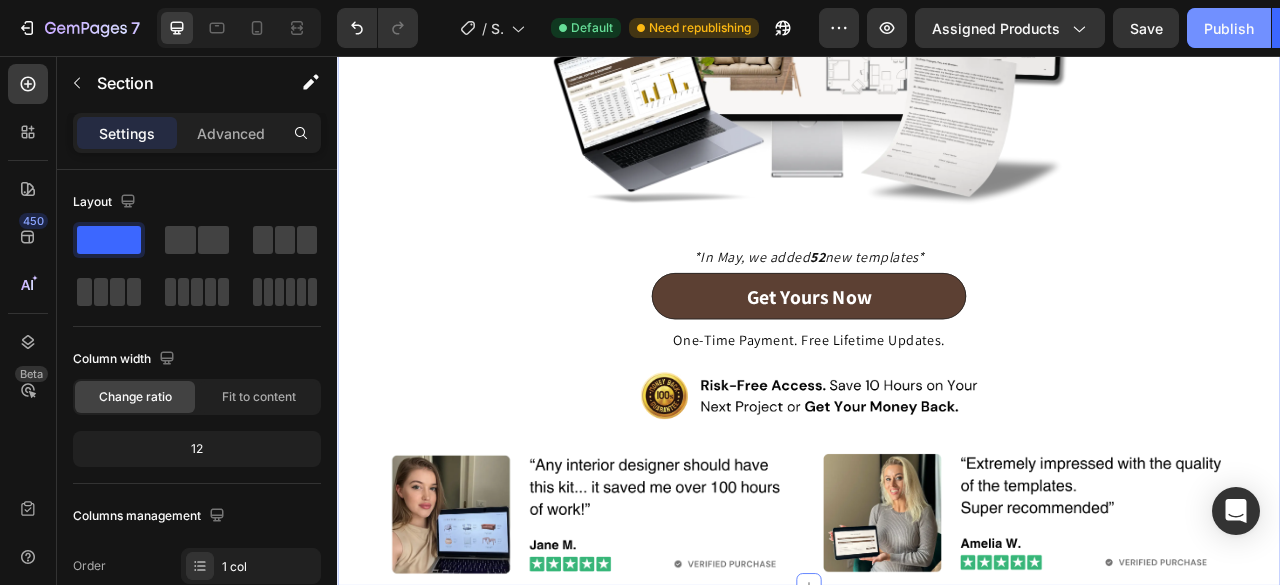 click on "Publish" at bounding box center [1229, 28] 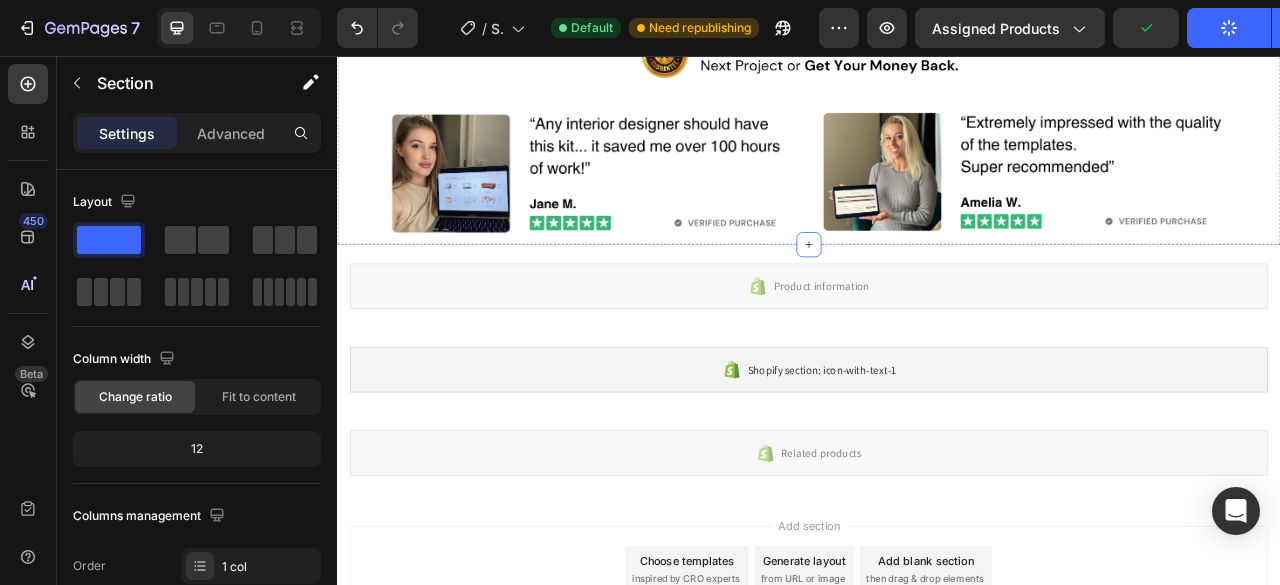 scroll, scrollTop: 1023, scrollLeft: 0, axis: vertical 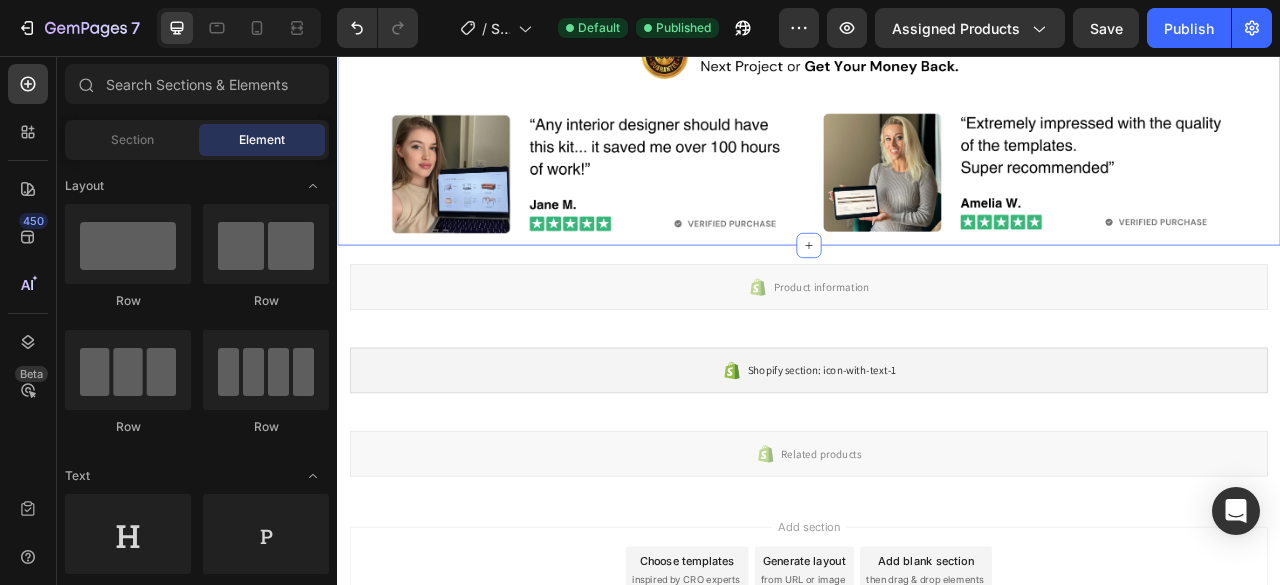 click on "Add section Choose templates inspired by CRO experts Generate layout from URL or image Add blank section then drag & drop elements" at bounding box center (937, 714) 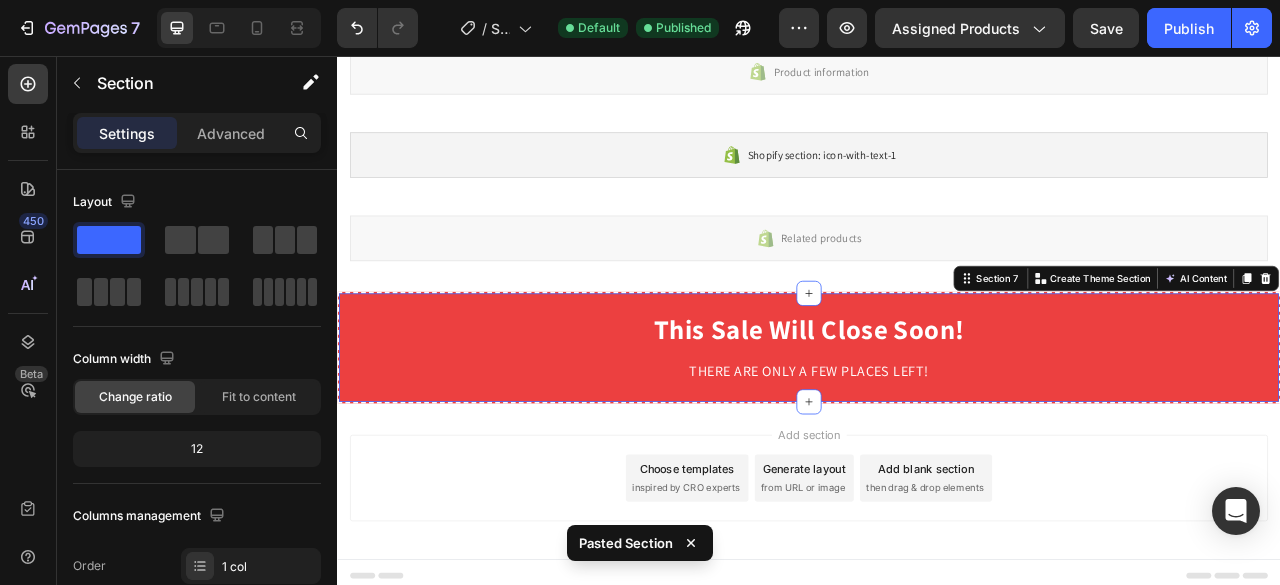 scroll, scrollTop: 1294, scrollLeft: 0, axis: vertical 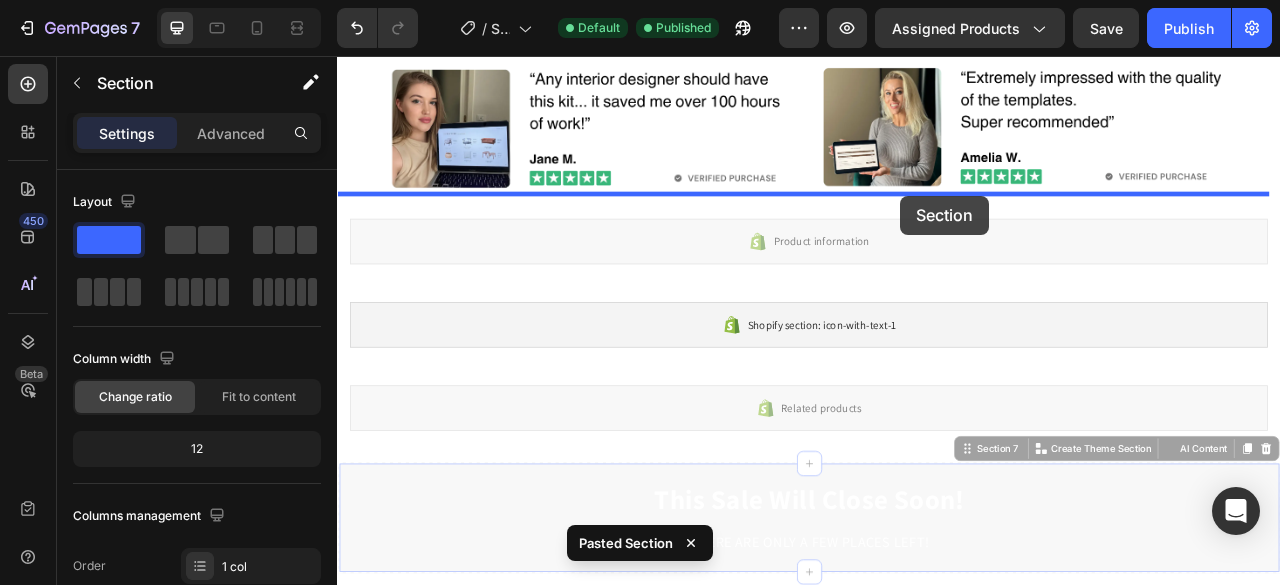drag, startPoint x: 1122, startPoint y: 332, endPoint x: 1053, endPoint y: 232, distance: 121.49486 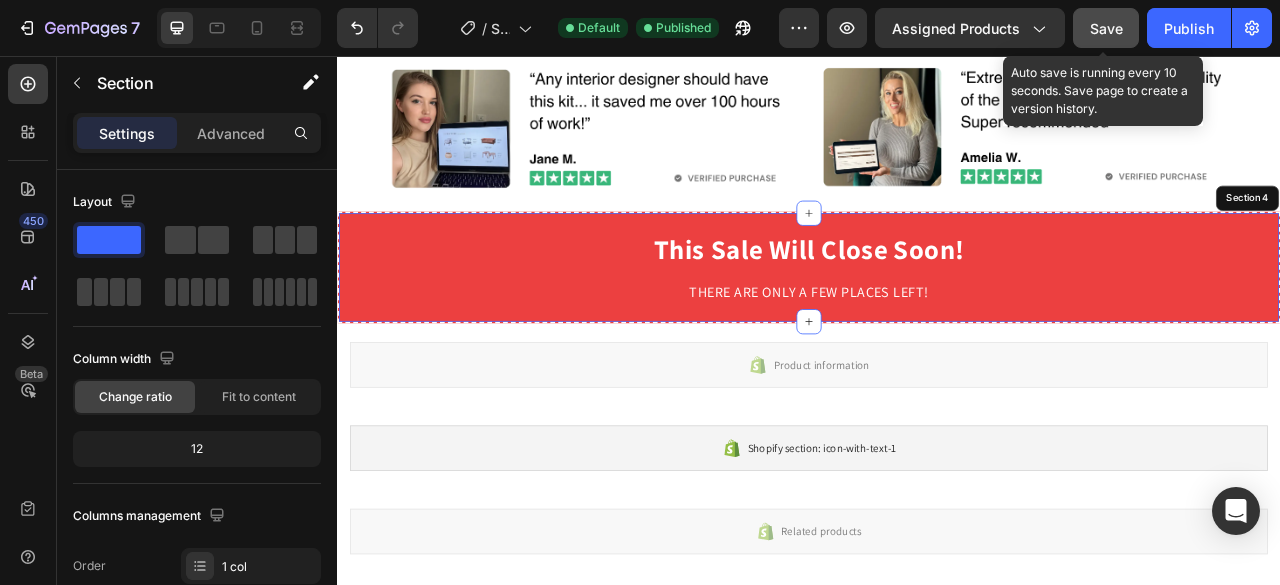 click on "Save" at bounding box center [1106, 28] 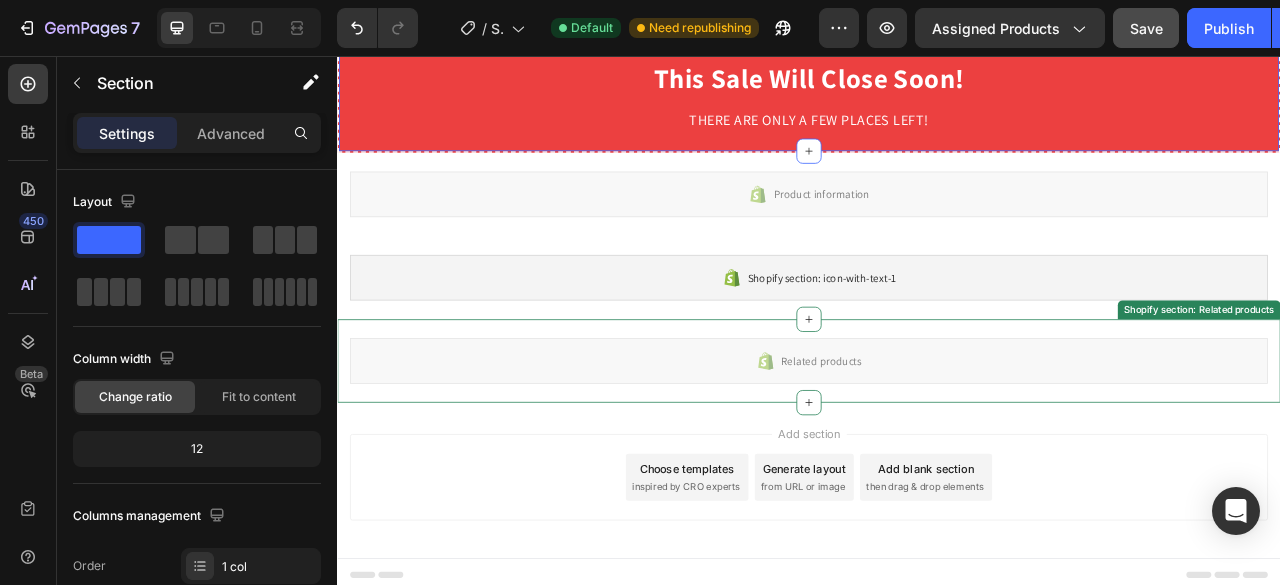 scroll, scrollTop: 1294, scrollLeft: 0, axis: vertical 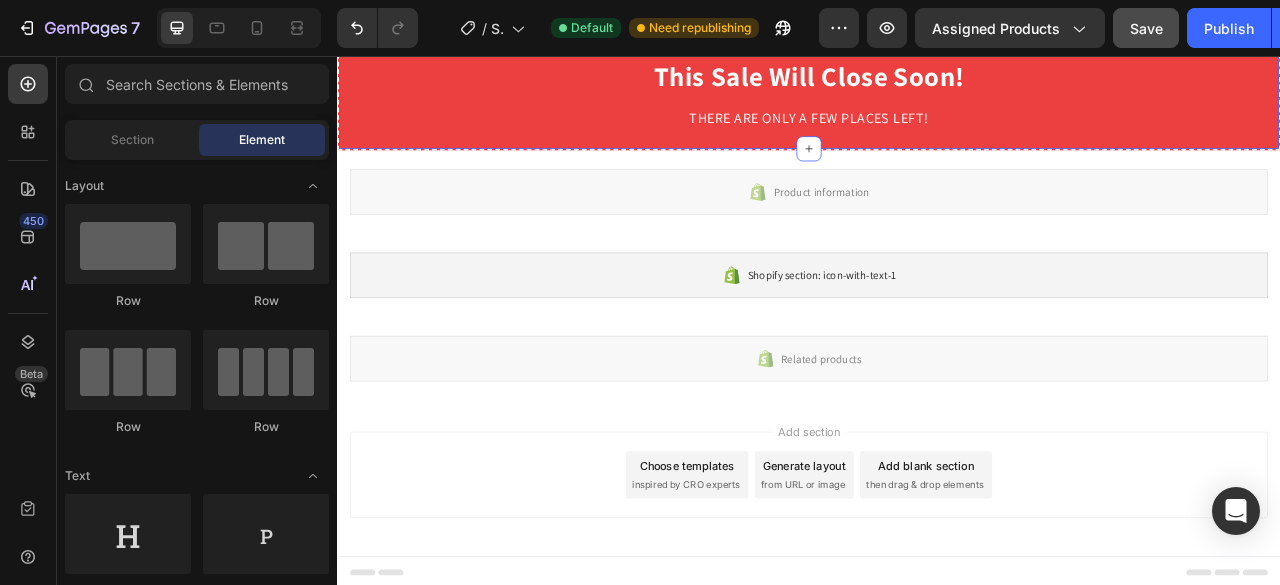 click on "Add section Choose templates inspired by CRO experts Generate layout from URL or image Add blank section then drag & drop elements" at bounding box center (937, 589) 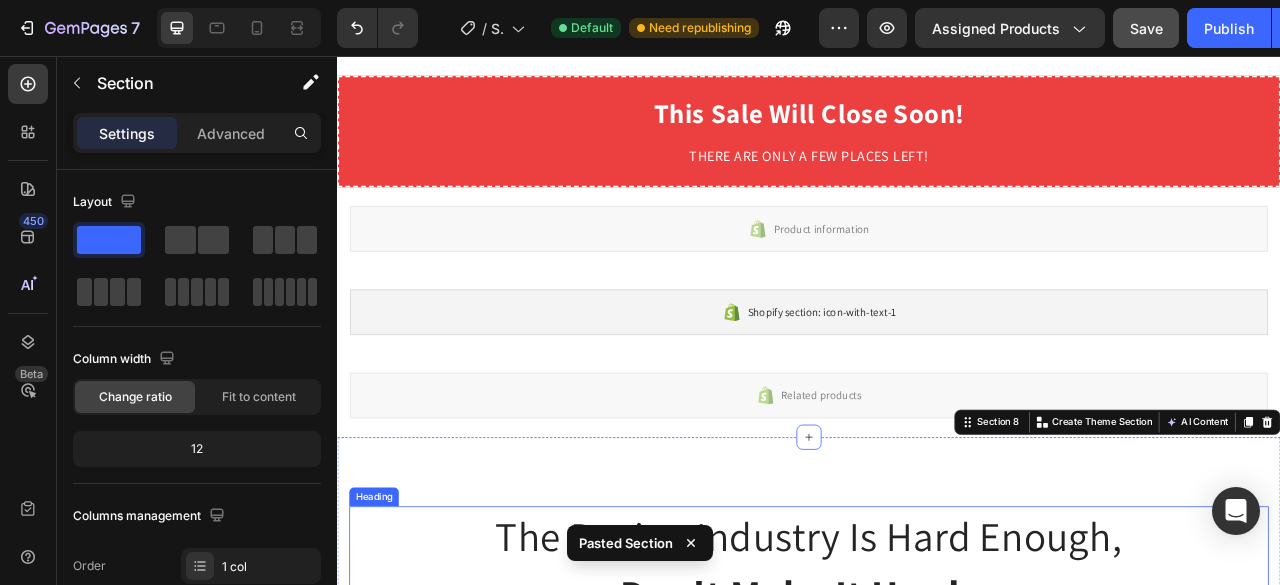 scroll, scrollTop: 1253, scrollLeft: 0, axis: vertical 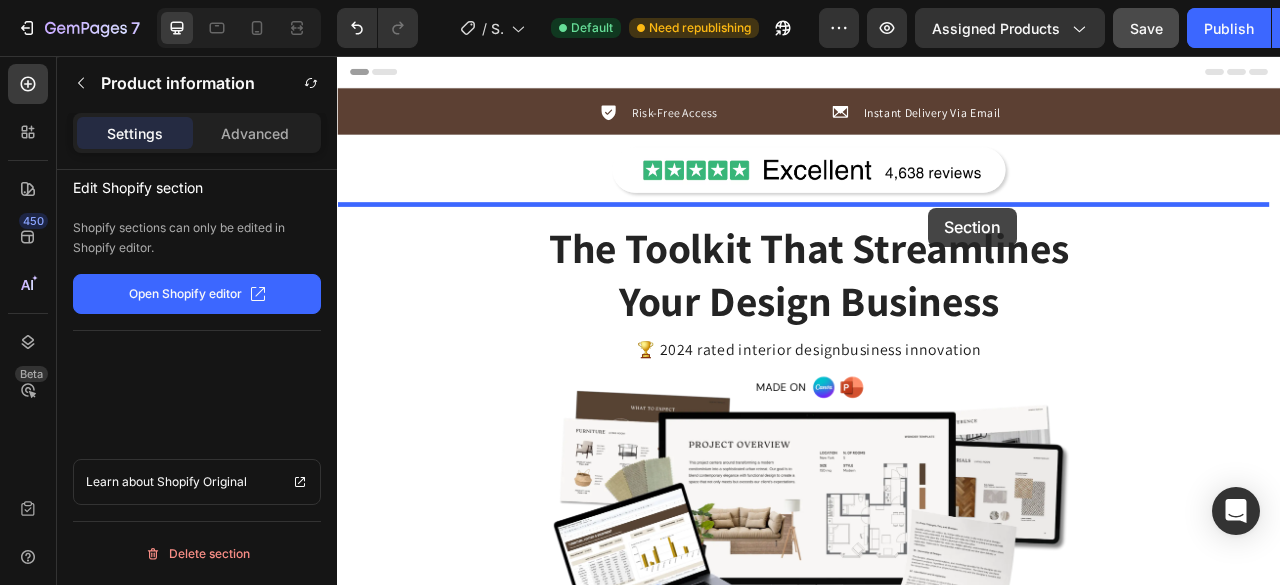 drag, startPoint x: 1236, startPoint y: 195, endPoint x: 1089, endPoint y: 249, distance: 156.6046 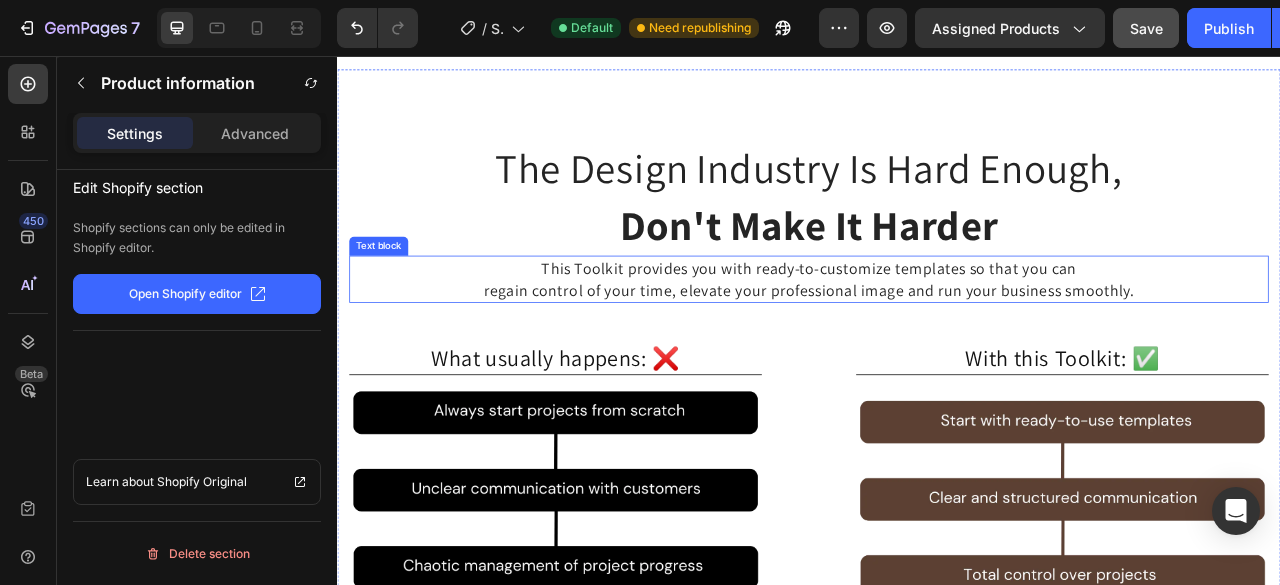 scroll, scrollTop: 2406, scrollLeft: 0, axis: vertical 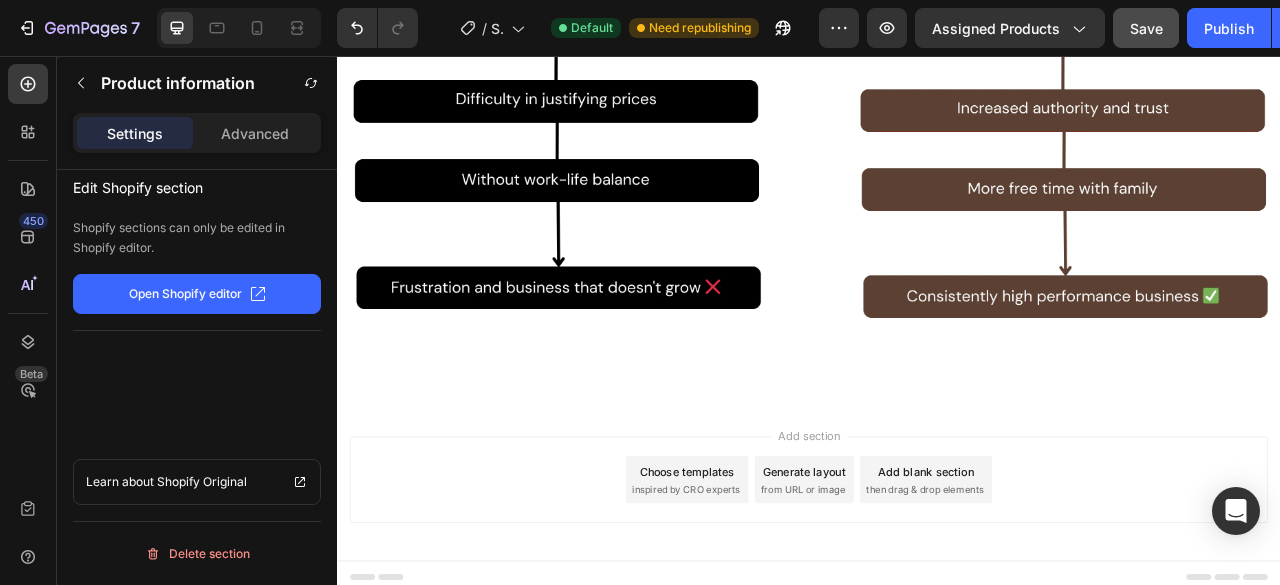 click on "Add section Choose templates inspired by CRO experts Generate layout from URL or image Add blank section then drag & drop elements" at bounding box center (937, 595) 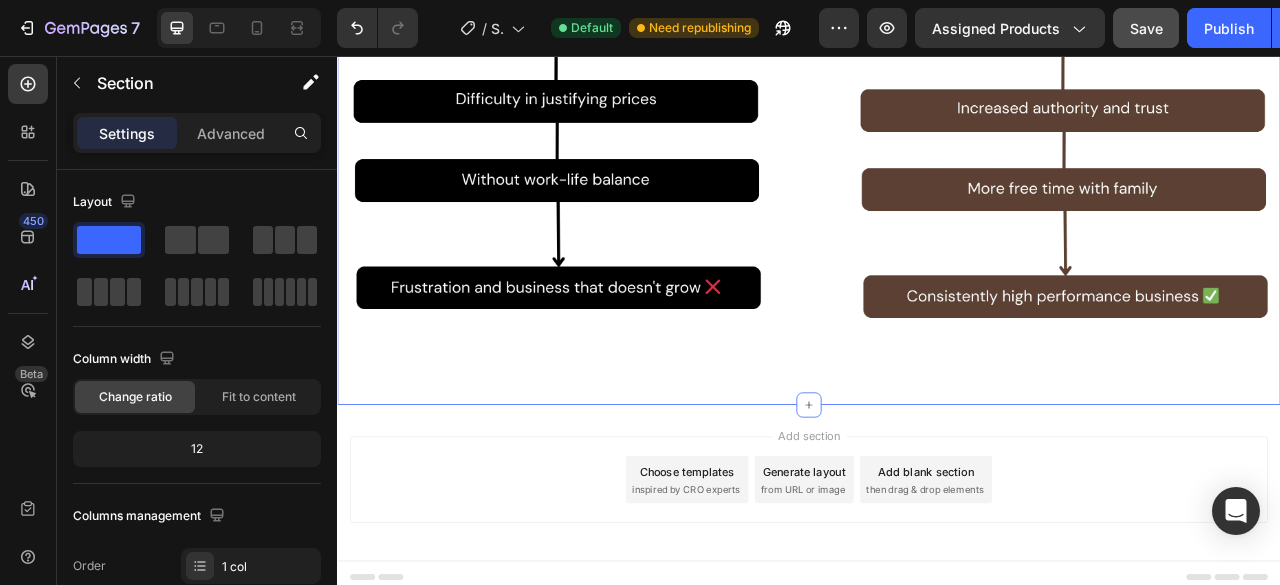 click on "The Design Industry Is Hard Enough, Don't Make It Harder Heading This Toolkit provides you with ready-to-customize templates so that you can regain control of your time, elevate your professional image and run your business smoothly. Text block What usually happens: ❌ Text Block Image With this Toolkit: ✅ Text Block Image Row Row Section 8" at bounding box center [937, -58] 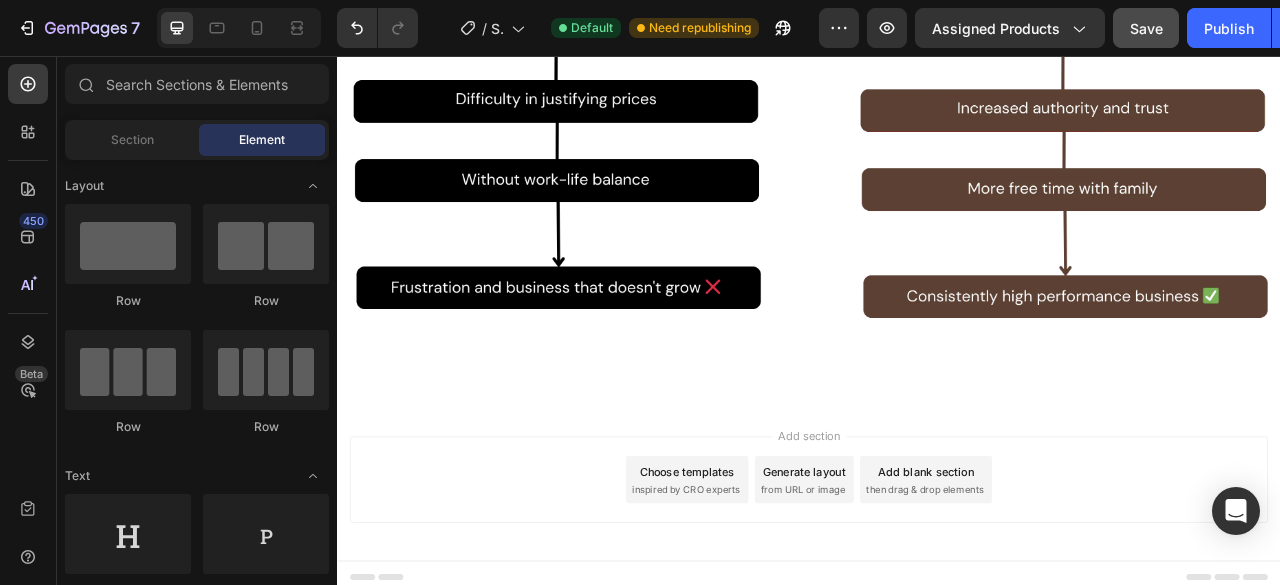 click on "Add section Choose templates inspired by CRO experts Generate layout from URL or image Add blank section then drag & drop elements" at bounding box center [937, 599] 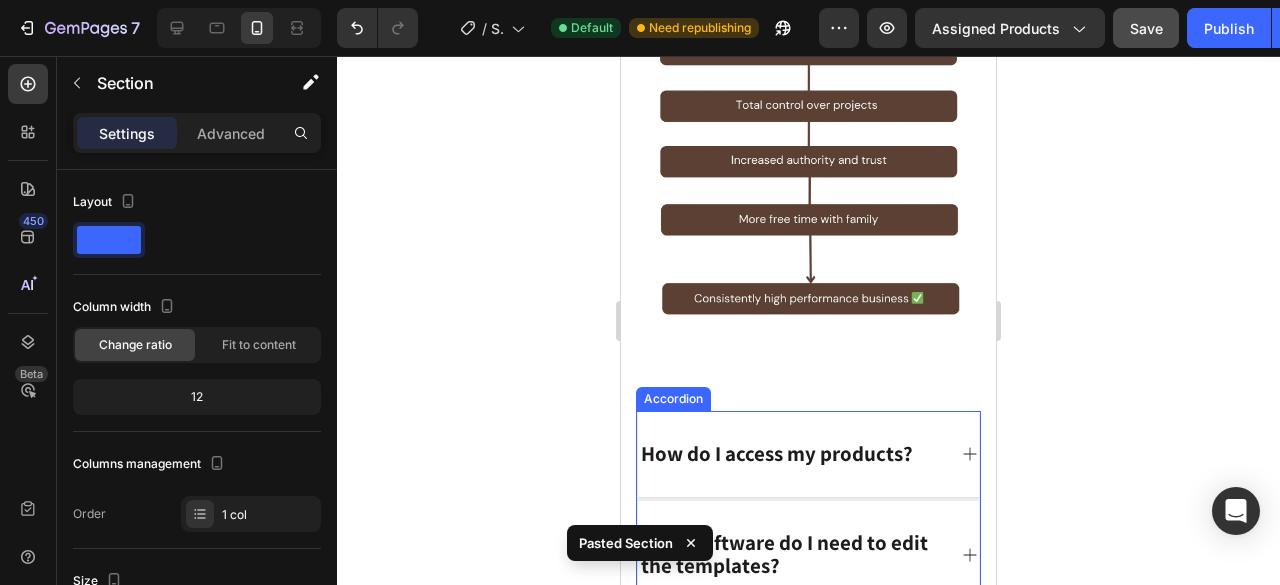 scroll, scrollTop: 2718, scrollLeft: 0, axis: vertical 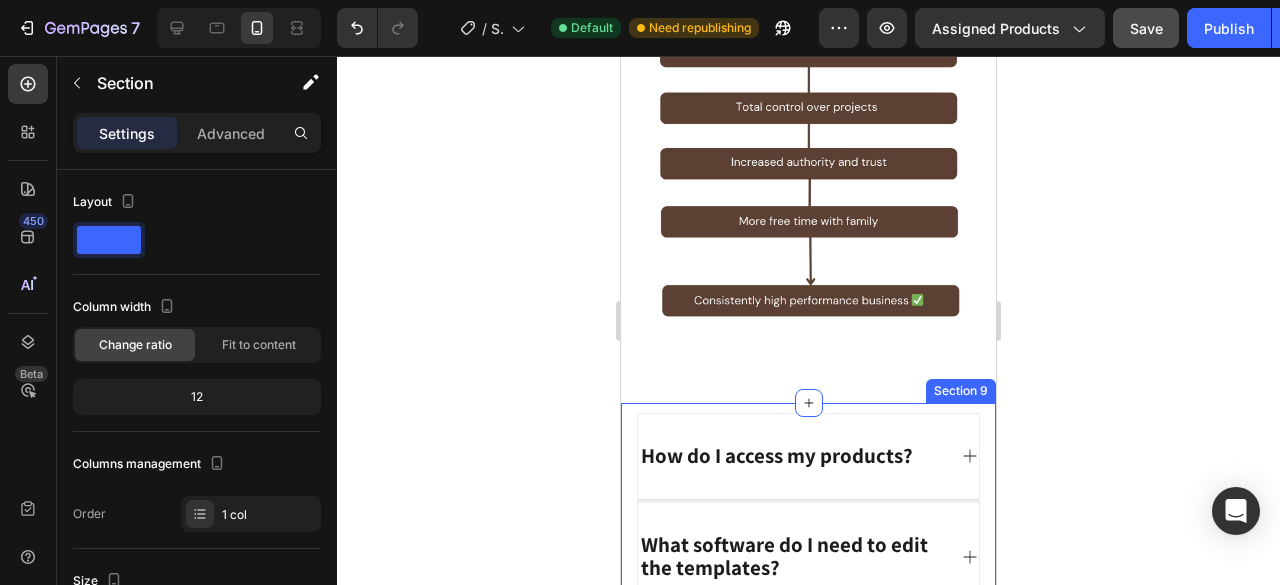 click on "How do I access my products?
What software do I need to edit the templates?
Do I need some subscription?
Are updates included with purchase?
How does the money-back guarantee work? Accordion Image Row Section 9" at bounding box center (808, 668) 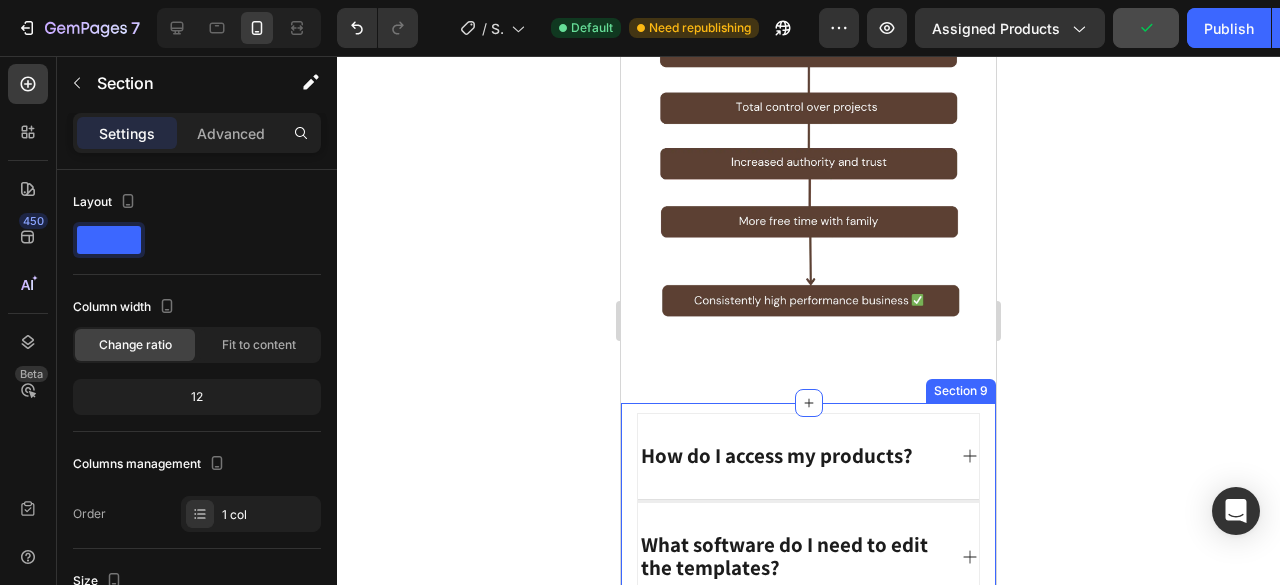 click on "How do I access my products?
What software do I need to edit the templates?
Do I need some subscription?
Are updates included with purchase?
How does the money-back guarantee work? Accordion Image Row Section 9" at bounding box center [808, 668] 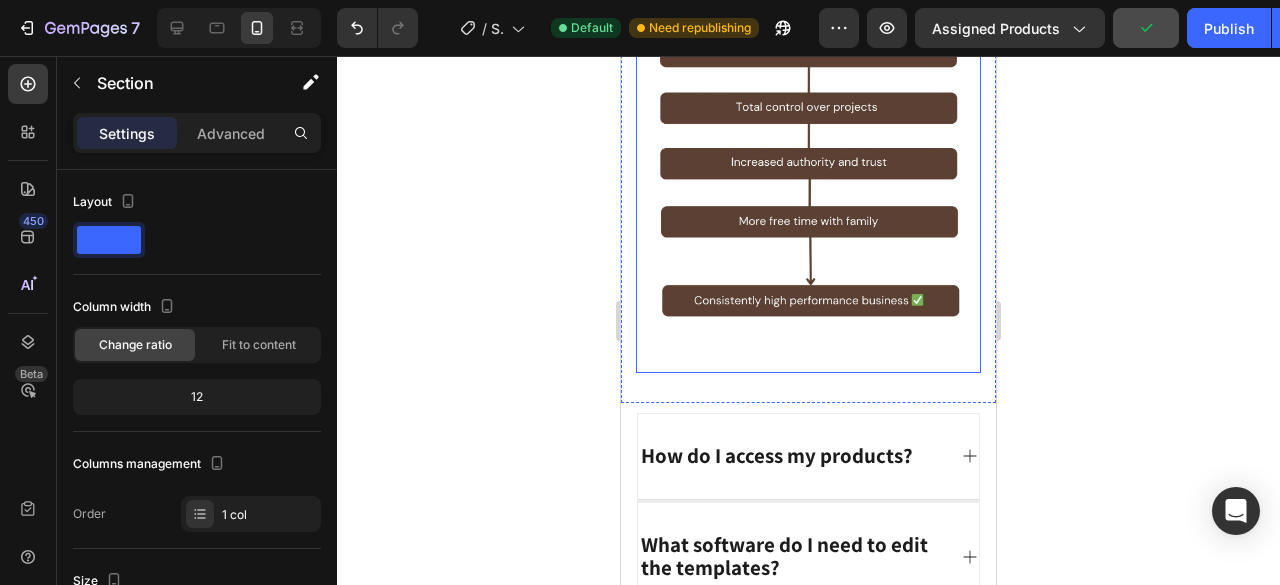 click on "What usually happens: ❌ Text Block Image With this Toolkit: ✅ Text Block Image Row Row" at bounding box center (808, -90) 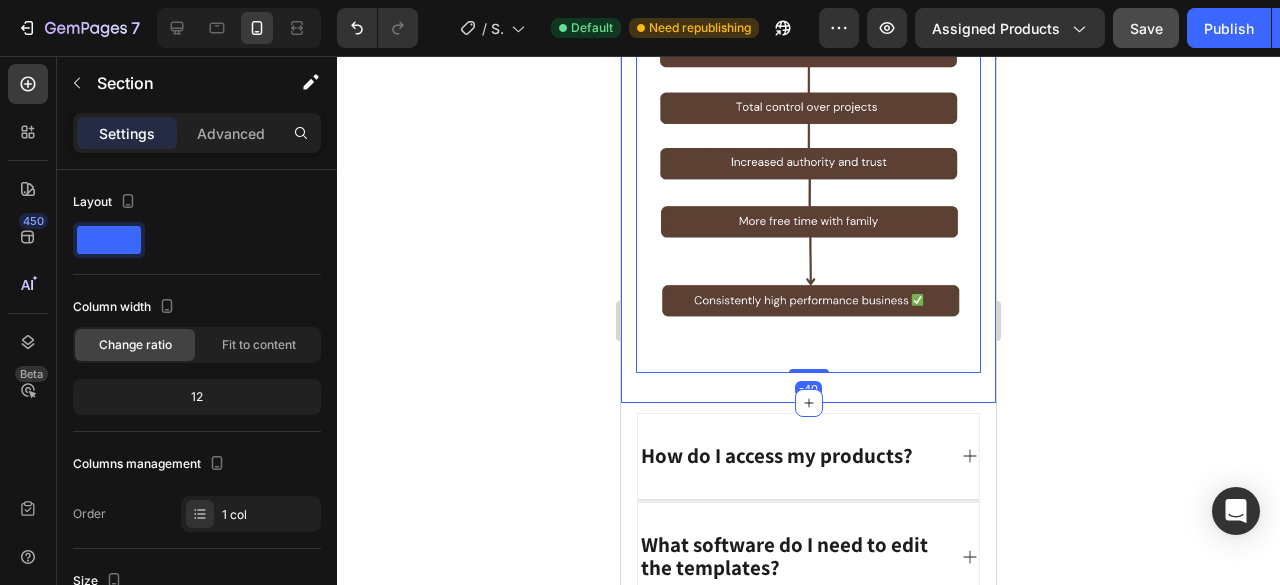 click on "The Design Industry Is Hard Enough, Don't Make It Harder Heading This Toolkit provides you with ready-to-customize templates so that you can regain control of your time, elevate your professional image and run your business smoothly. Text block What usually happens: ❌ Text Block Image With this Toolkit: ✅ Text Block Image Row Row Section 8" at bounding box center [808, -256] 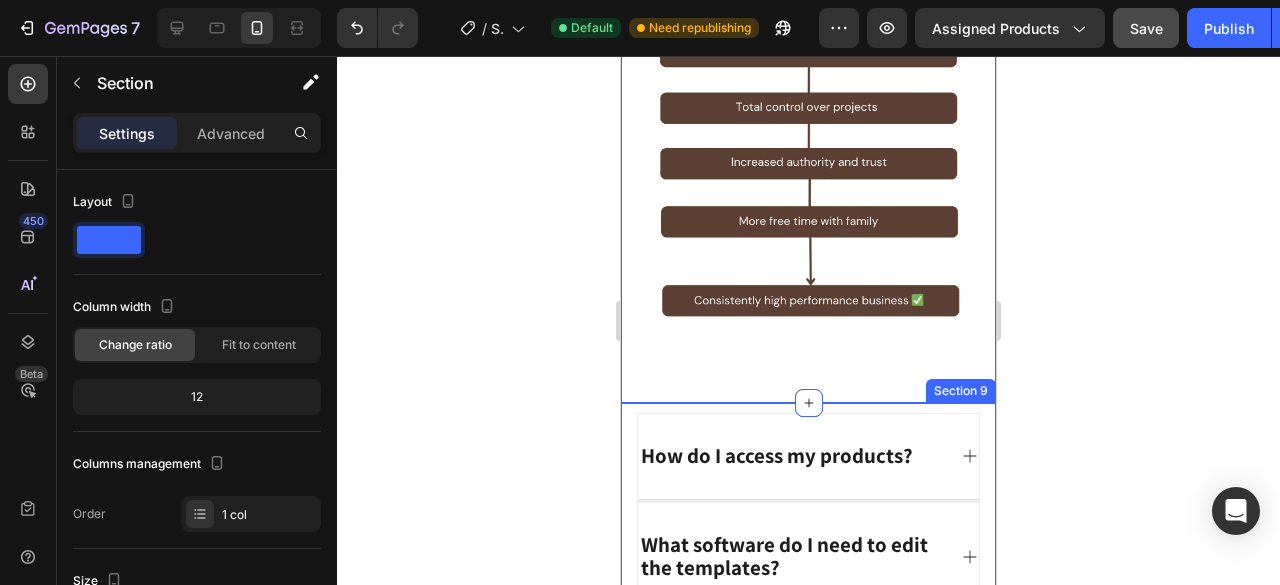 click on "How do I access my products?
What software do I need to edit the templates?
Do I need some subscription?
Are updates included with purchase?
How does the money-back guarantee work? Accordion Image Row Section 9" at bounding box center [808, 668] 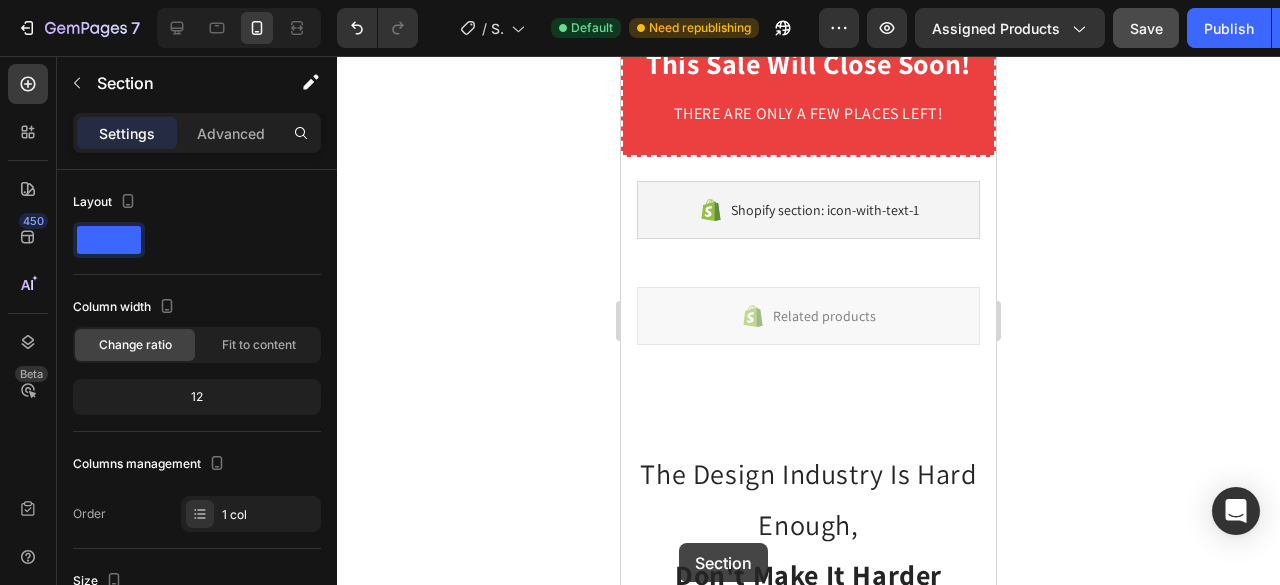 scroll, scrollTop: 834, scrollLeft: 0, axis: vertical 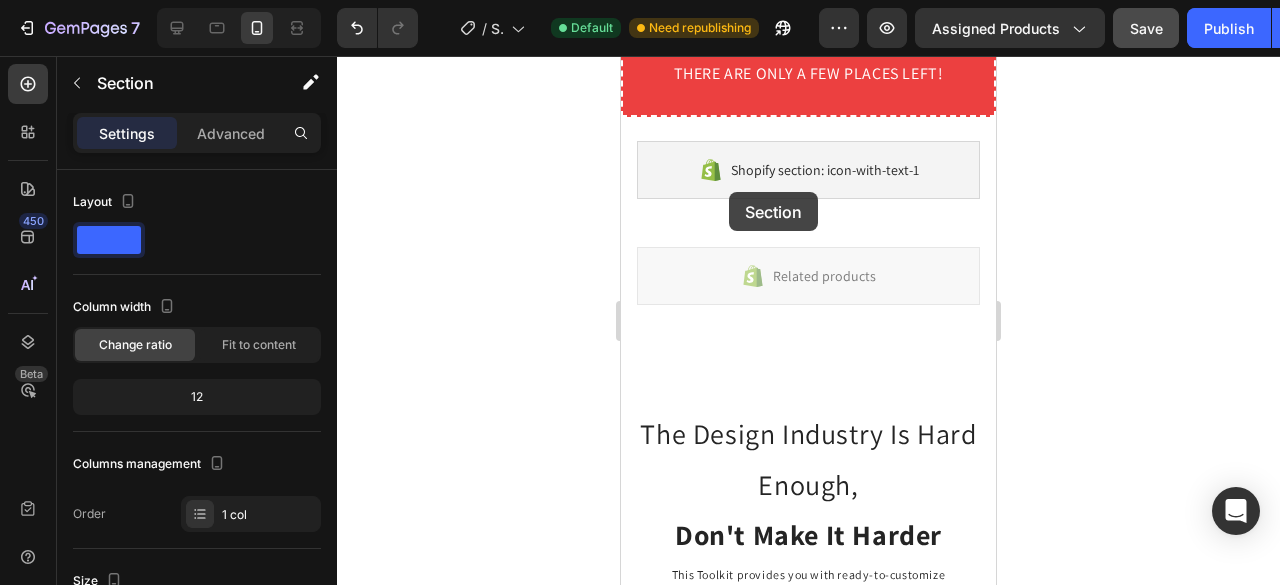 drag, startPoint x: 649, startPoint y: 367, endPoint x: 728, endPoint y: 192, distance: 192.0052 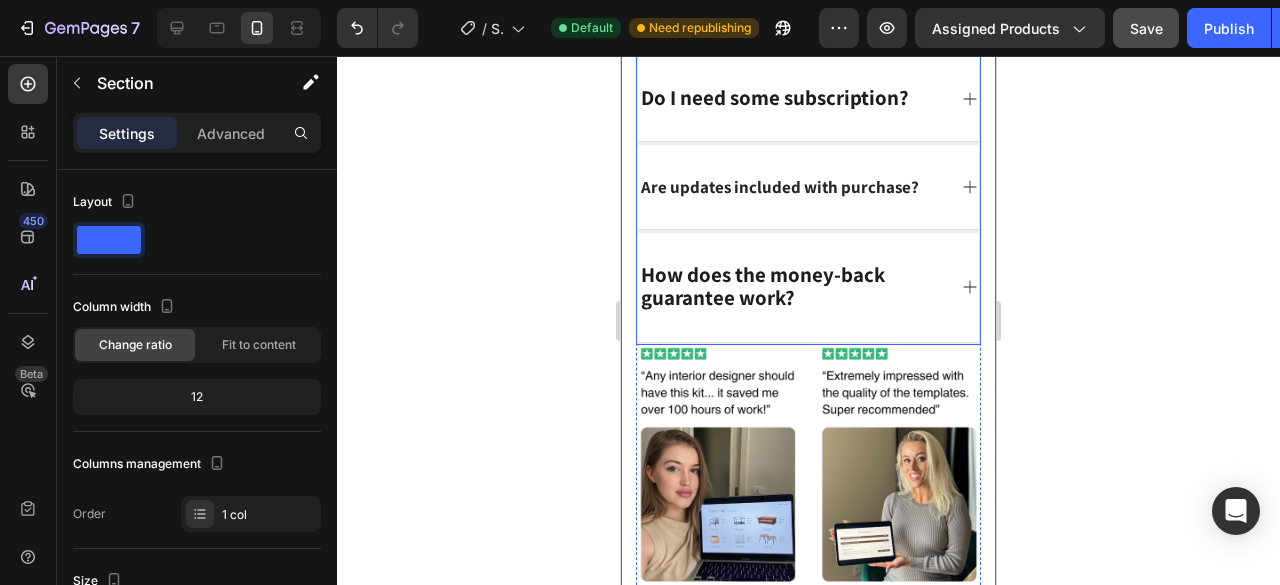 scroll, scrollTop: 966, scrollLeft: 0, axis: vertical 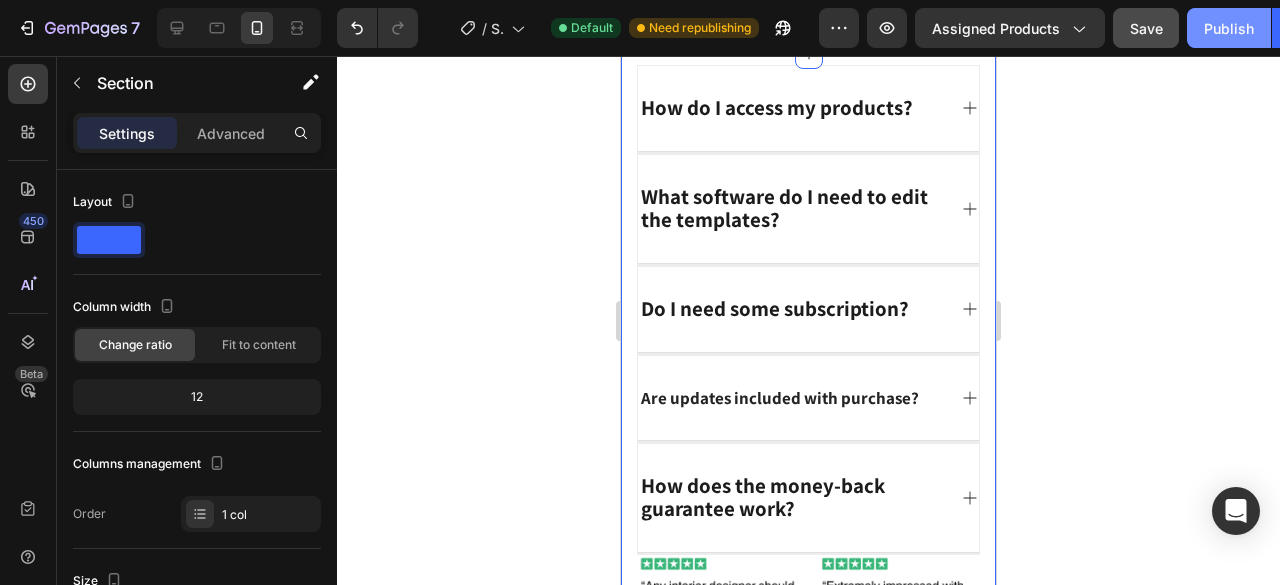 click on "Publish" 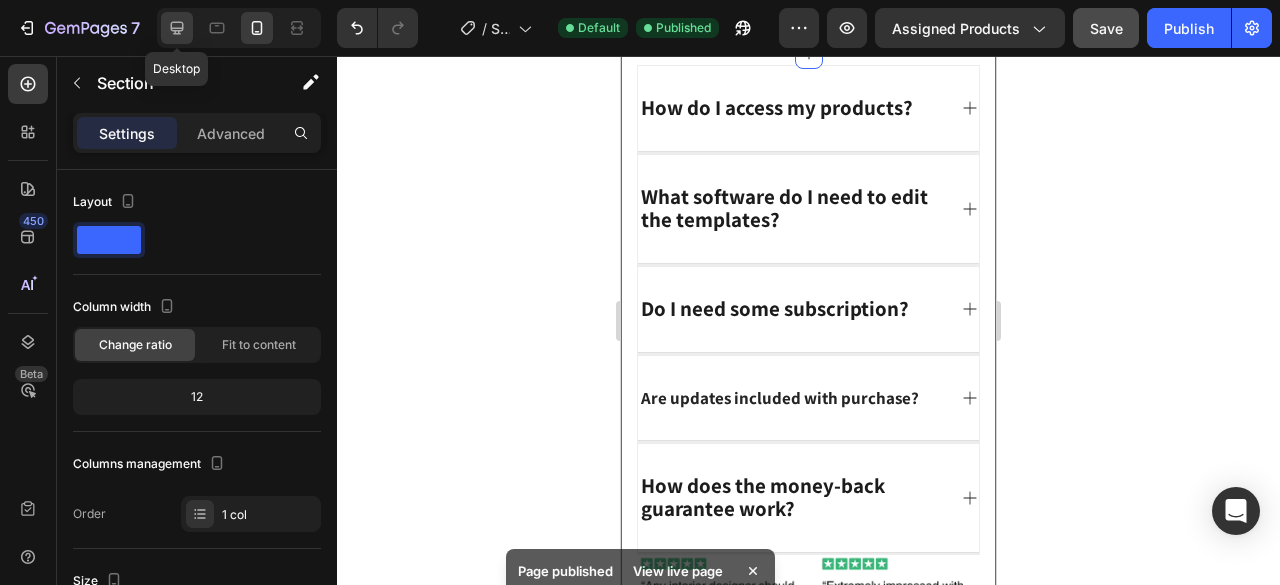 click 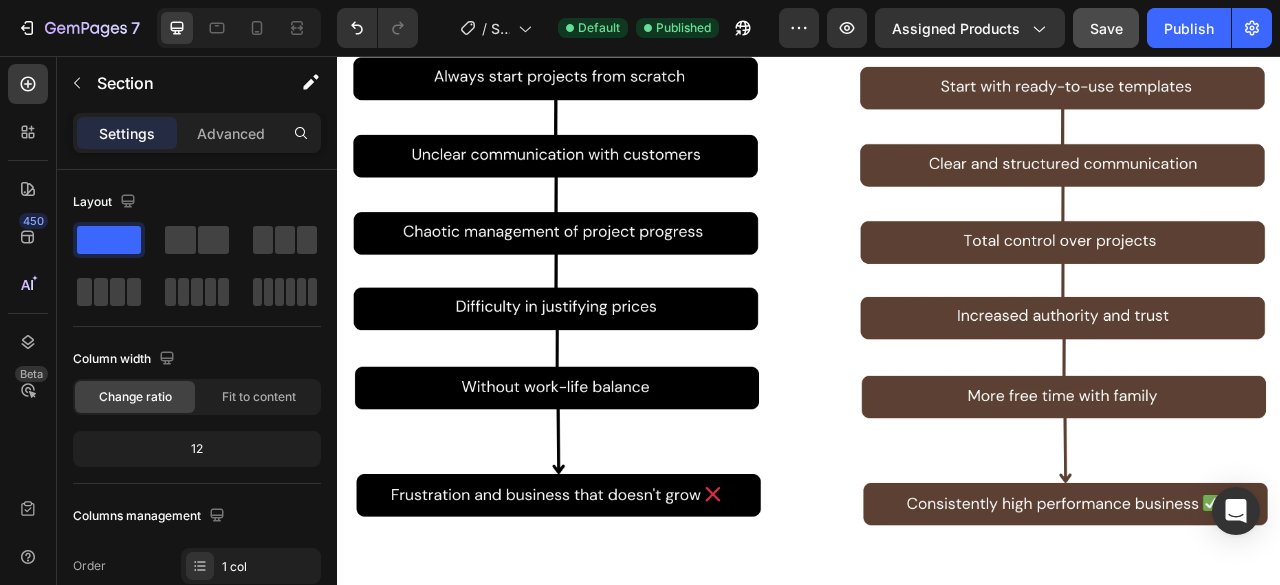 scroll, scrollTop: 2406, scrollLeft: 0, axis: vertical 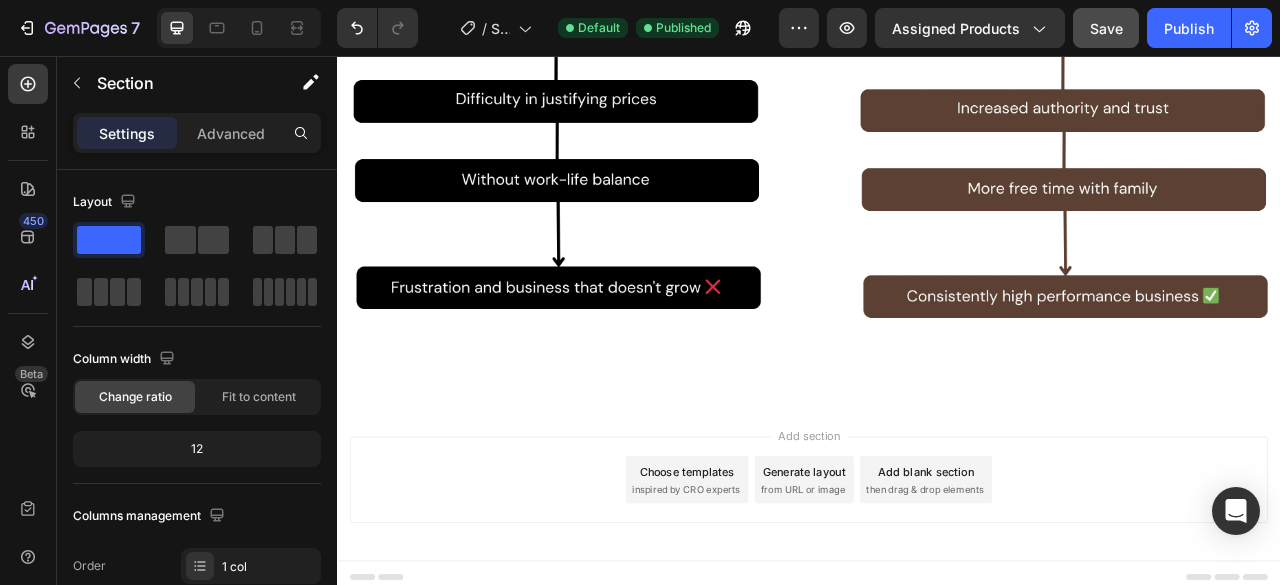 click on "Add section Choose templates inspired by CRO experts Generate layout from URL or image Add blank section then drag & drop elements" at bounding box center (937, 599) 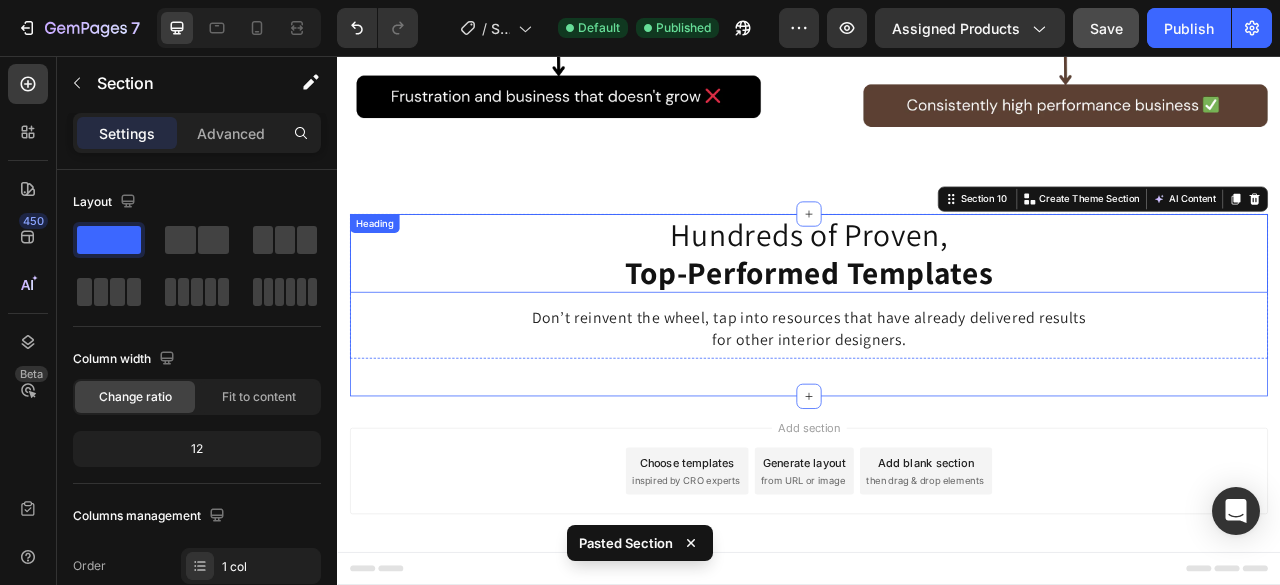scroll, scrollTop: 2800, scrollLeft: 0, axis: vertical 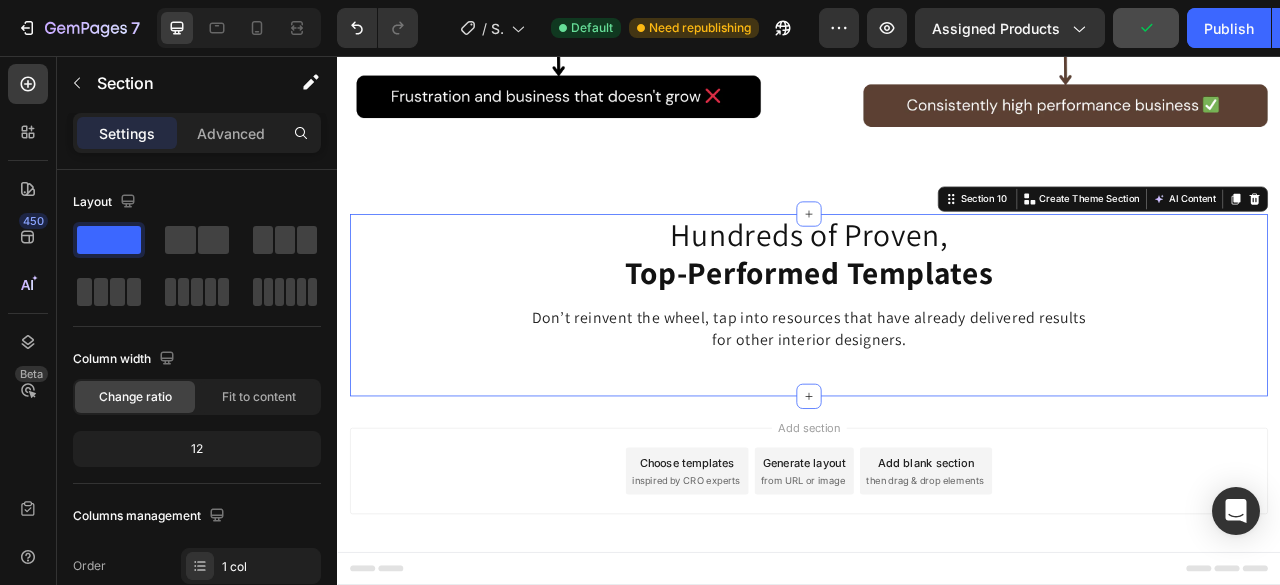 click on "Add section Choose templates inspired by CRO experts Generate layout from URL or image Add blank section then drag & drop elements" at bounding box center [937, 588] 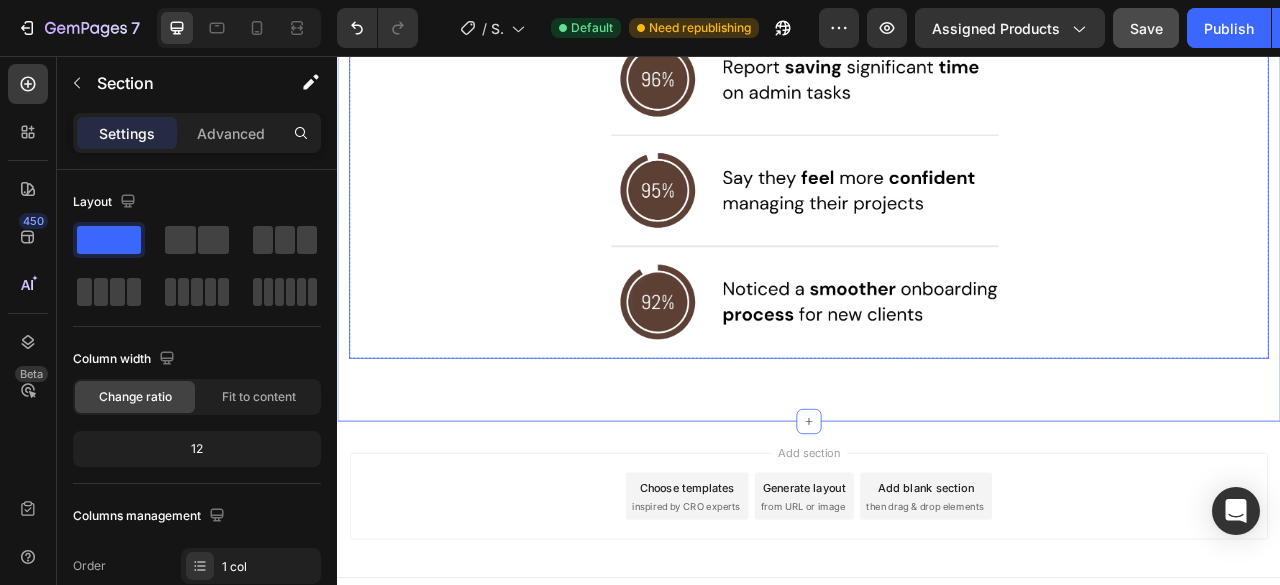 scroll, scrollTop: 3464, scrollLeft: 0, axis: vertical 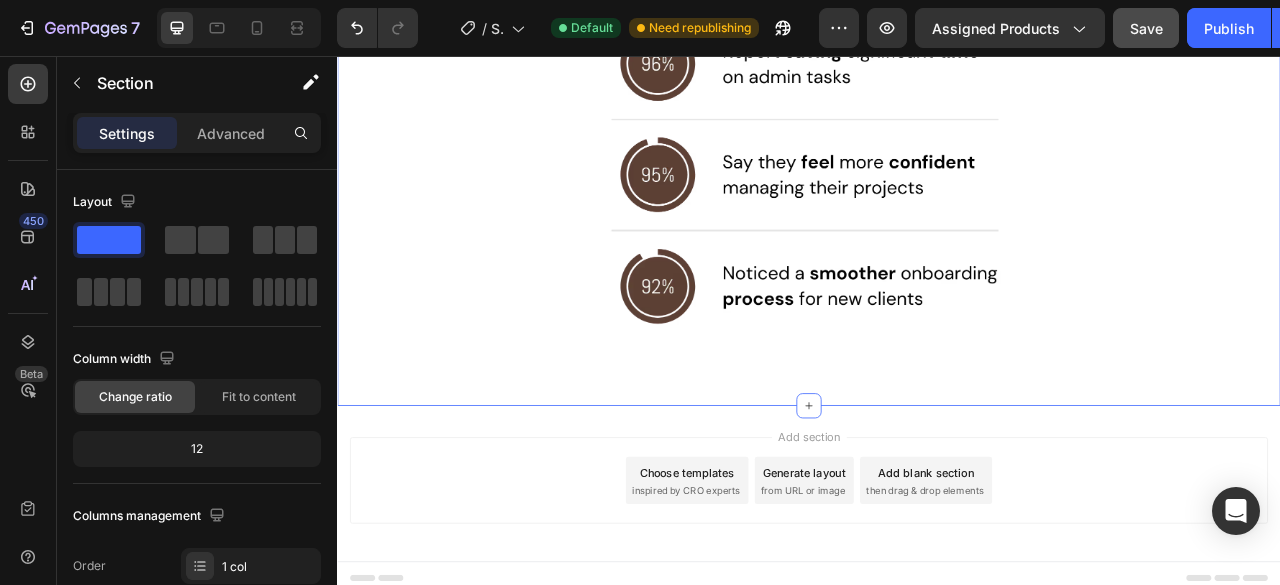 click on "Add section Choose templates inspired by CRO experts Generate layout from URL or image Add blank section then drag & drop elements" at bounding box center (937, 600) 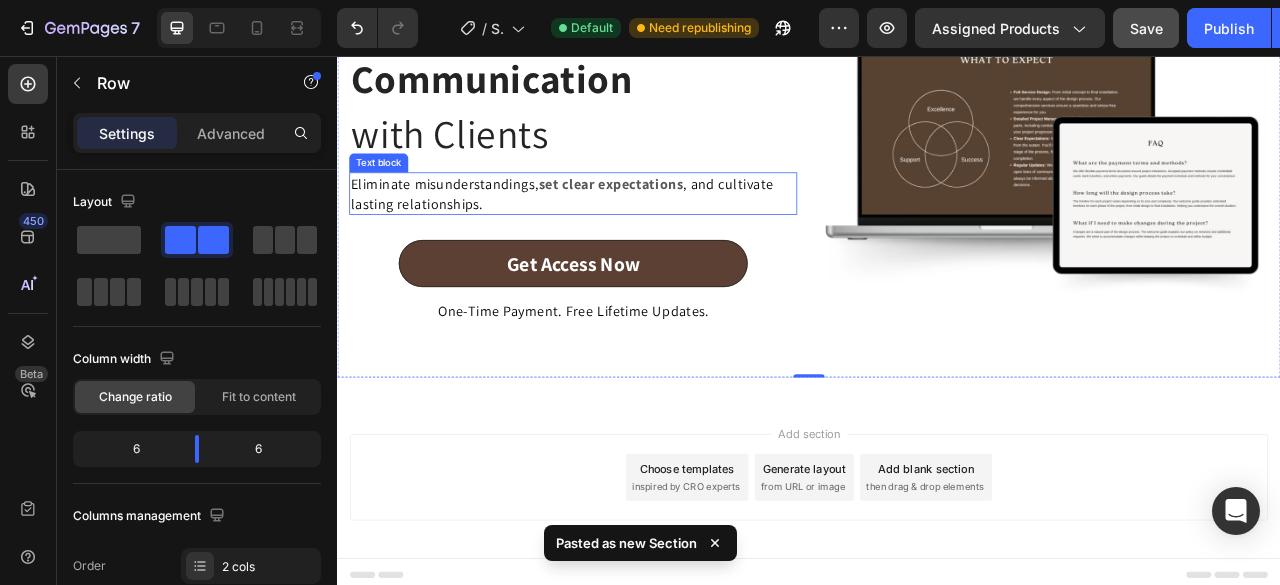 scroll, scrollTop: 4060, scrollLeft: 0, axis: vertical 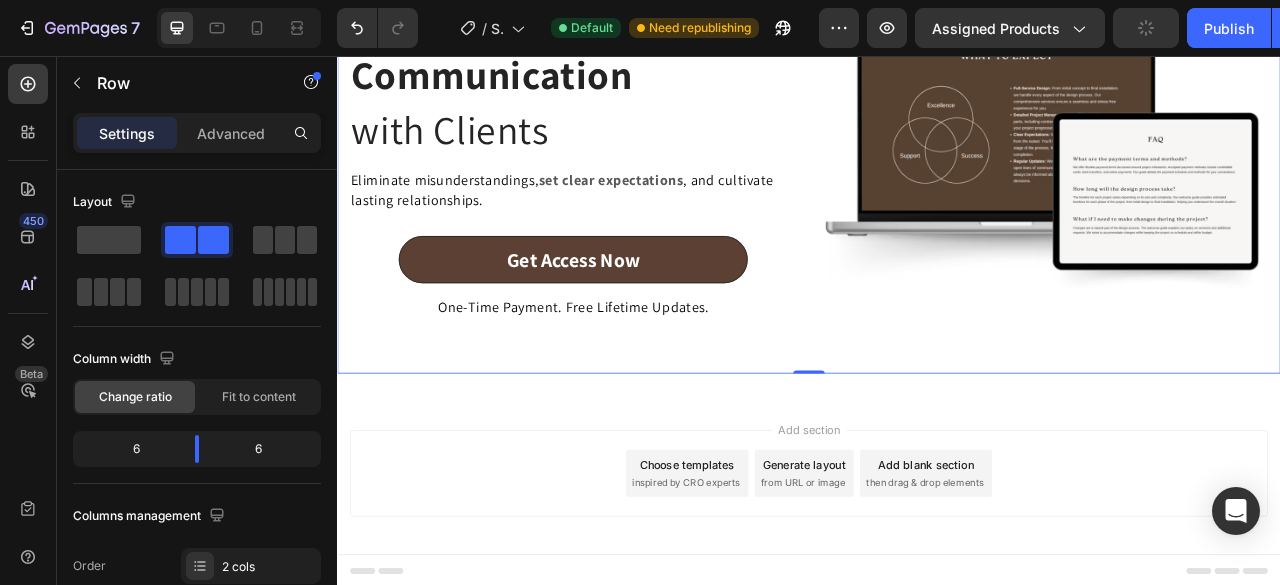 click on "Add section Choose templates inspired by CRO experts Generate layout from URL or image Add blank section then drag & drop elements" at bounding box center (937, 591) 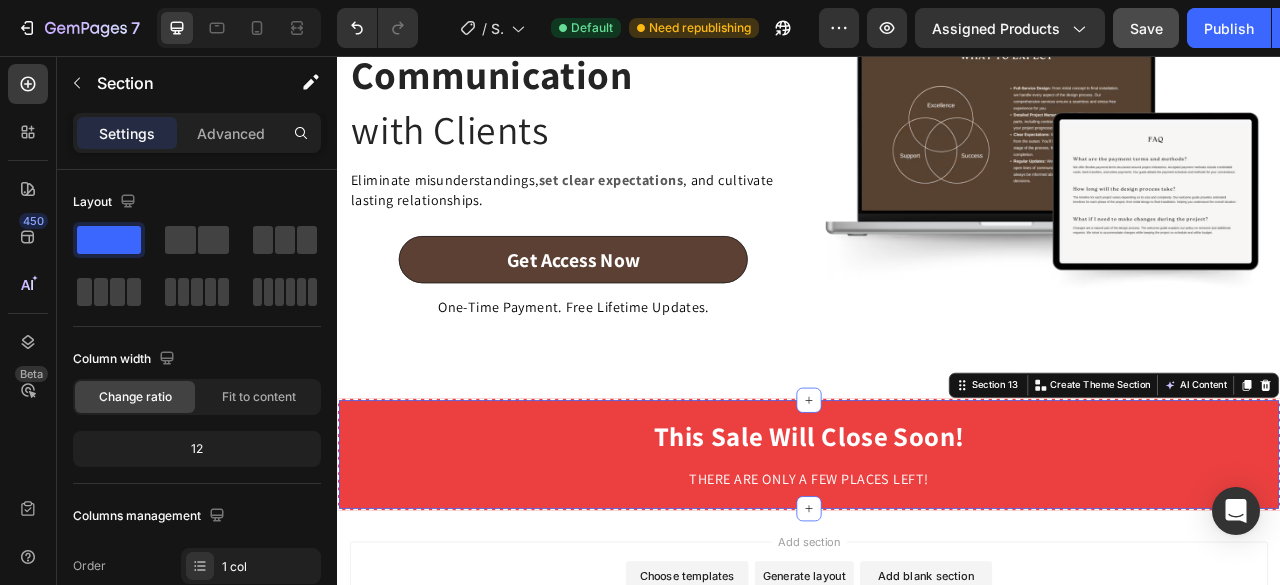scroll, scrollTop: 4202, scrollLeft: 0, axis: vertical 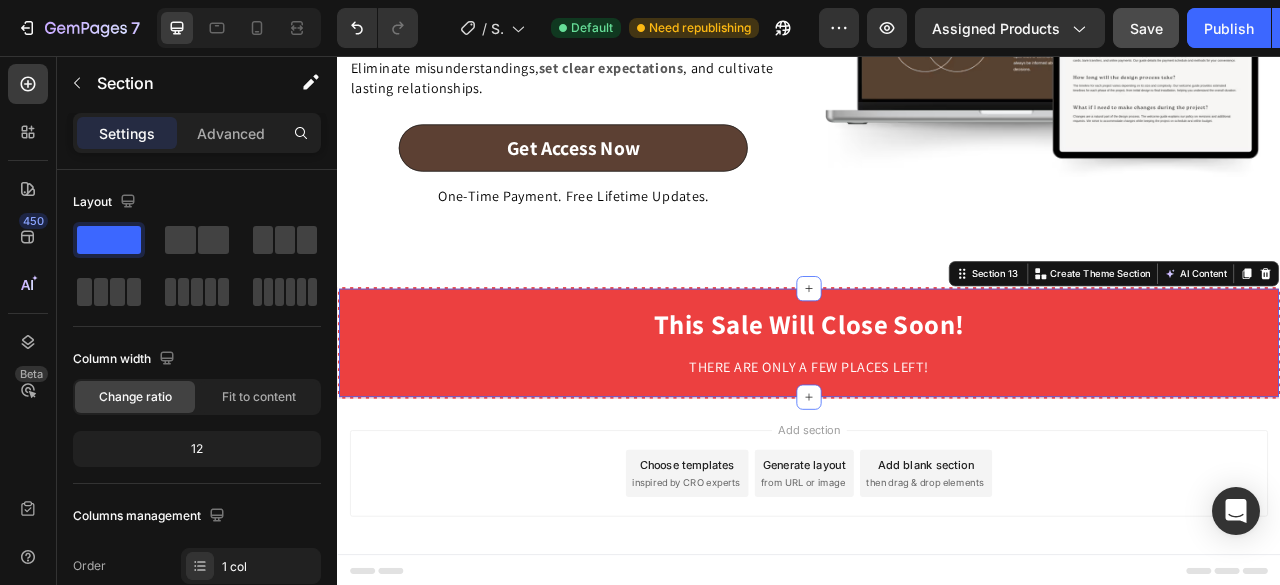 click on "Add section Choose templates inspired by CRO experts Generate layout from URL or image Add blank section then drag & drop elements" at bounding box center (937, 591) 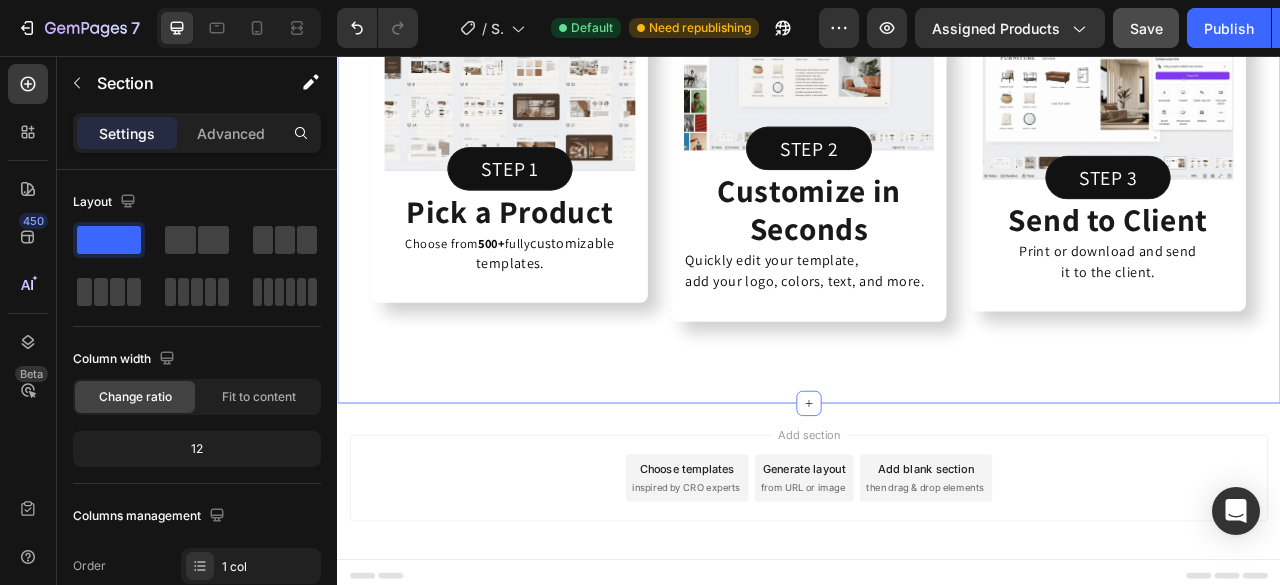 scroll, scrollTop: 4987, scrollLeft: 0, axis: vertical 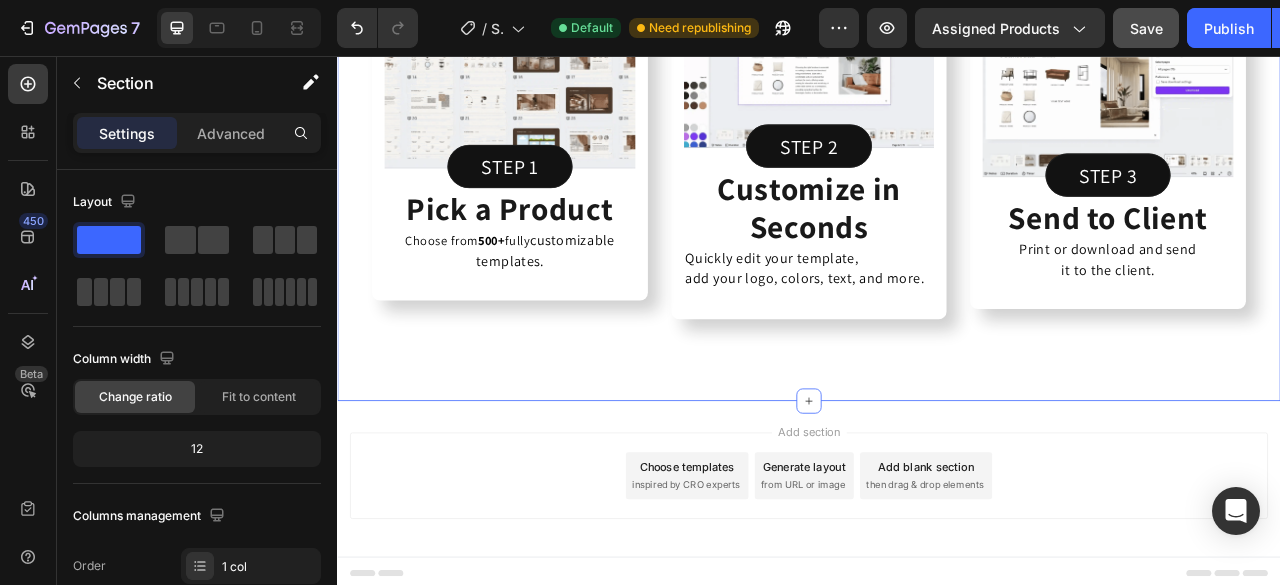 click on "Add section Choose templates inspired by CRO experts Generate layout from URL or image Add blank section then drag & drop elements" at bounding box center [937, 594] 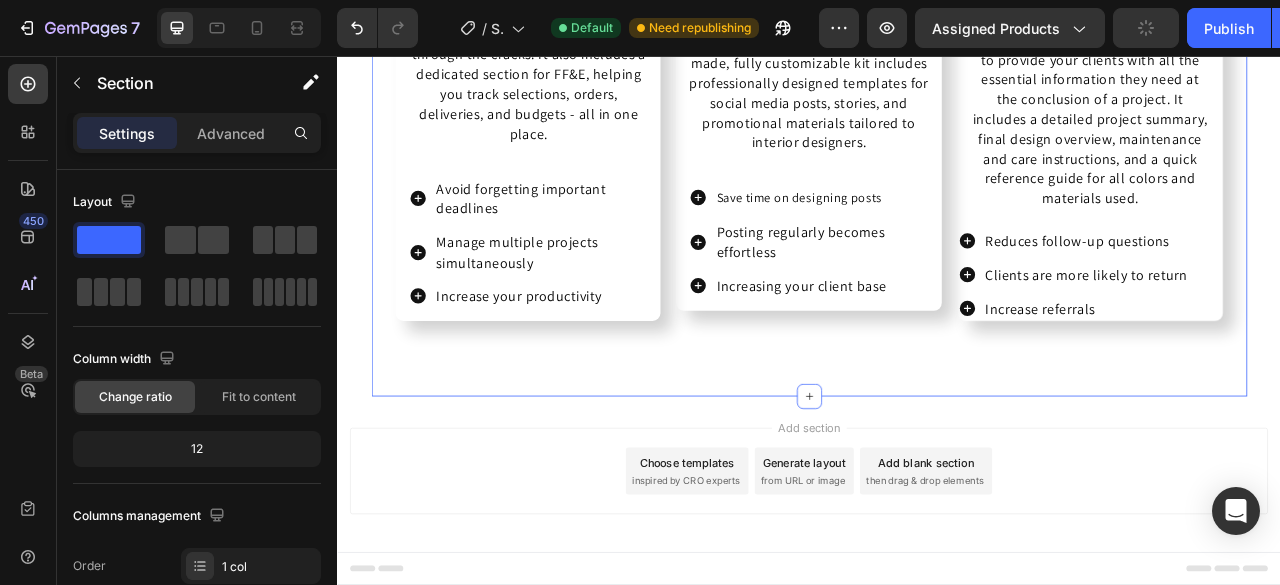 scroll, scrollTop: 7884, scrollLeft: 0, axis: vertical 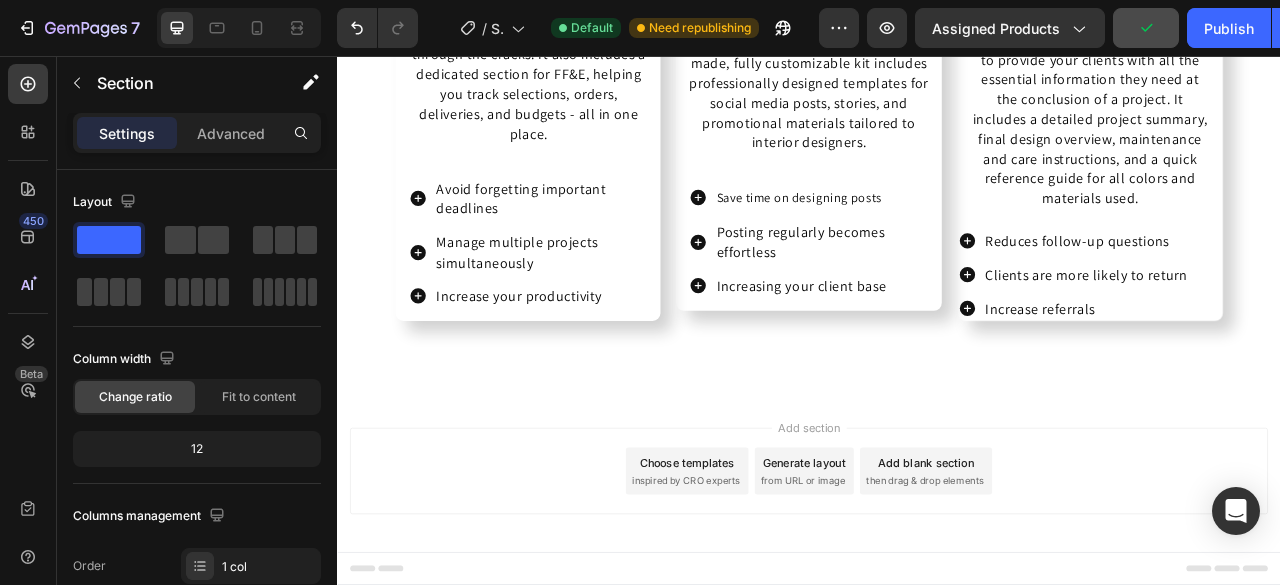 click on "Add section Choose templates inspired by CRO experts Generate layout from URL or image Add blank section then drag & drop elements" at bounding box center [937, 588] 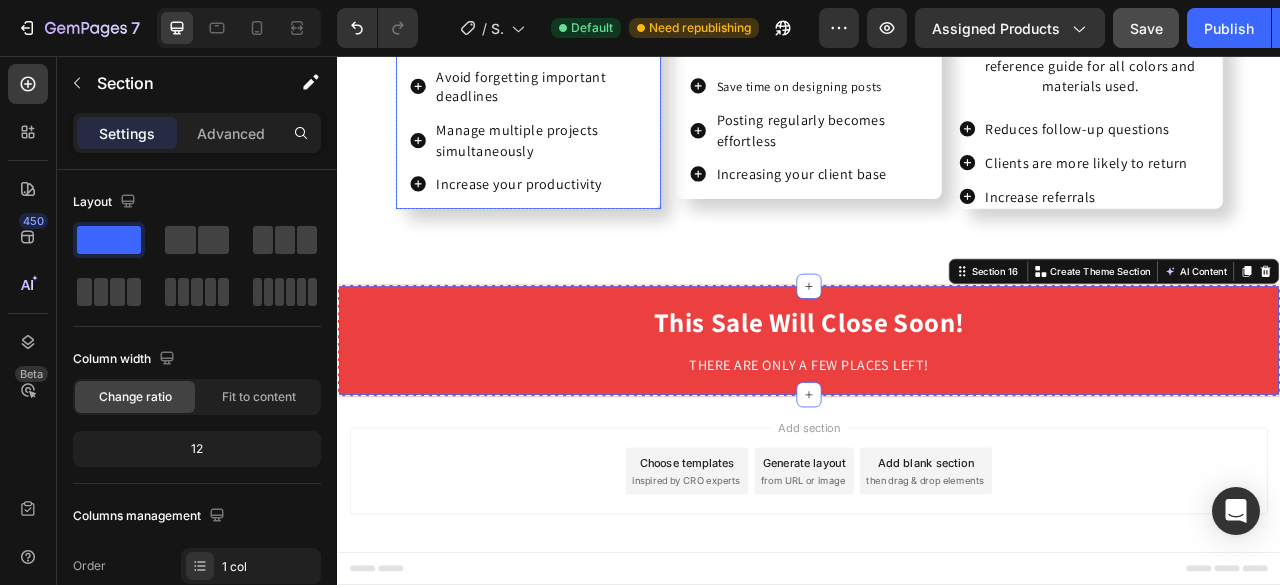 scroll, scrollTop: 8026, scrollLeft: 0, axis: vertical 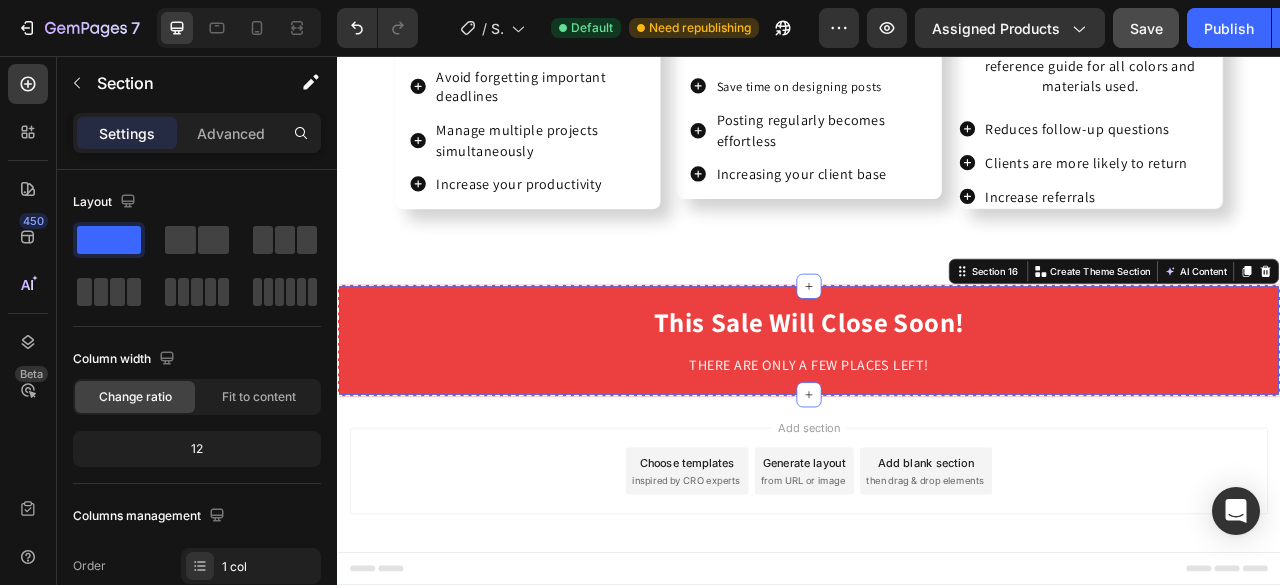 click on "Add section Choose templates inspired by CRO experts Generate layout from URL or image Add blank section then drag & drop elements" at bounding box center (937, 588) 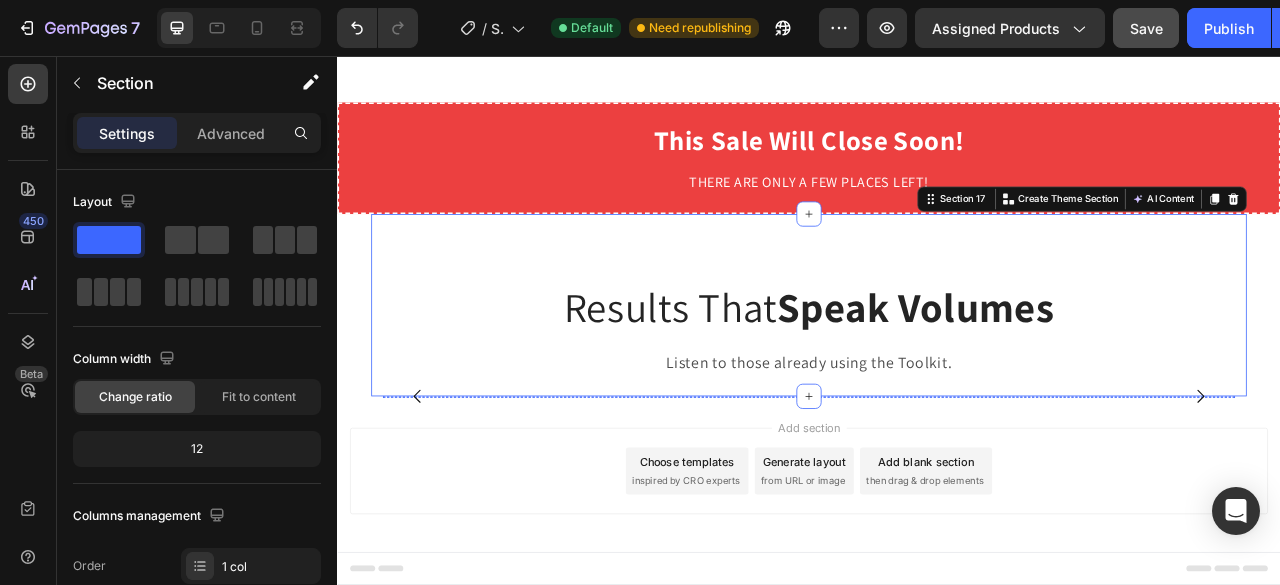 scroll, scrollTop: 8802, scrollLeft: 0, axis: vertical 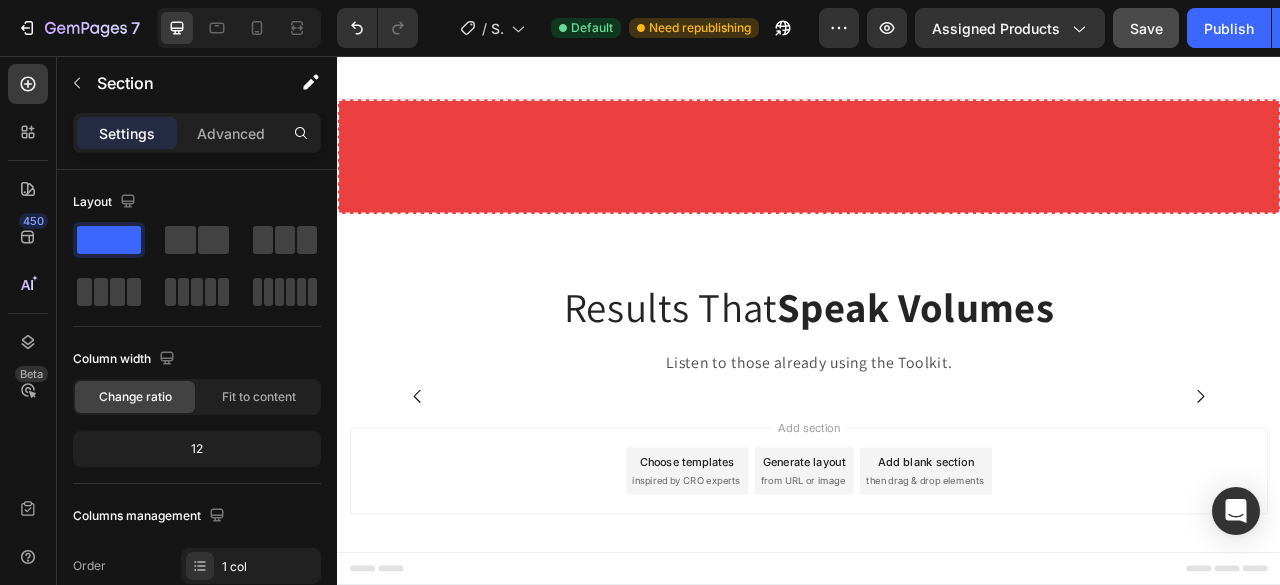 click on "Add section Choose templates inspired by CRO experts Generate layout from URL or image Add blank section then drag & drop elements" at bounding box center (937, 588) 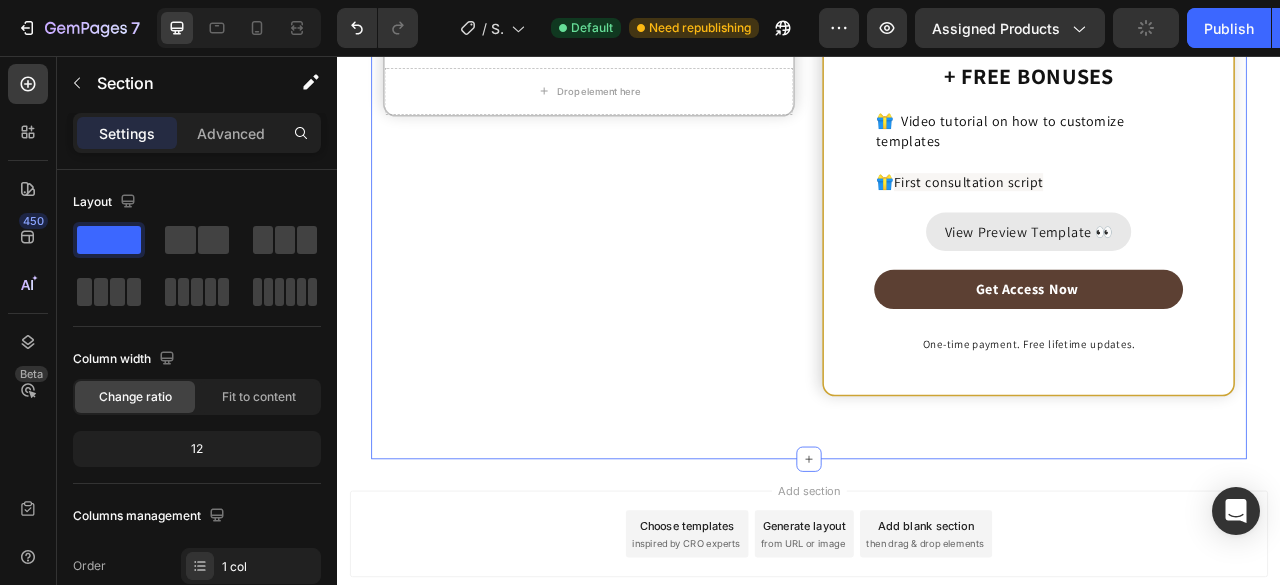 scroll, scrollTop: 10476, scrollLeft: 0, axis: vertical 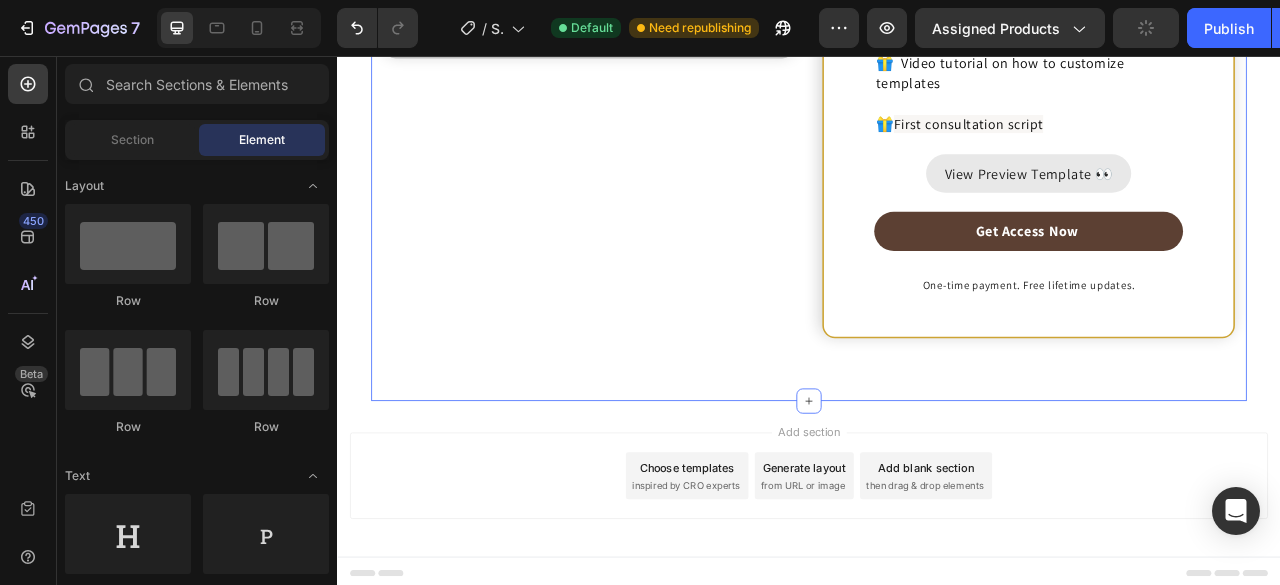 click on "Add section Choose templates inspired by CRO experts Generate layout from URL or image Add blank section then drag & drop elements" at bounding box center (937, 594) 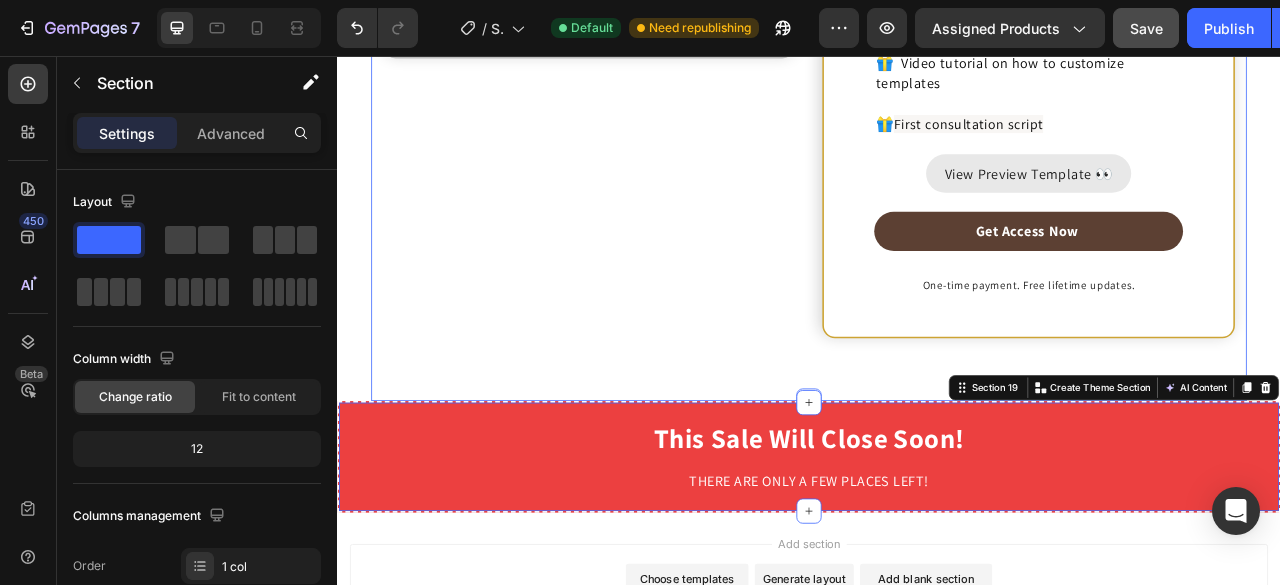 scroll, scrollTop: 10618, scrollLeft: 0, axis: vertical 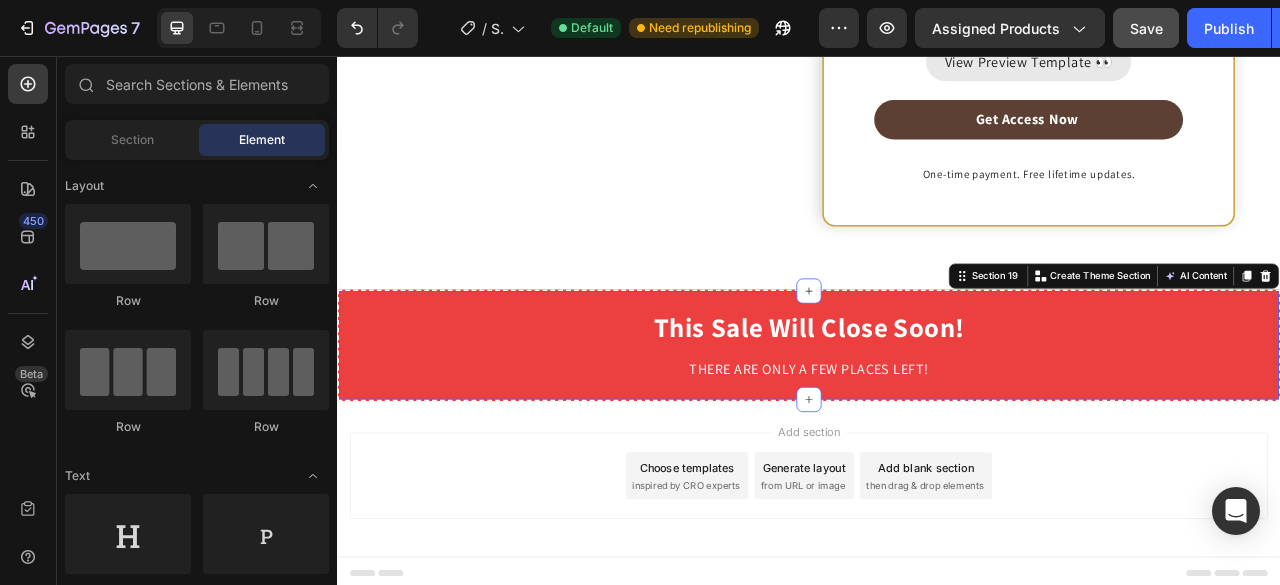 click on "Add section Choose templates inspired by CRO experts Generate layout from URL or image Add blank section then drag & drop elements" at bounding box center (937, 594) 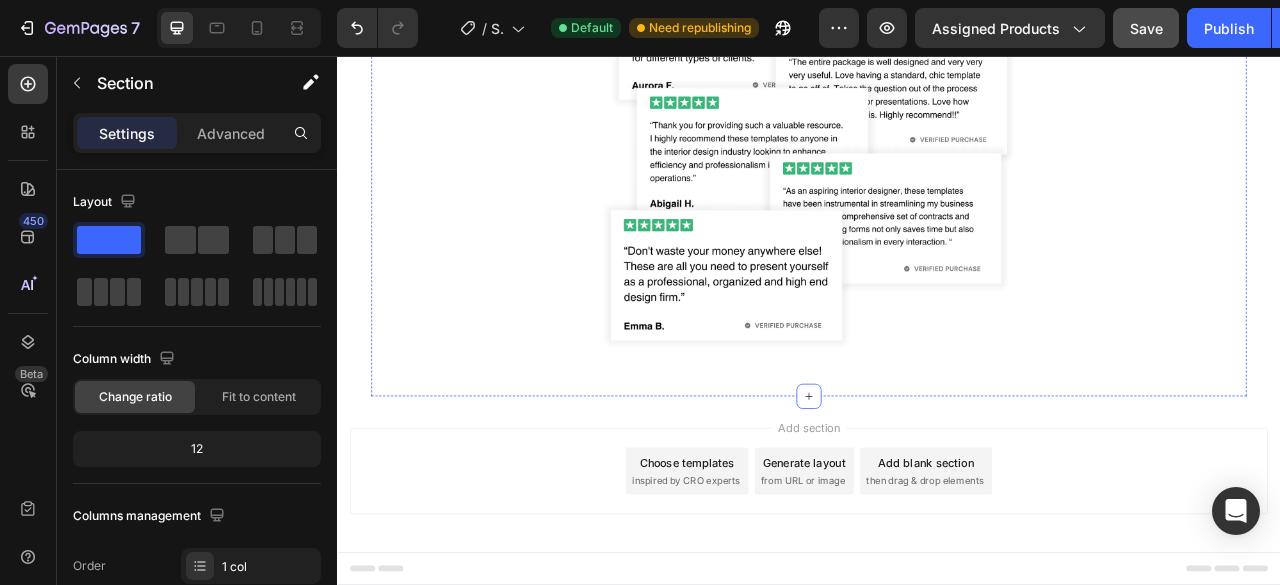 scroll, scrollTop: 11988, scrollLeft: 0, axis: vertical 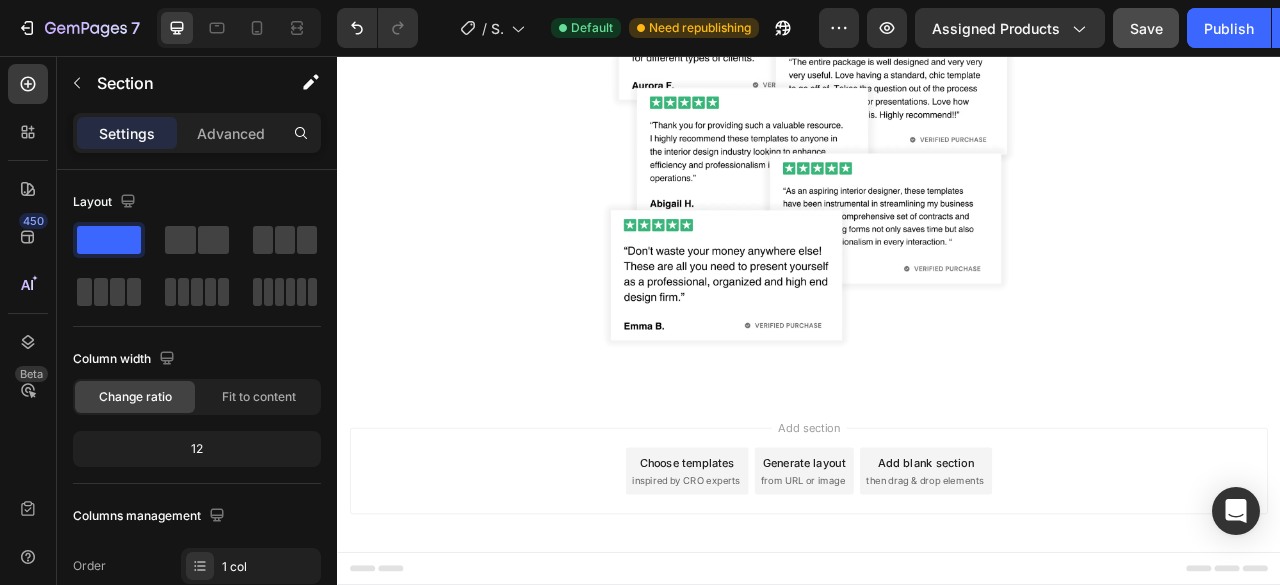 click on "Add section Choose templates inspired by CRO experts Generate layout from URL or image Add blank section then drag & drop elements" at bounding box center (937, 588) 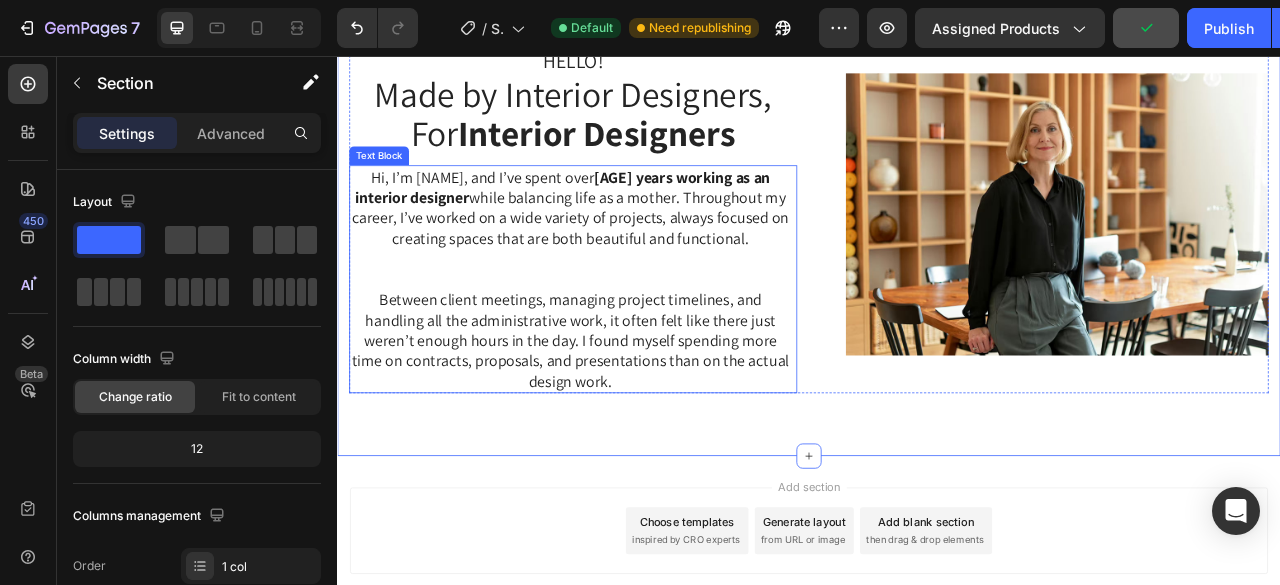 scroll, scrollTop: 12570, scrollLeft: 0, axis: vertical 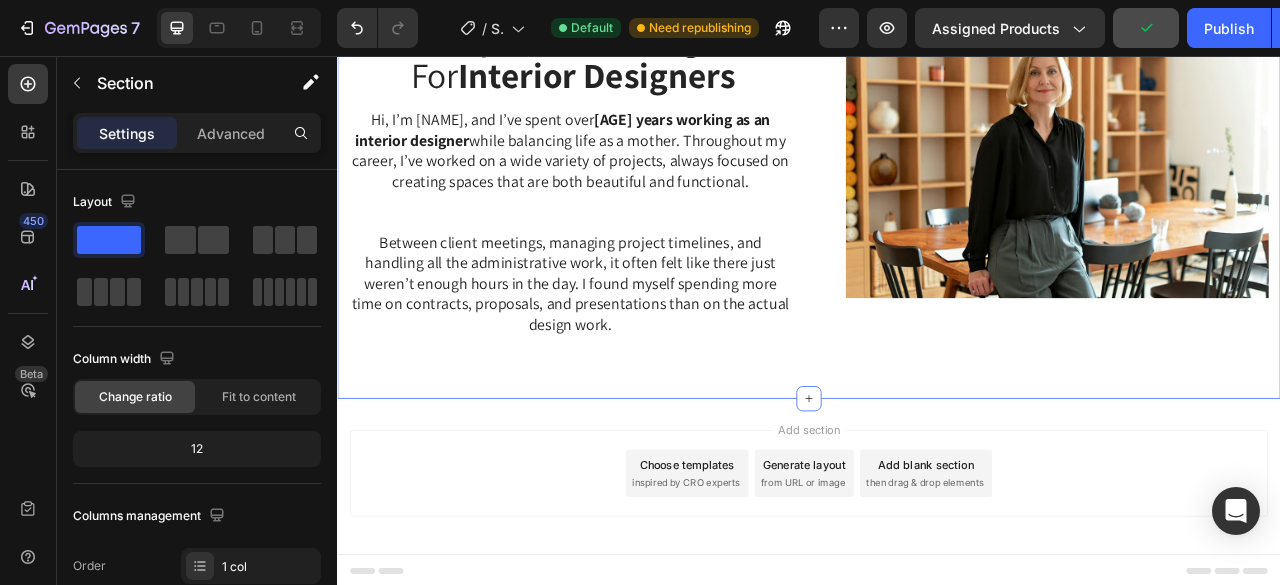 click on "Add section Choose templates inspired by CRO experts Generate layout from URL or image Add blank section then drag & drop elements" at bounding box center (937, 591) 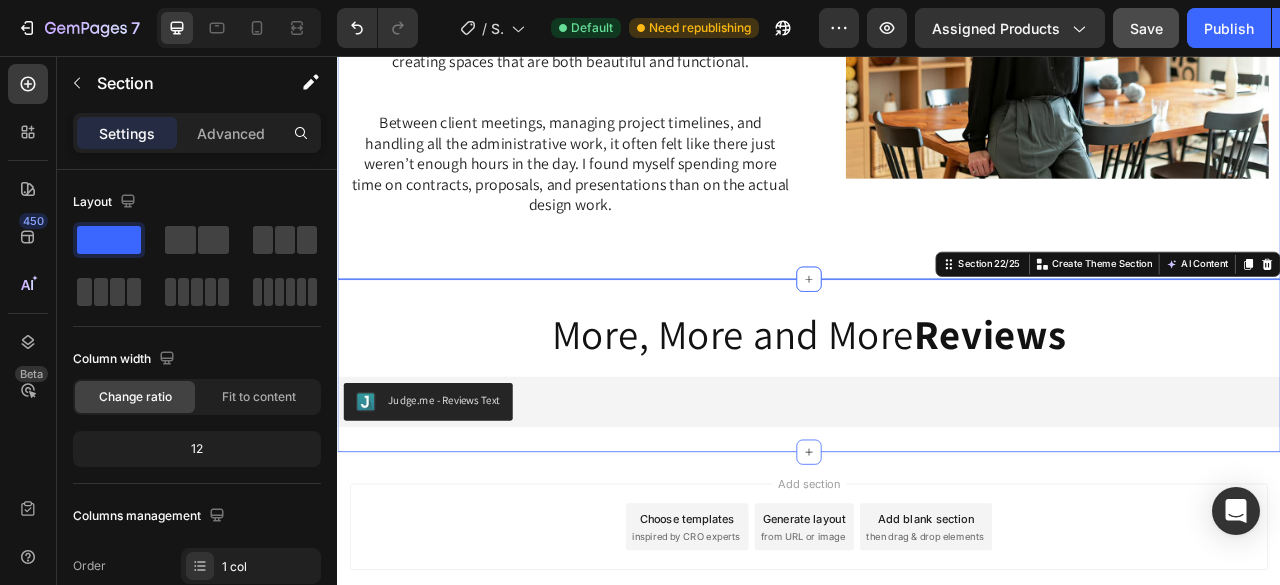 scroll, scrollTop: 12791, scrollLeft: 0, axis: vertical 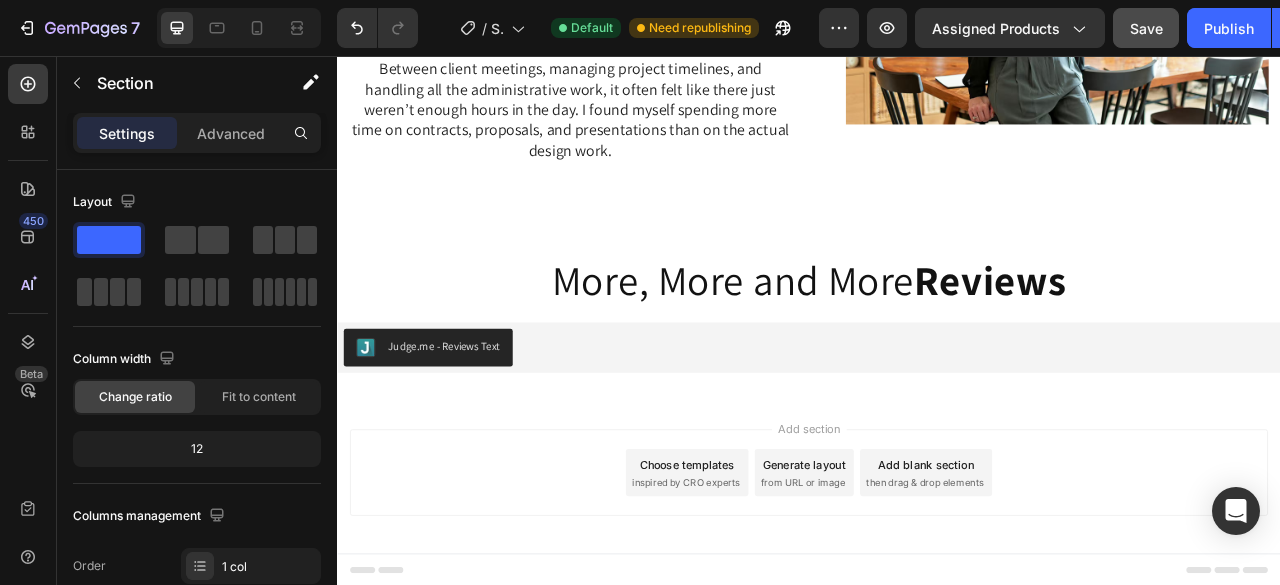 click on "Add section Choose templates inspired by CRO experts Generate layout from URL or image Add blank section then drag & drop elements" at bounding box center (937, 590) 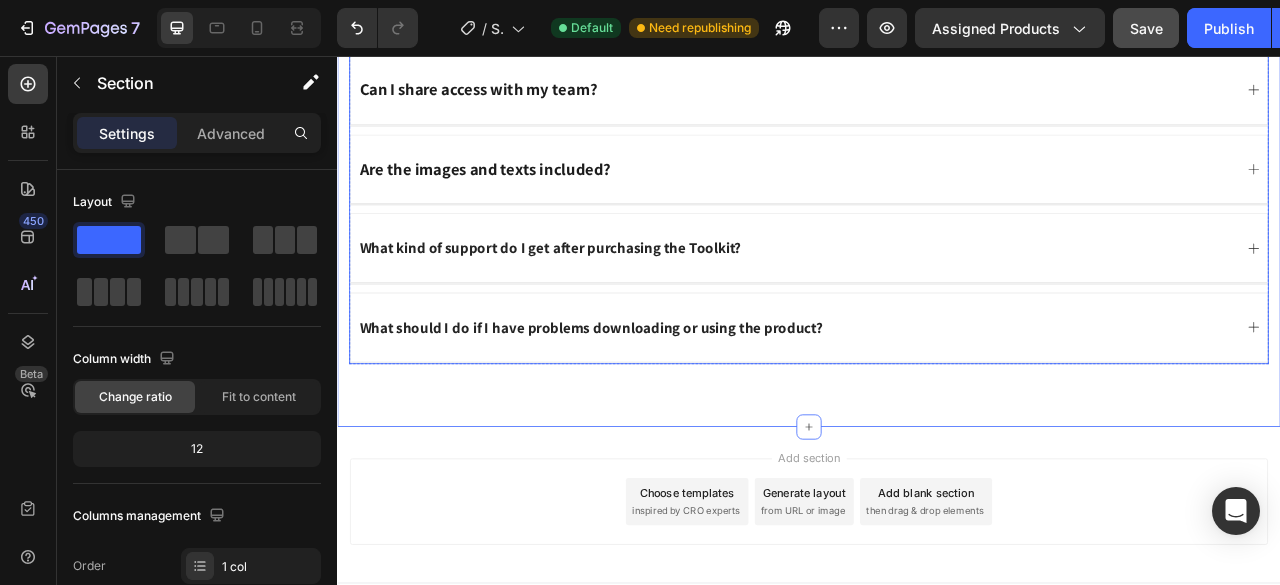 scroll, scrollTop: 14340, scrollLeft: 0, axis: vertical 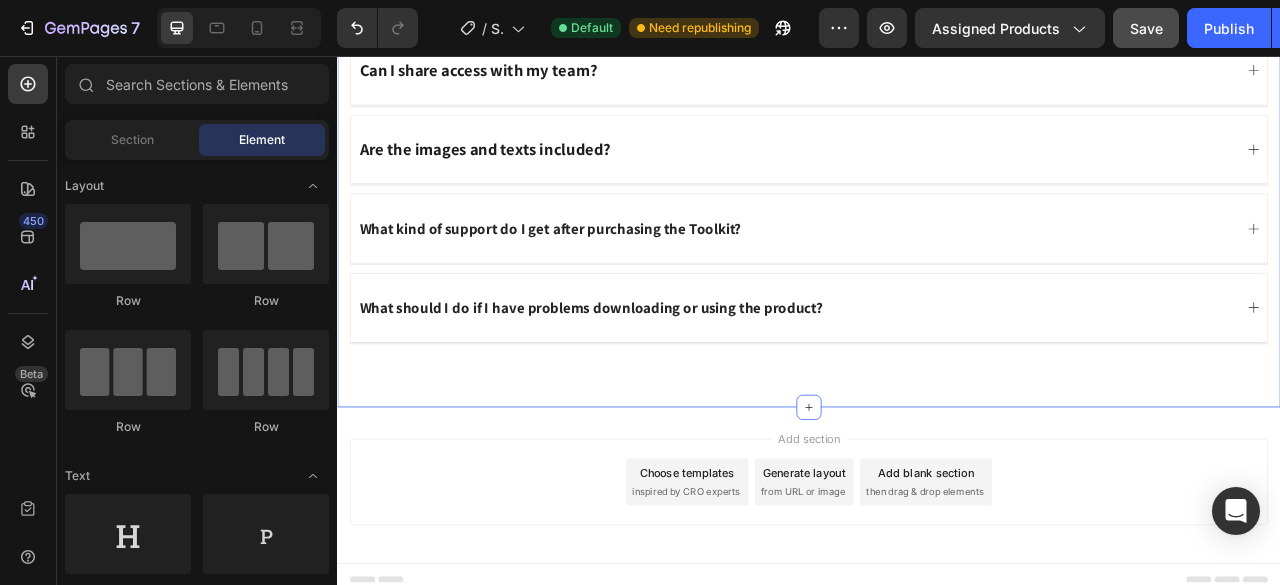 click on "Add section Choose templates inspired by CRO experts Generate layout from URL or image Add blank section then drag & drop elements" at bounding box center (937, 602) 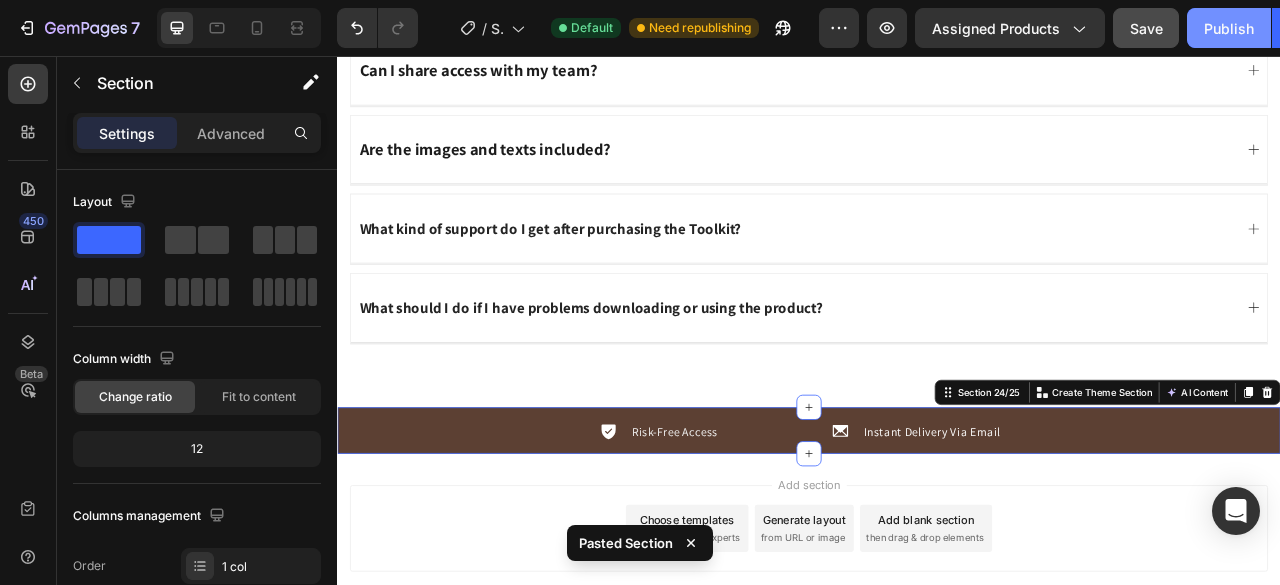 click on "Publish" 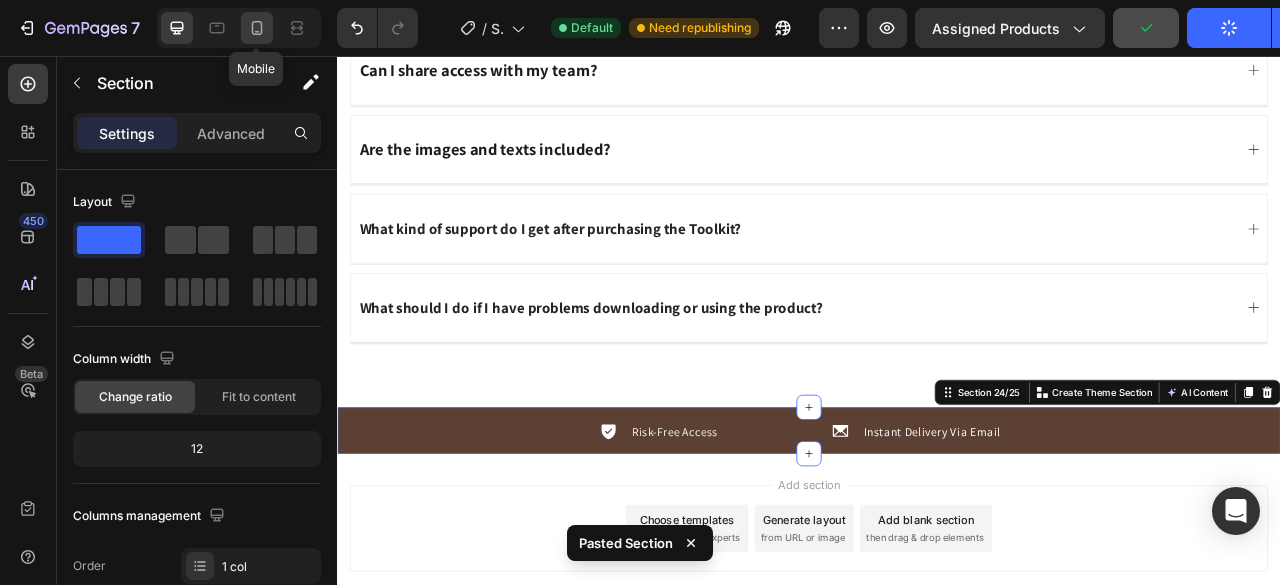 click 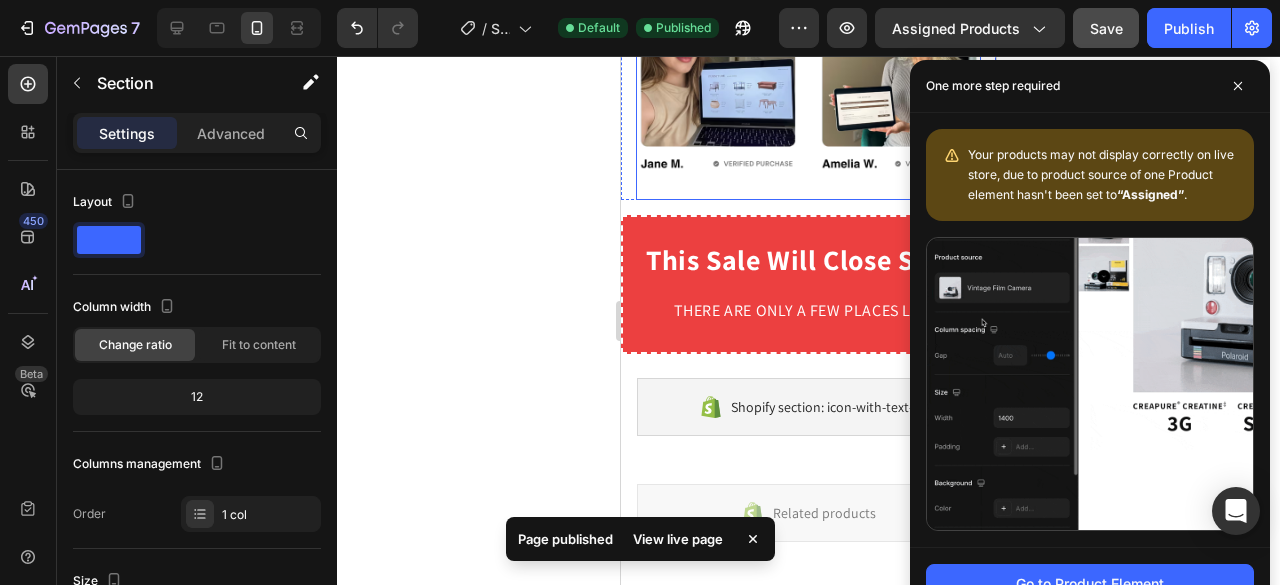 scroll, scrollTop: 1629, scrollLeft: 0, axis: vertical 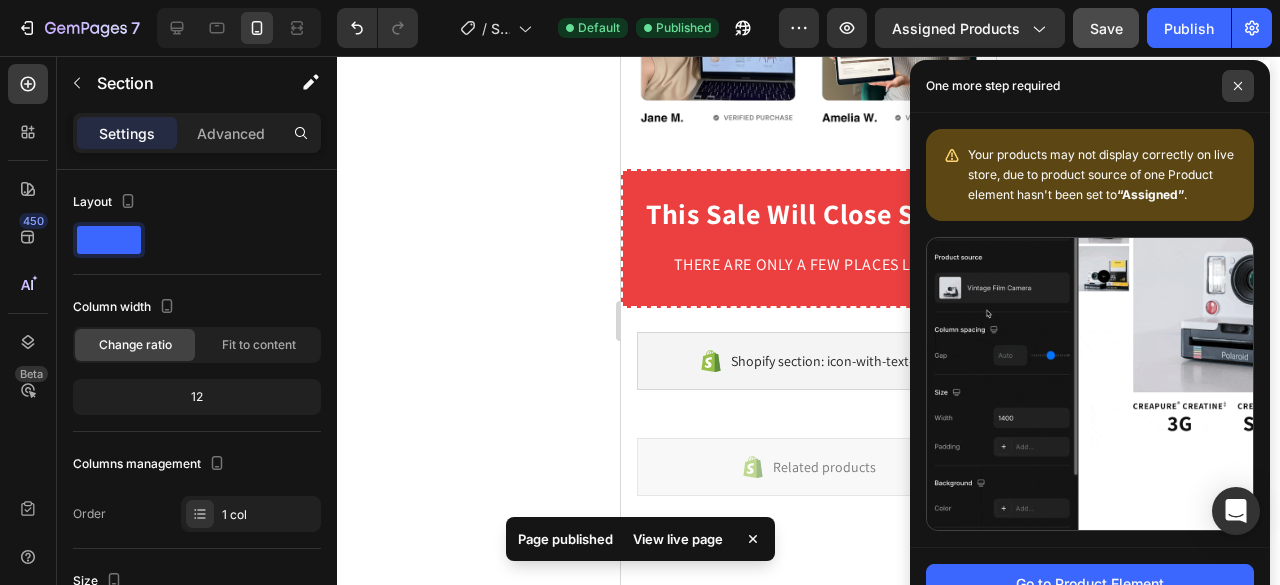 click at bounding box center (1238, 86) 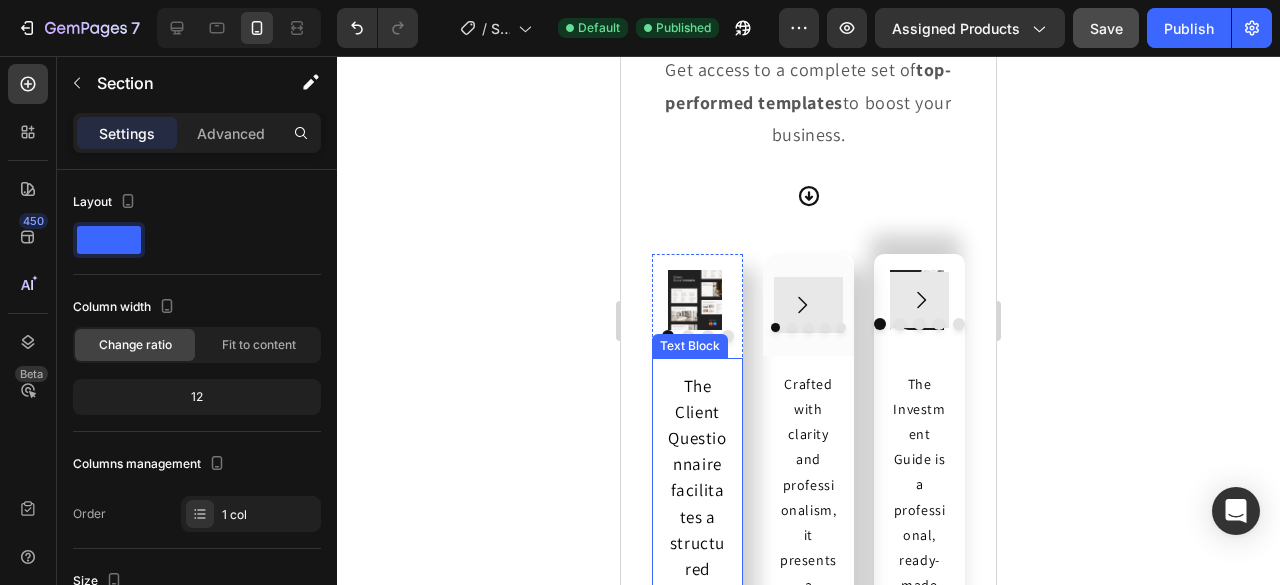 scroll, scrollTop: 6516, scrollLeft: 0, axis: vertical 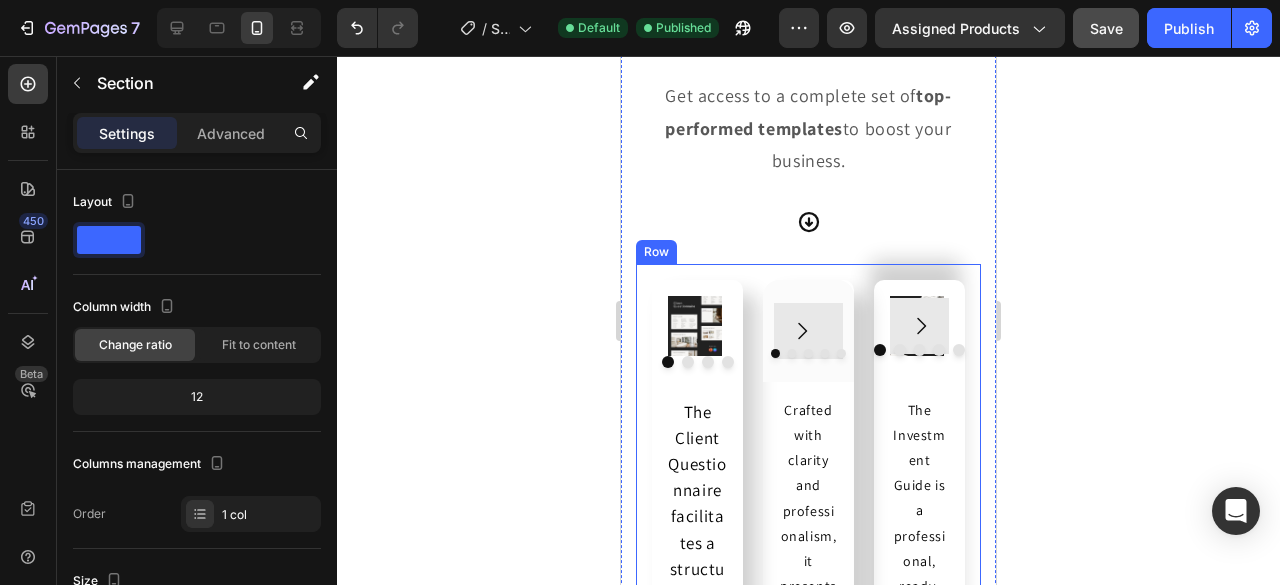 click on "Image
Carousel The Client Questionnaire facilitates a structured approach to gathering vital information about the client's lifestyle, aesthetic preferences, functional requirements, and project goals. Text Block
Ensure alignment with the client's vision
Avoid misunderstandings
Increase your professionalism Item List Product
Image Image Image Image Image
Carousel This customizable contract clearly outlines the terms and conditions of your services, protecting both you and your client from misunderstandings or disputes, and ensuring that all parties are aligned from the start. Text Block
Protect yourself from legal risks
Your customers feel safe working with you
Avoid future misunderstandings Item List Product Row
Image Image Image Image Image
Carousel Text Block
Item List Row" at bounding box center [808, 3786] 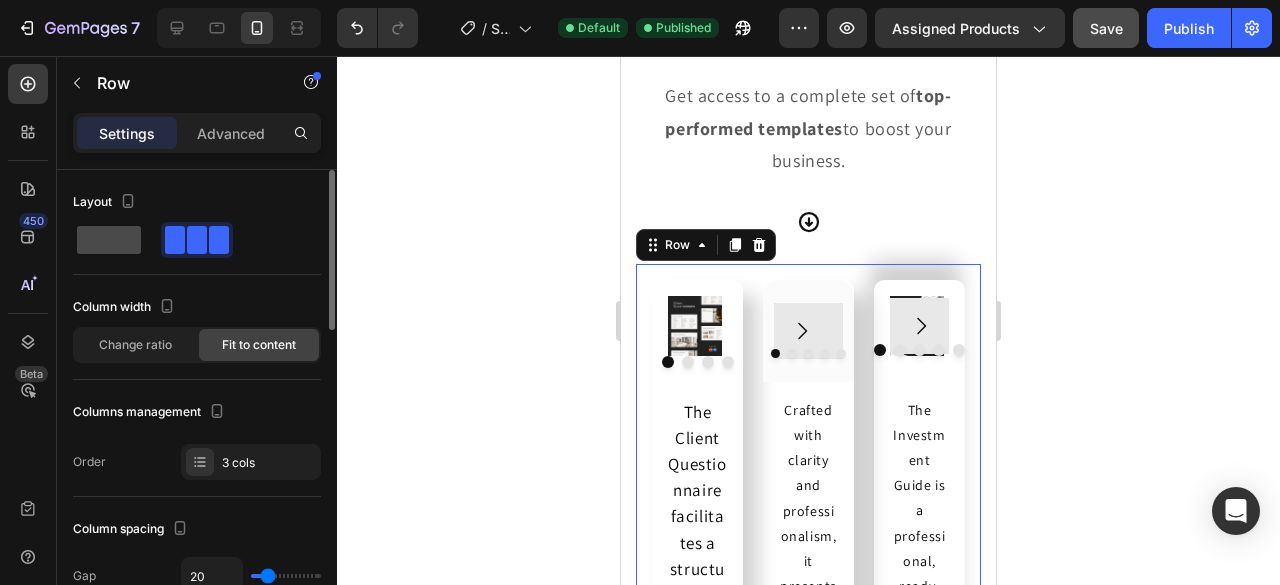 click 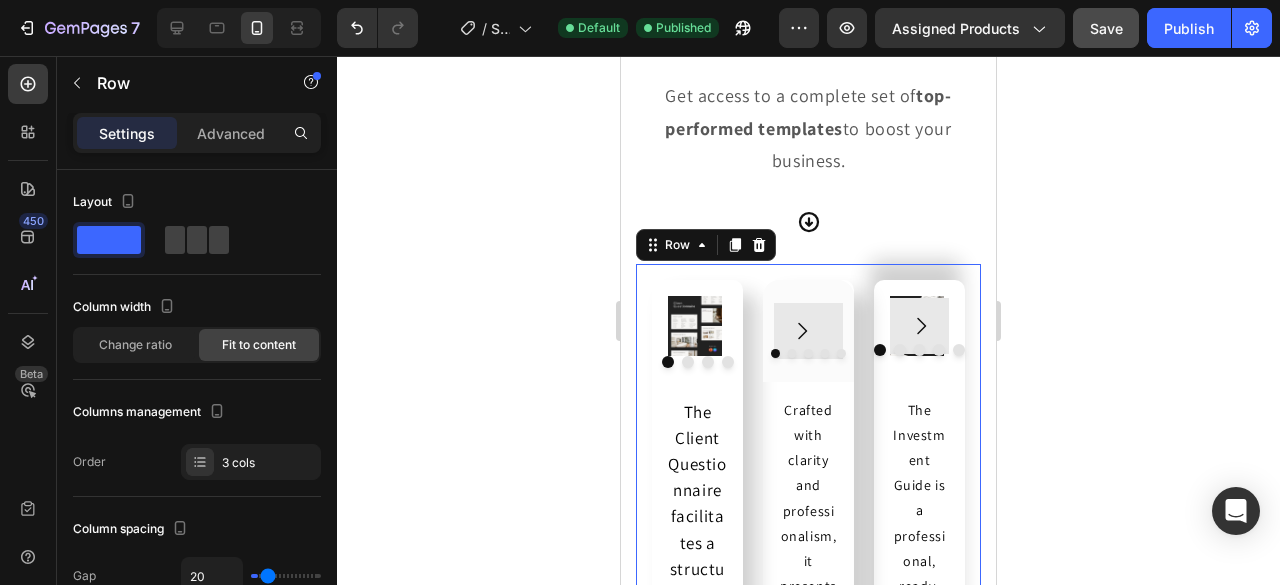 type on "0" 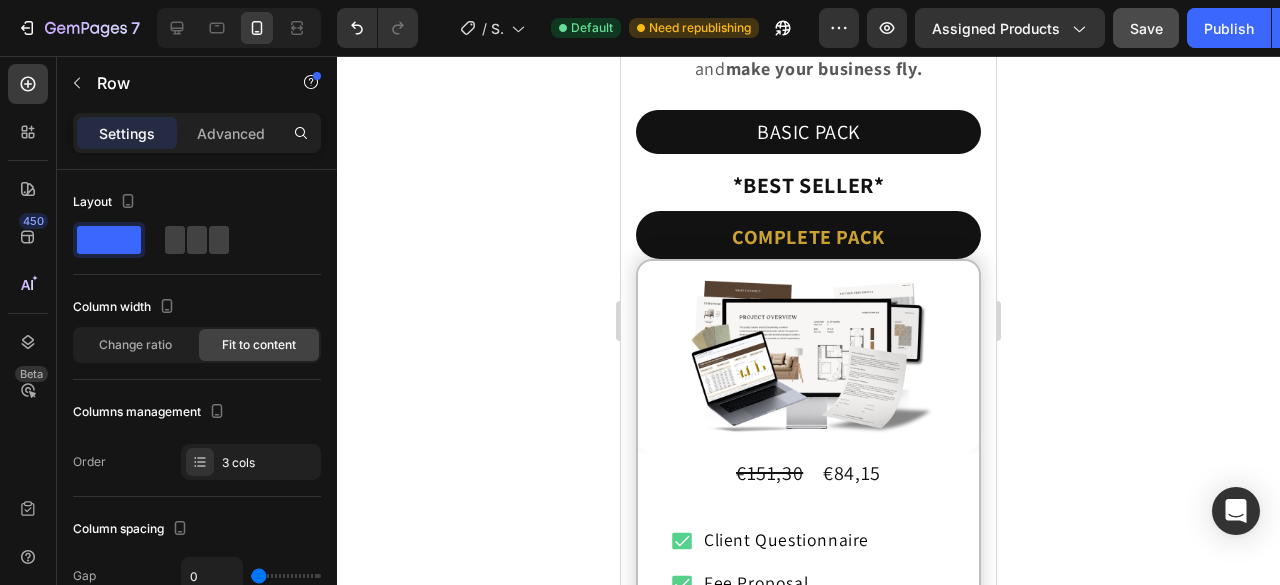 scroll, scrollTop: 14788, scrollLeft: 0, axis: vertical 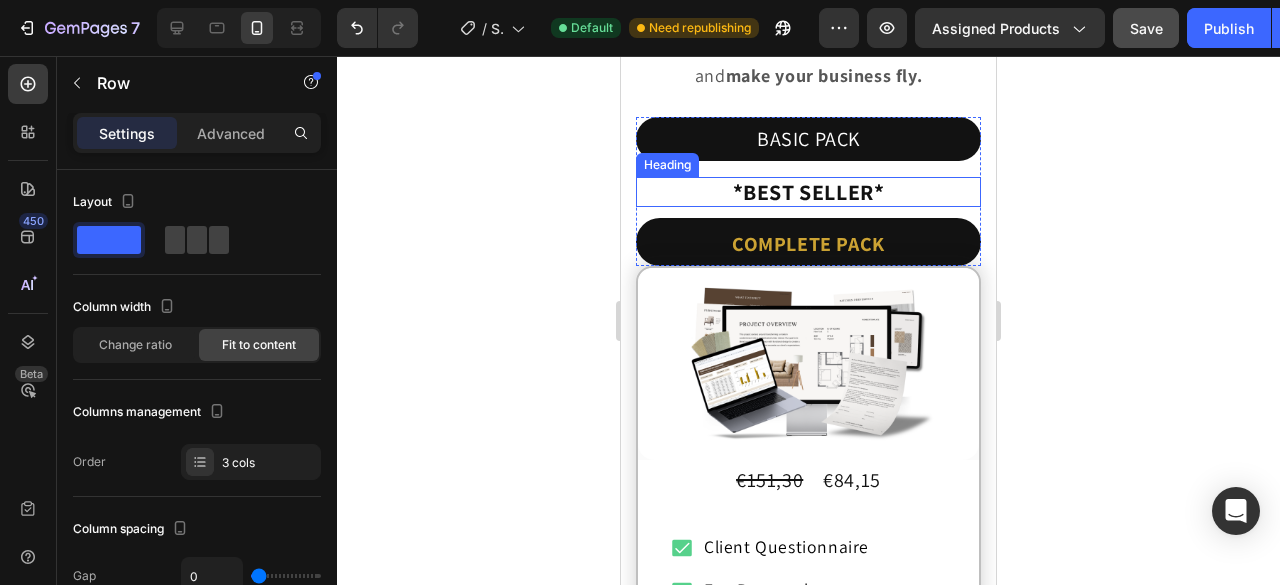 click on "*BEST SELLER*" at bounding box center (808, 192) 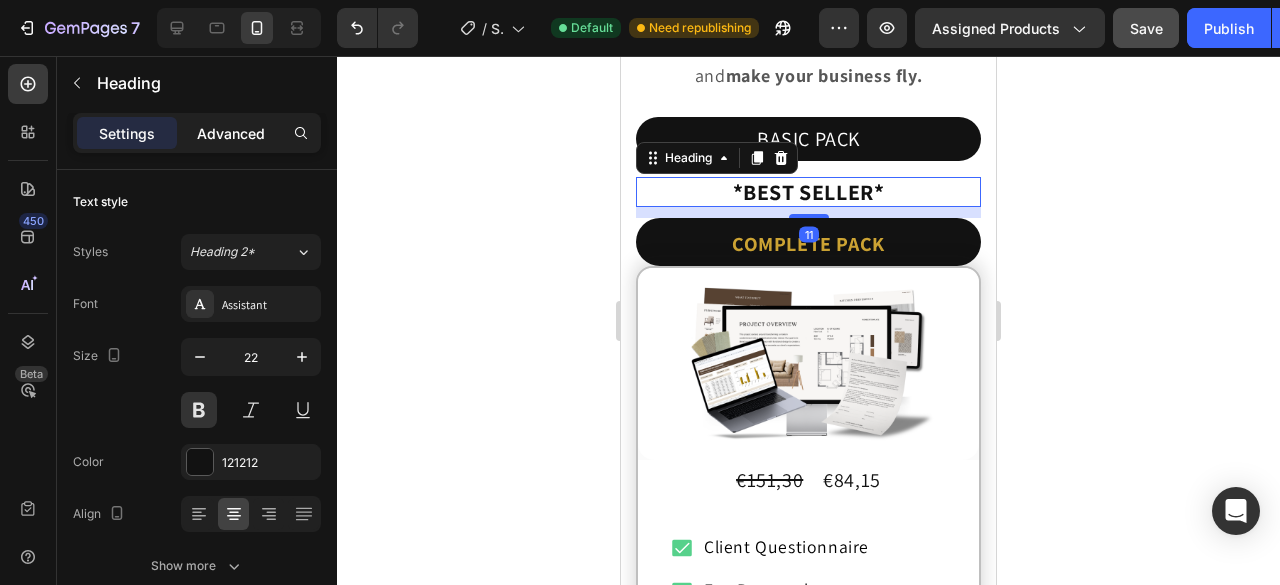click on "Advanced" at bounding box center (231, 133) 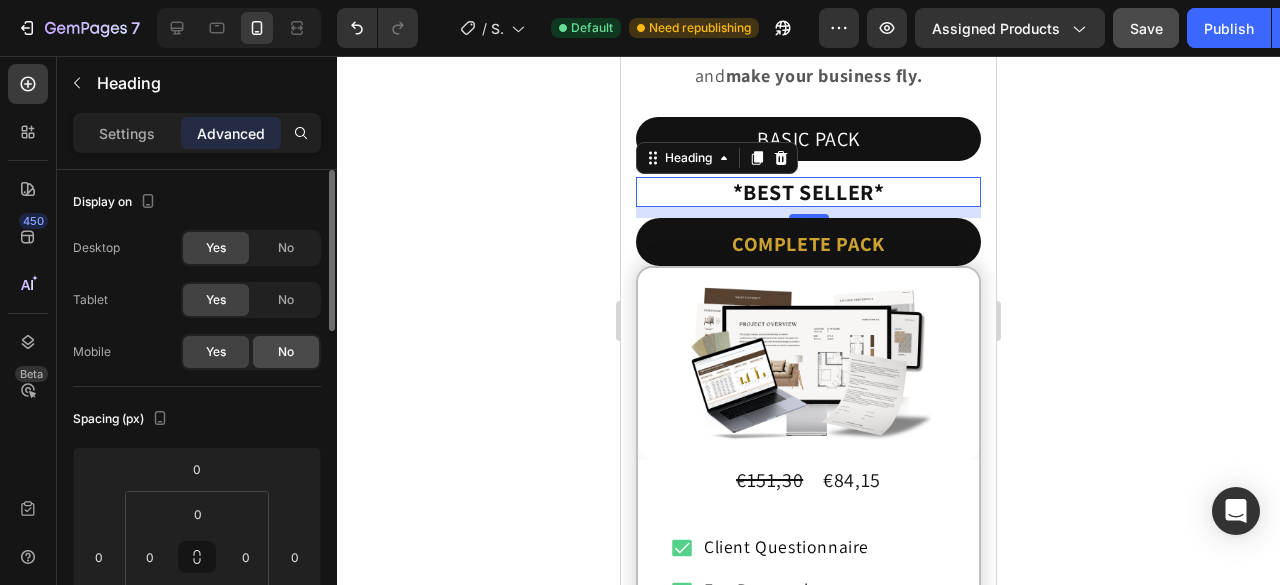 click on "No" 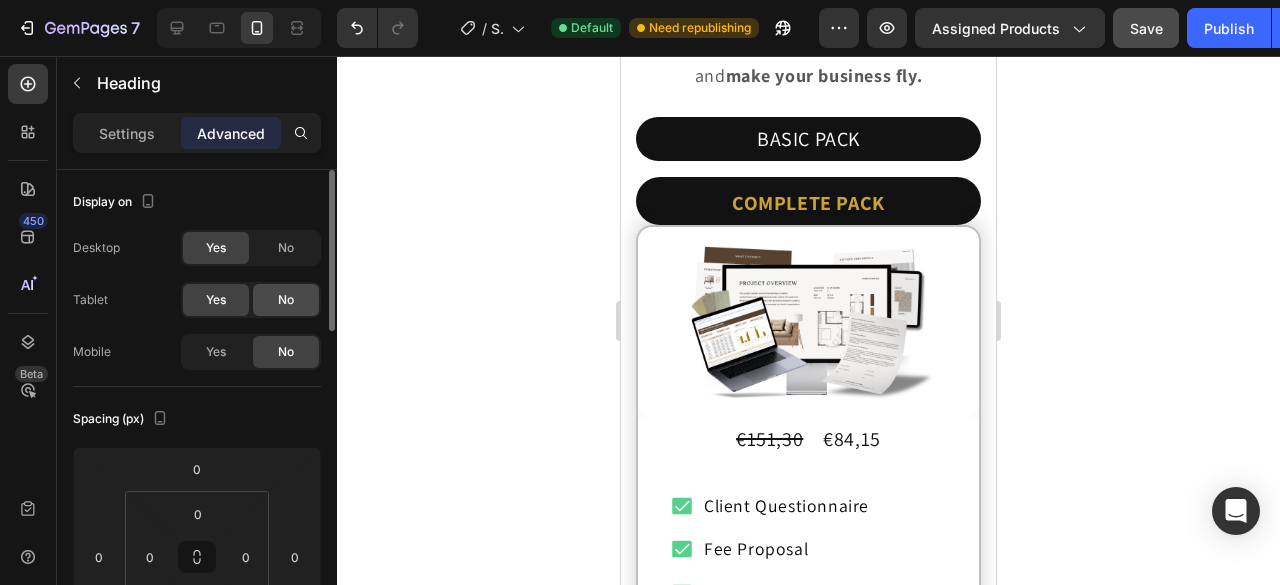click on "No" 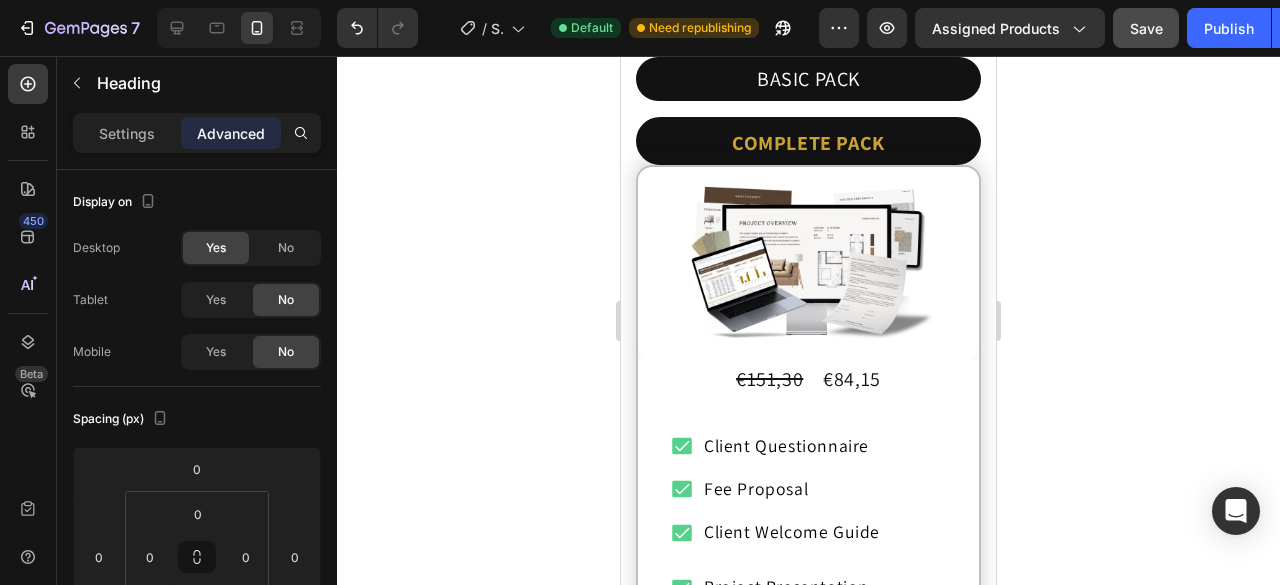 scroll, scrollTop: 14745, scrollLeft: 0, axis: vertical 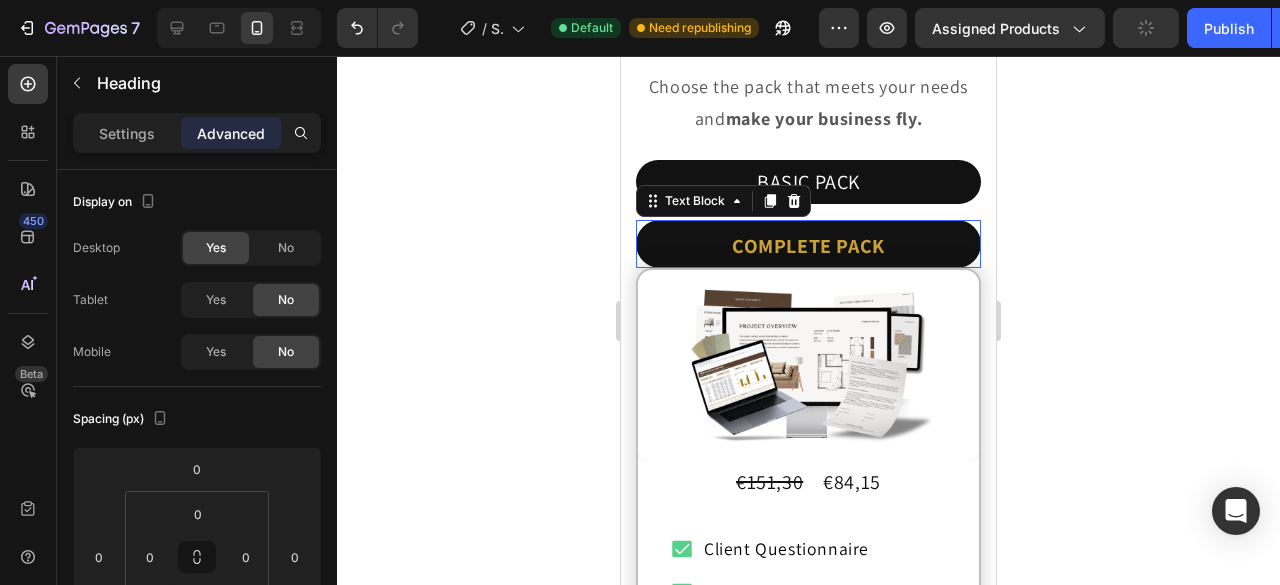 click on "COMPLETE PACK" at bounding box center (808, 244) 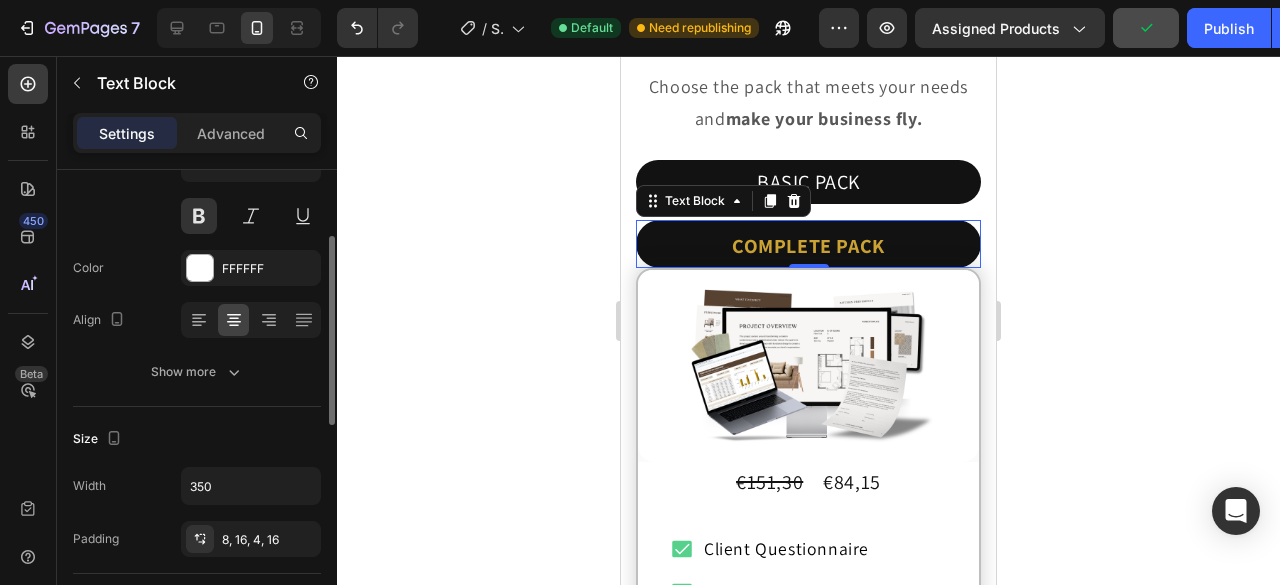 scroll, scrollTop: 198, scrollLeft: 0, axis: vertical 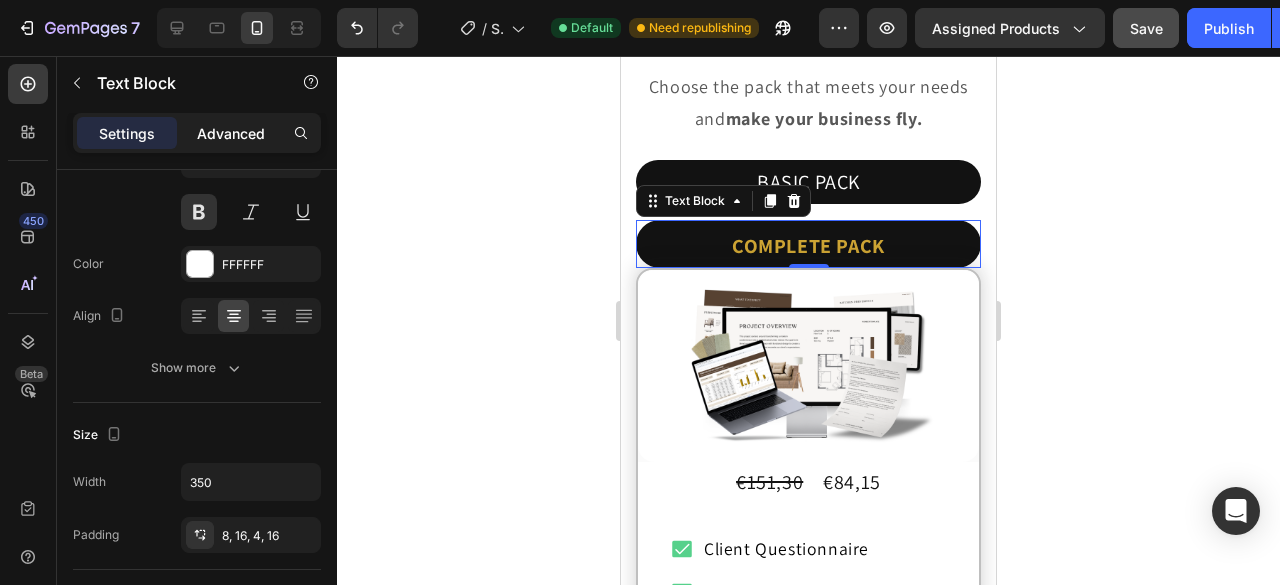 click on "Advanced" at bounding box center (231, 133) 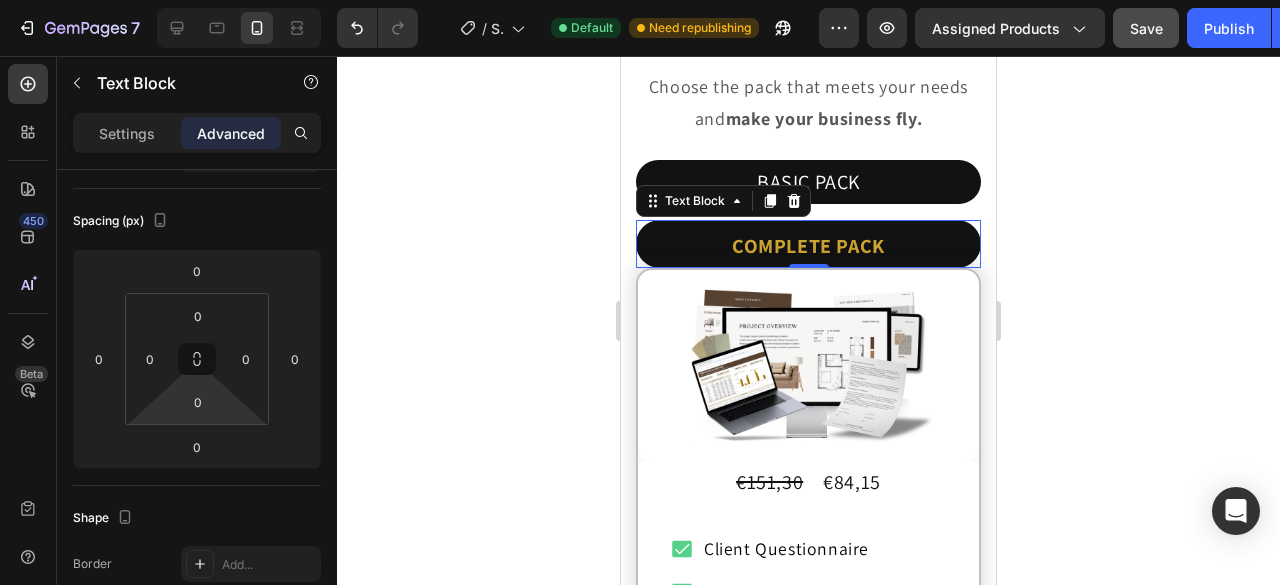 scroll, scrollTop: 0, scrollLeft: 0, axis: both 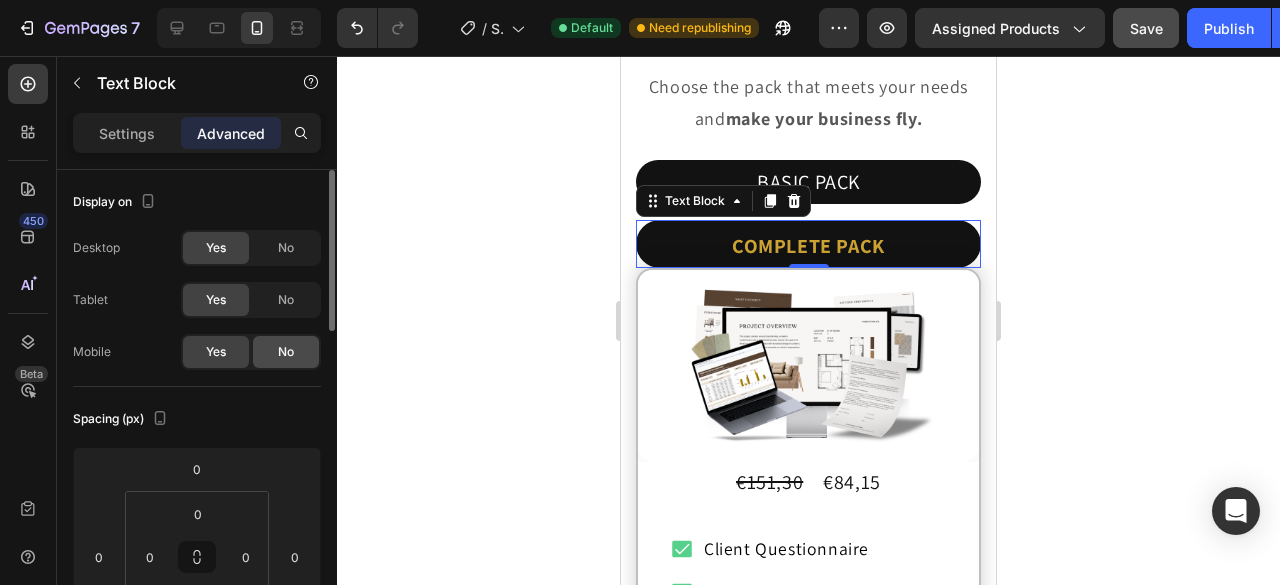 click on "No" 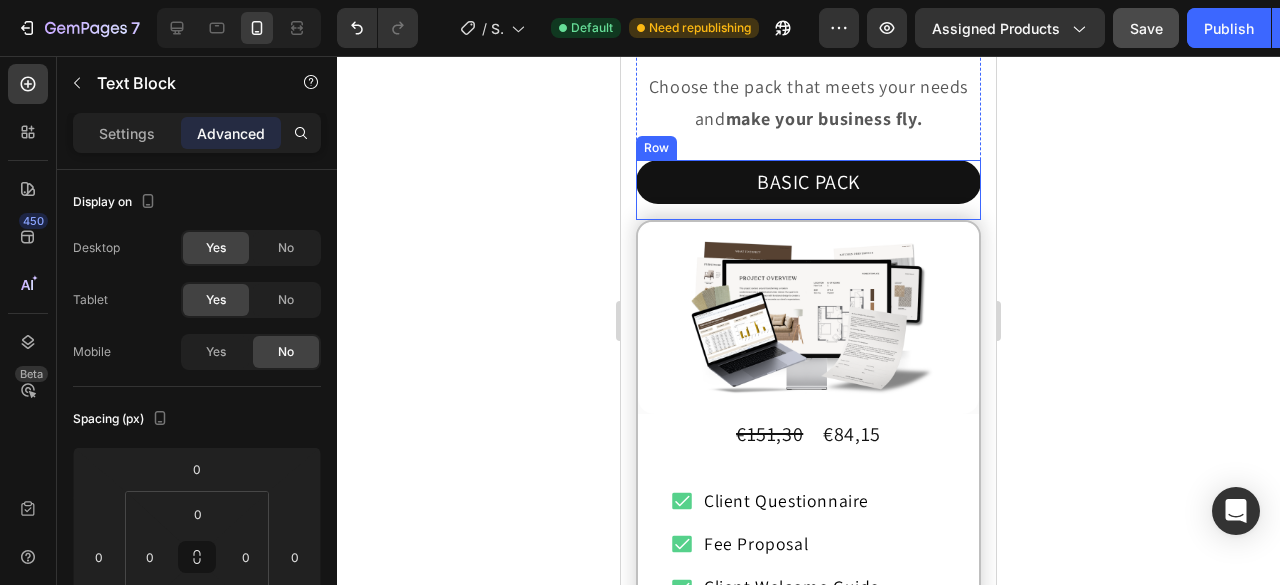 click on "BASIC PACK Text Block *BEST SELLER* Heading COMPLETE PACK Text Block   0 Row" at bounding box center [808, 190] 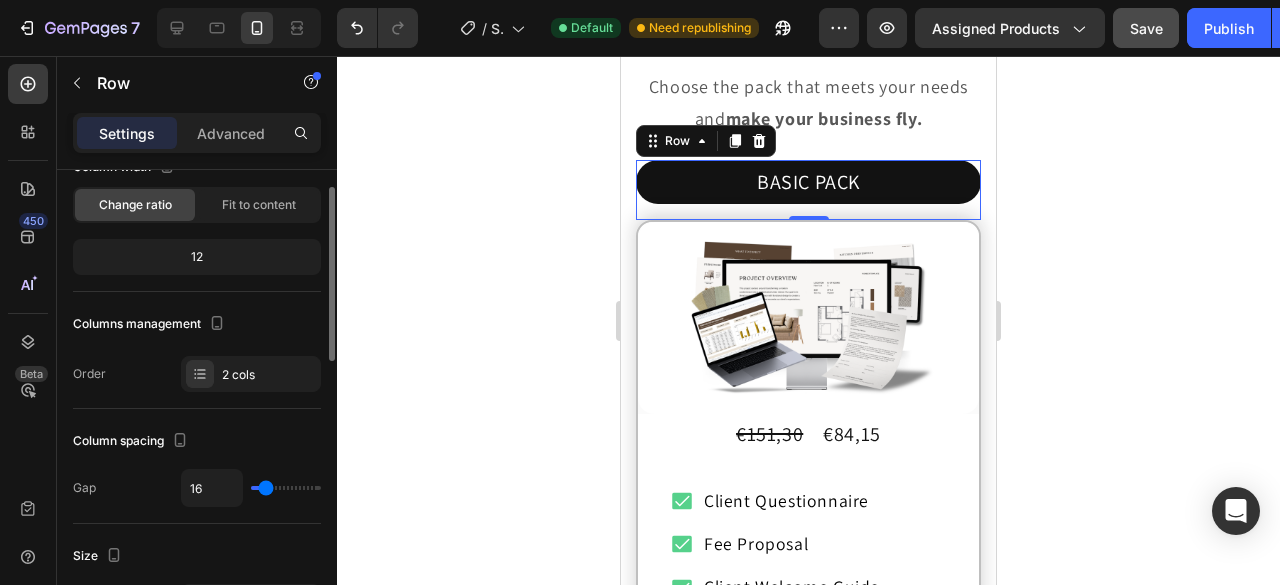 scroll, scrollTop: 143, scrollLeft: 0, axis: vertical 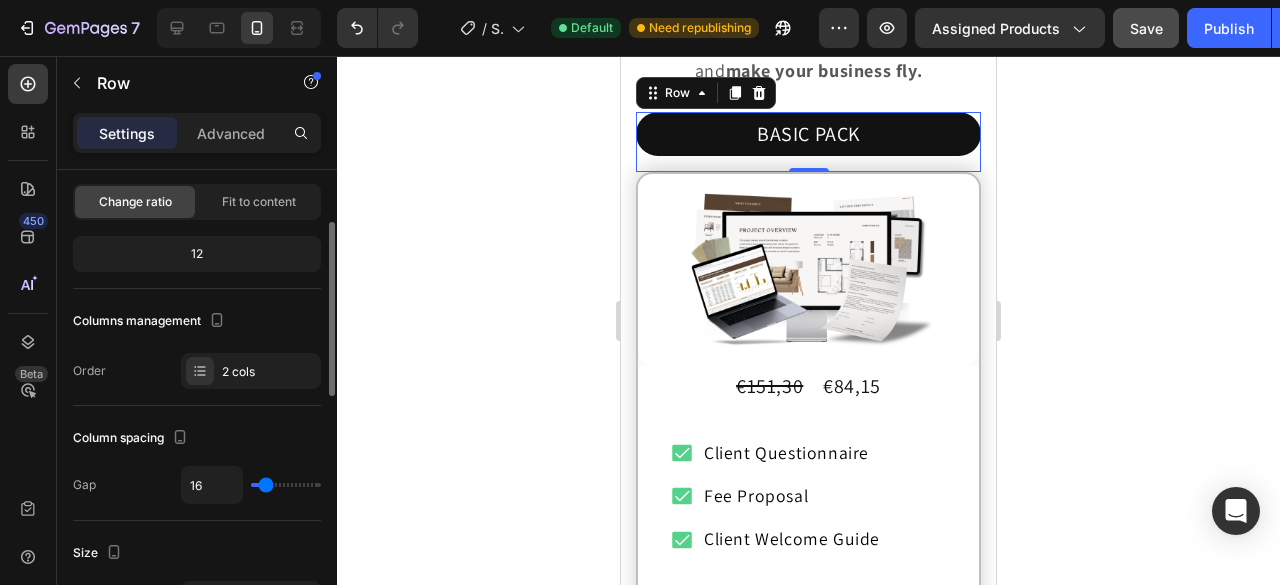 click on "Change ratio Fit to content" 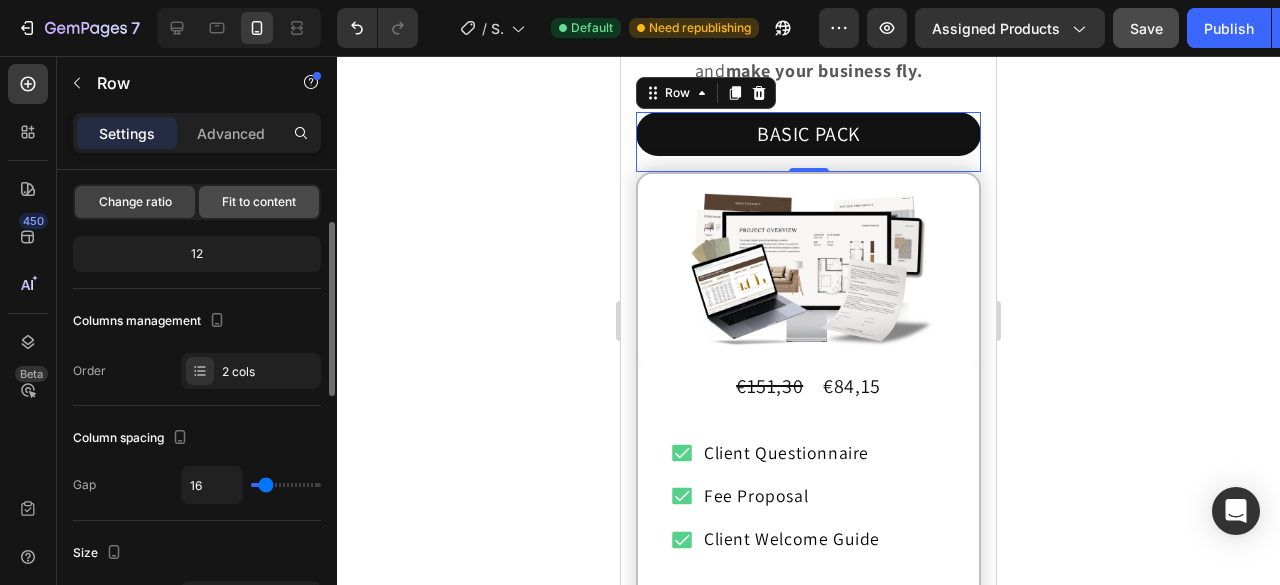 click on "Fit to content" 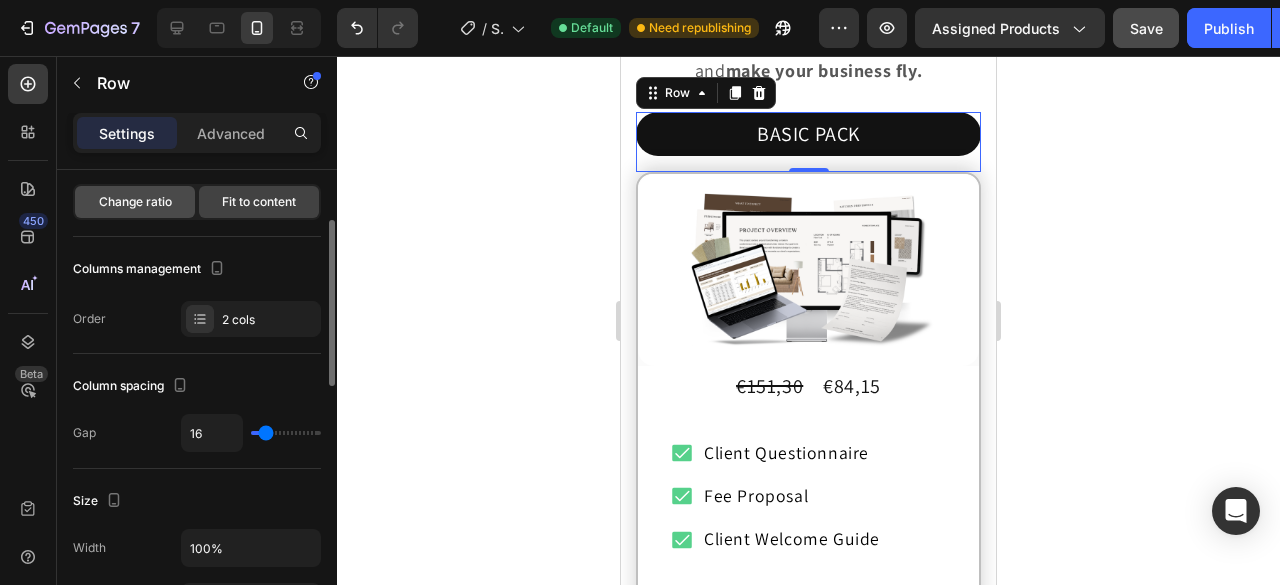 click on "Change ratio" 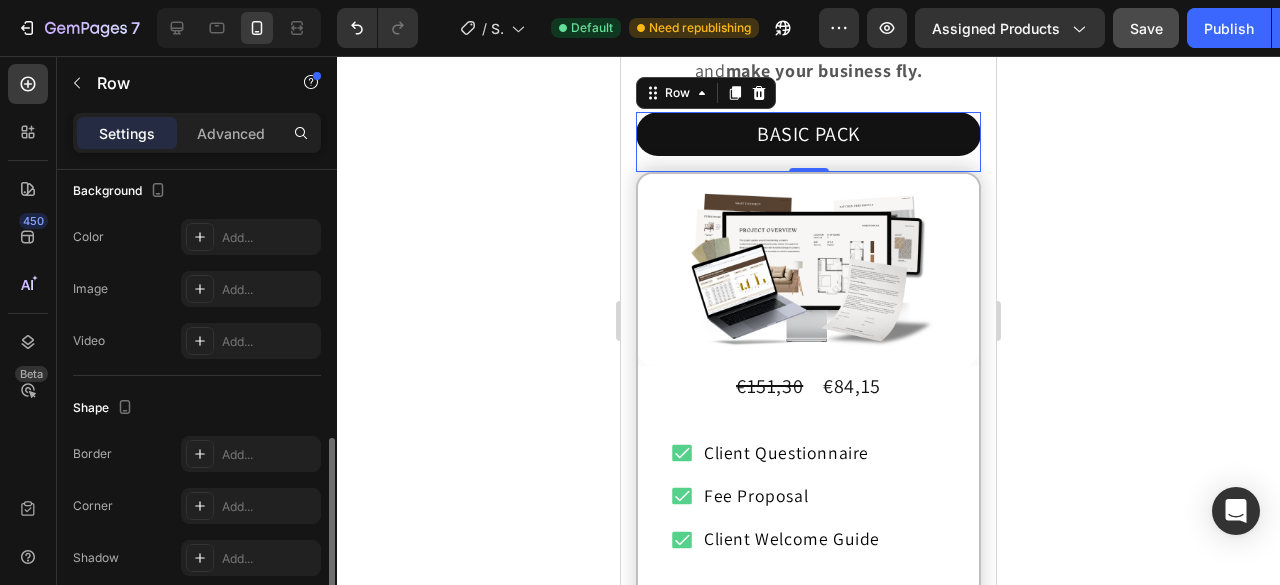 scroll, scrollTop: 807, scrollLeft: 0, axis: vertical 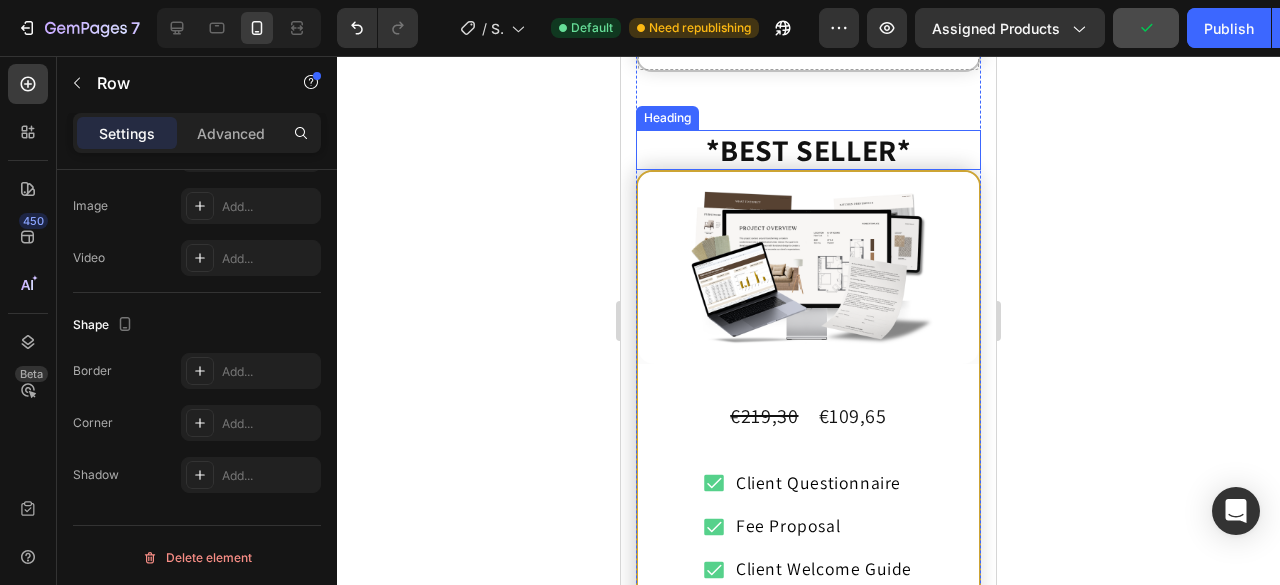 click on "*BEST SELLER*" at bounding box center [808, 150] 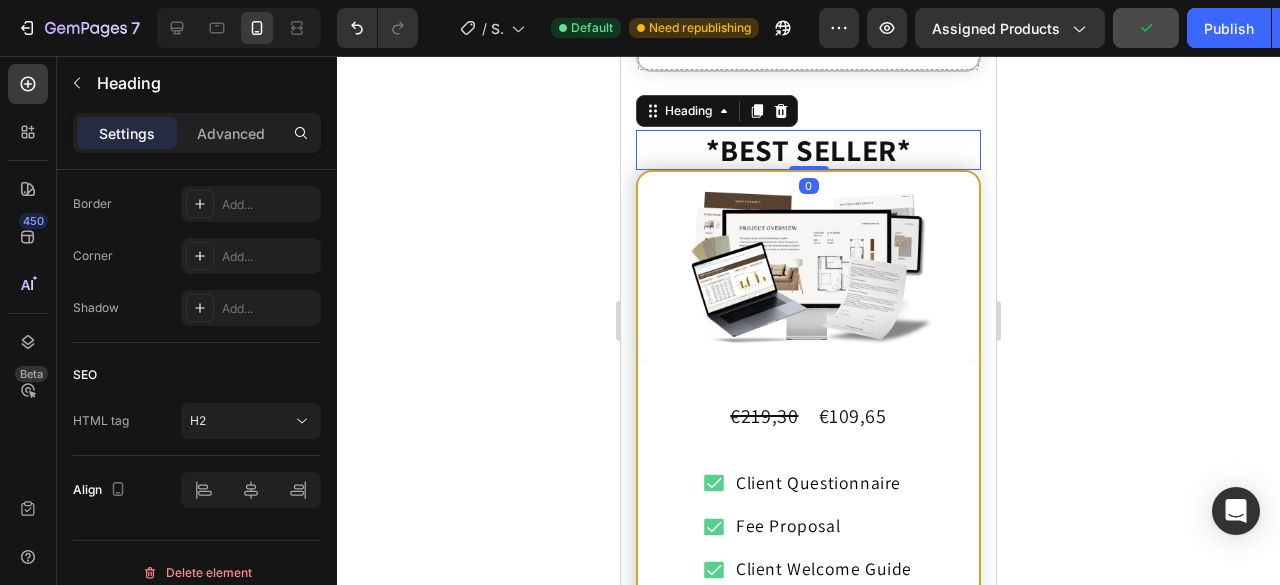 scroll, scrollTop: 0, scrollLeft: 0, axis: both 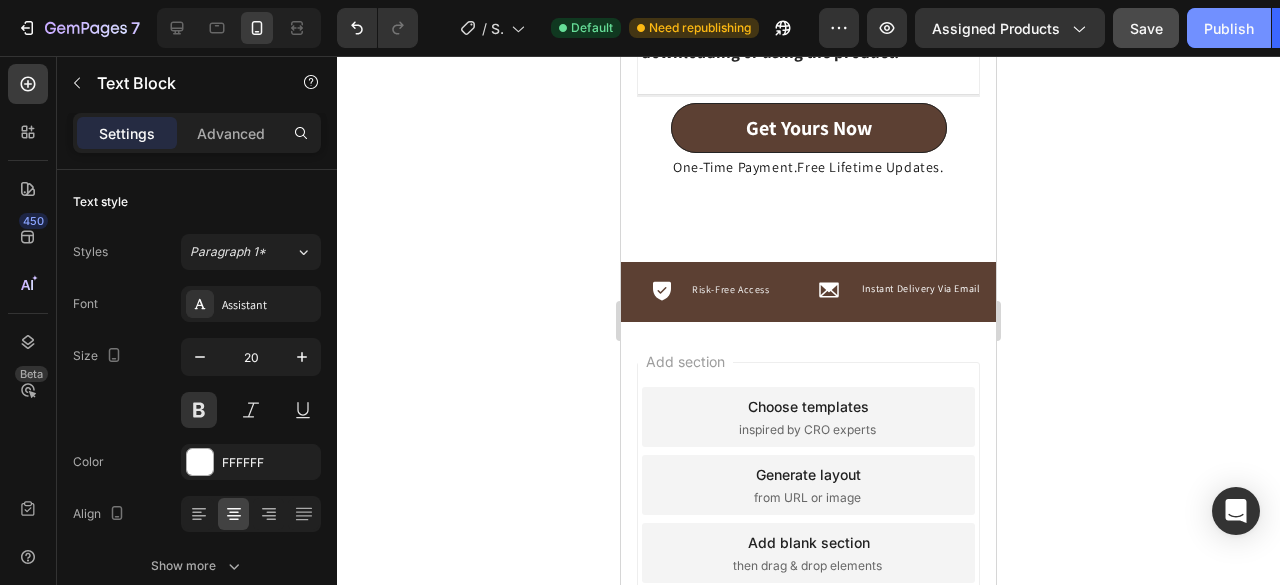 click on "Publish" at bounding box center [1229, 28] 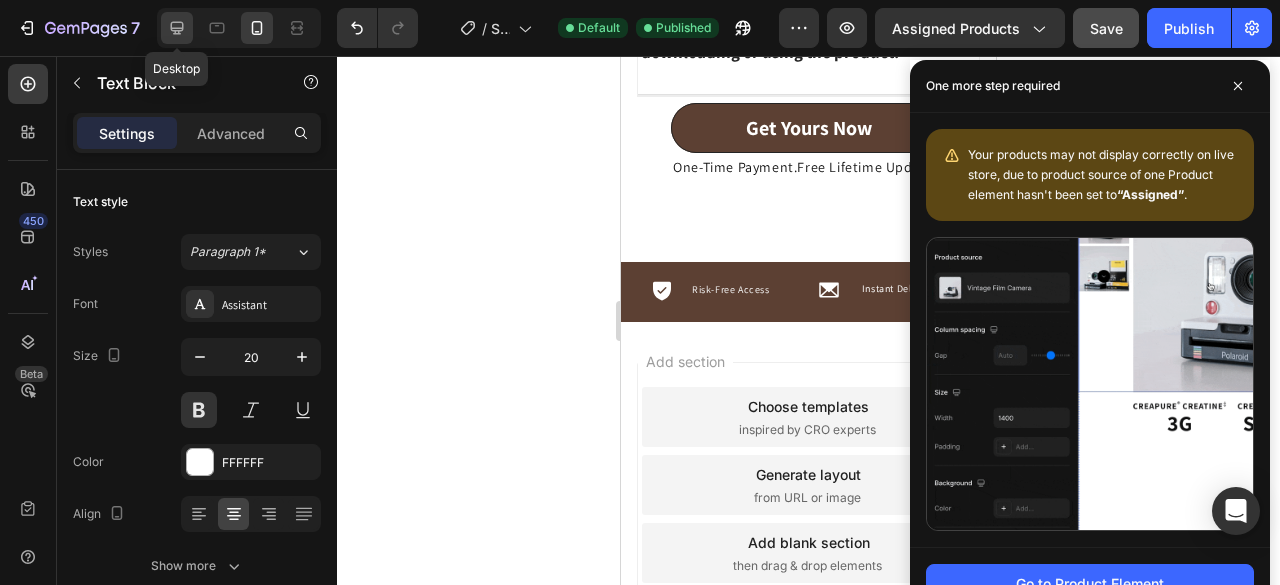 click 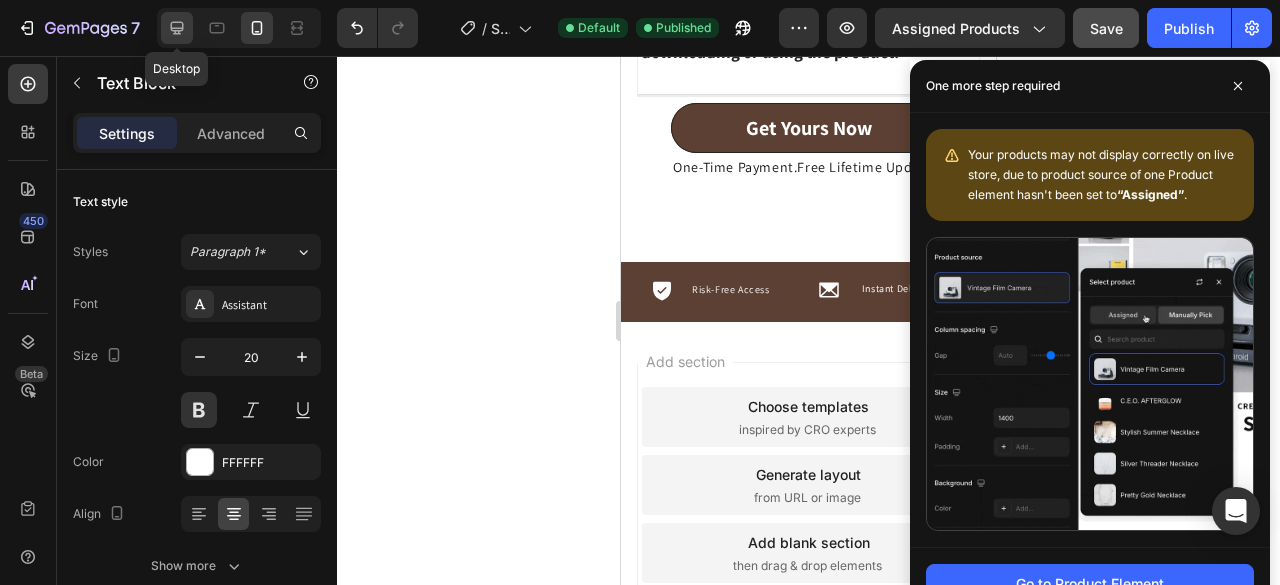 type on "22" 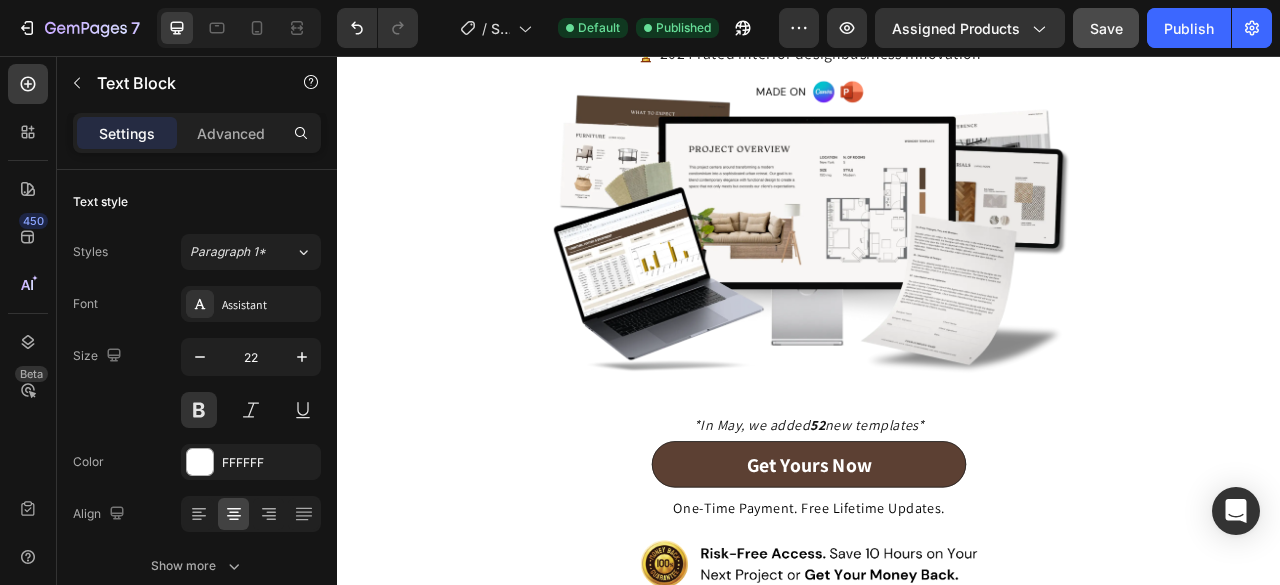 scroll, scrollTop: 0, scrollLeft: 0, axis: both 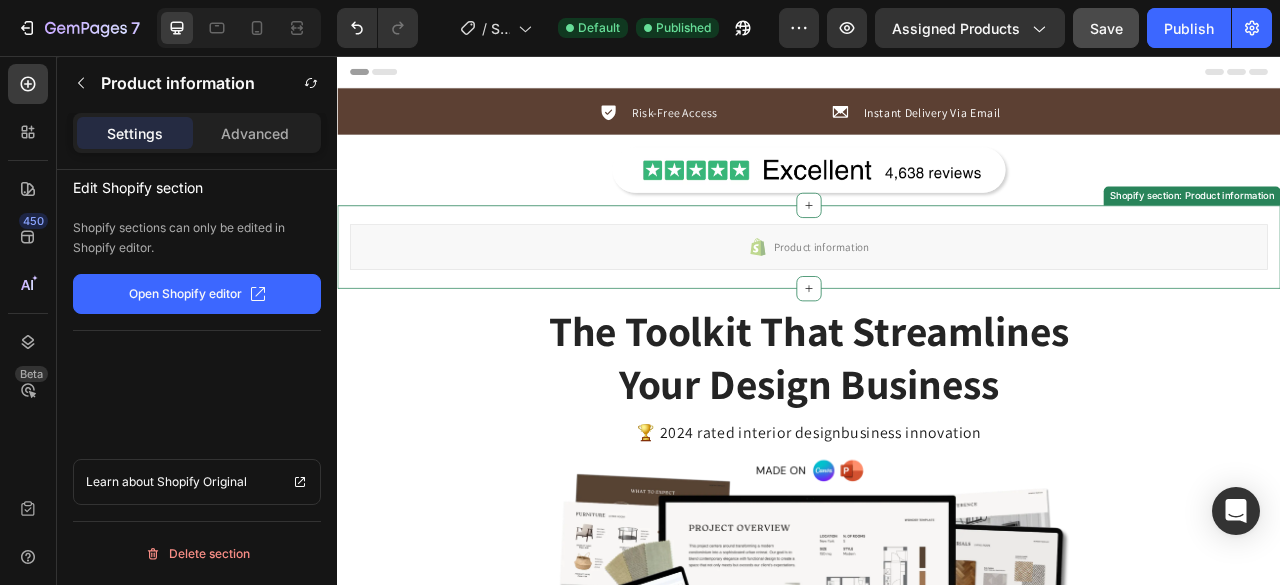click on "Product information" at bounding box center [937, 299] 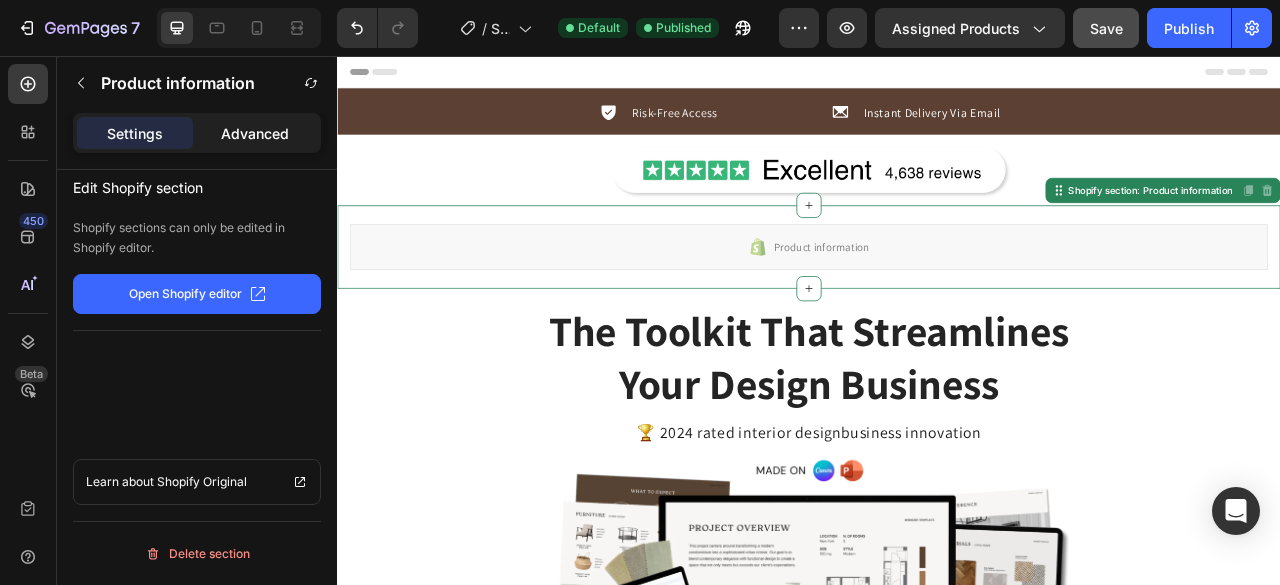 click on "Advanced" at bounding box center [255, 133] 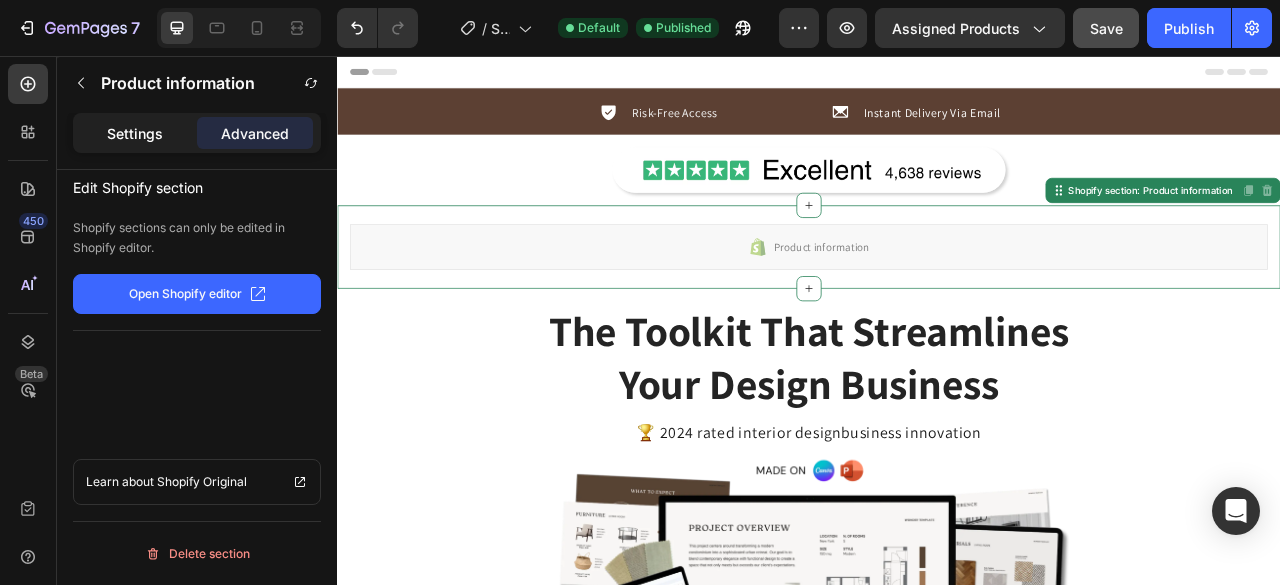 click on "Settings" at bounding box center (135, 133) 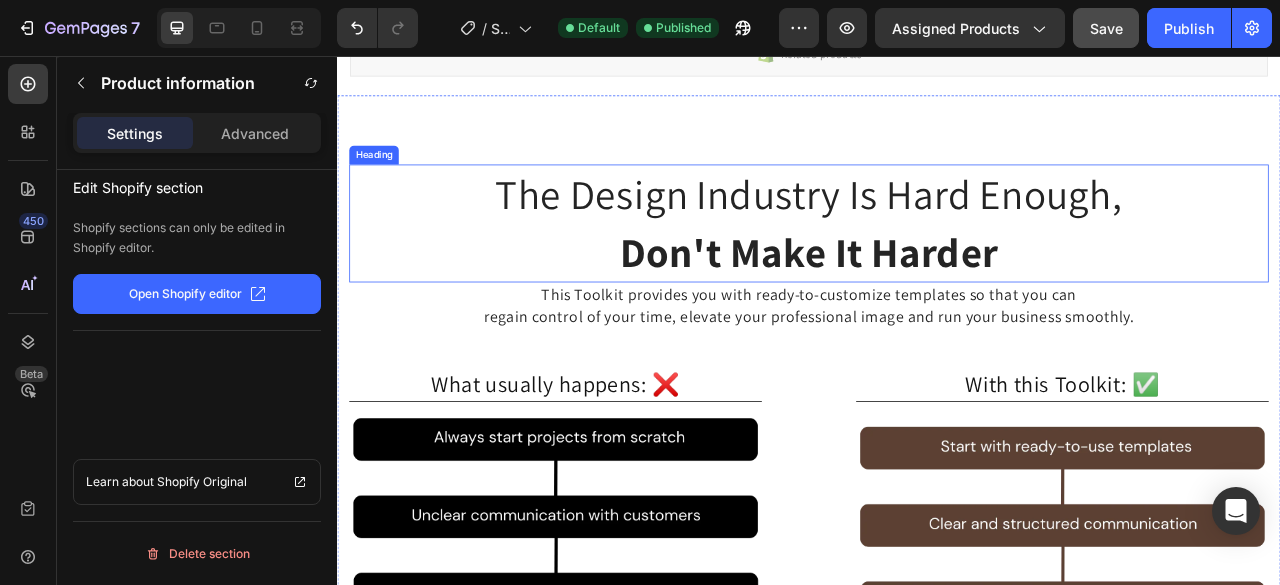 scroll, scrollTop: 1617, scrollLeft: 0, axis: vertical 